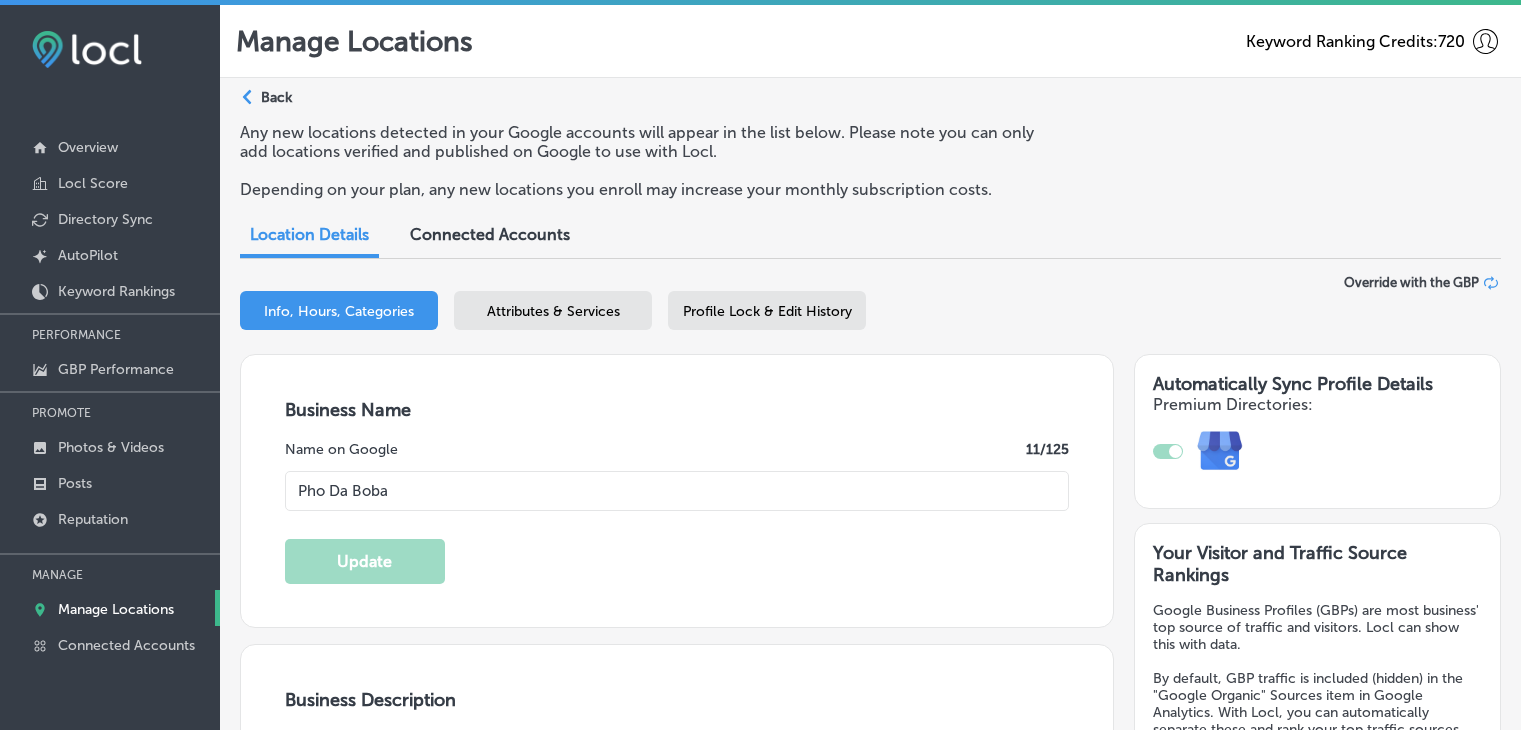 select on "US" 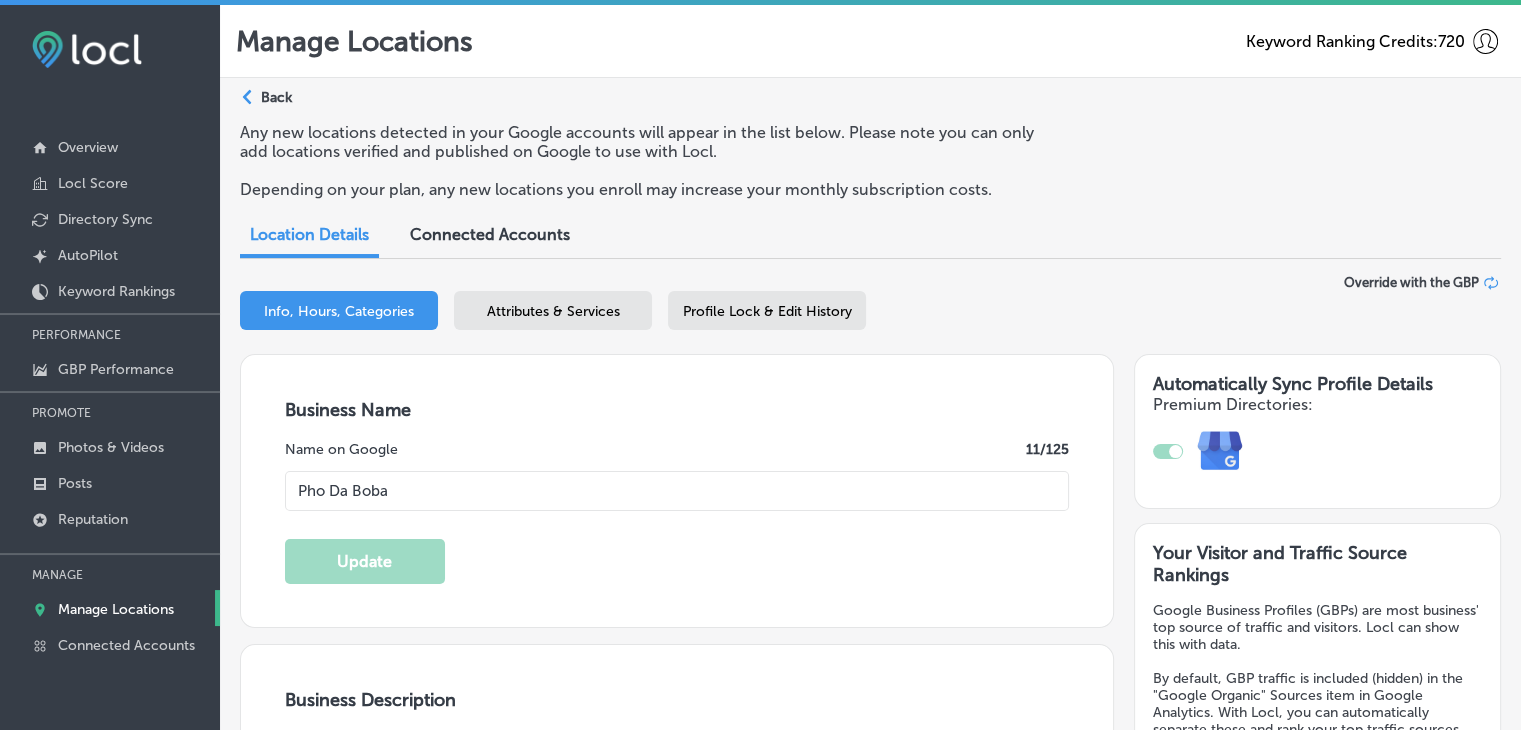 scroll, scrollTop: 3028, scrollLeft: 0, axis: vertical 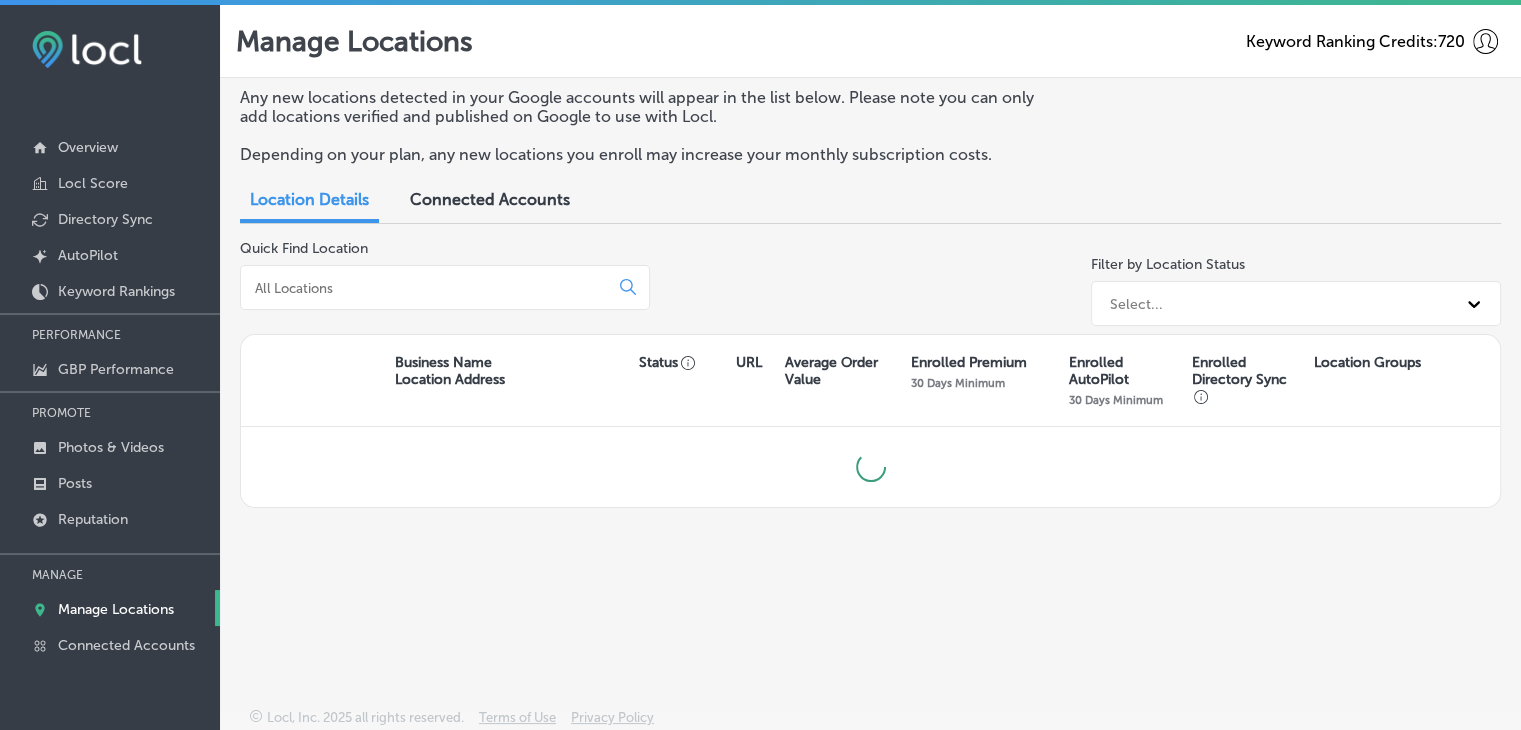 click at bounding box center (428, 288) 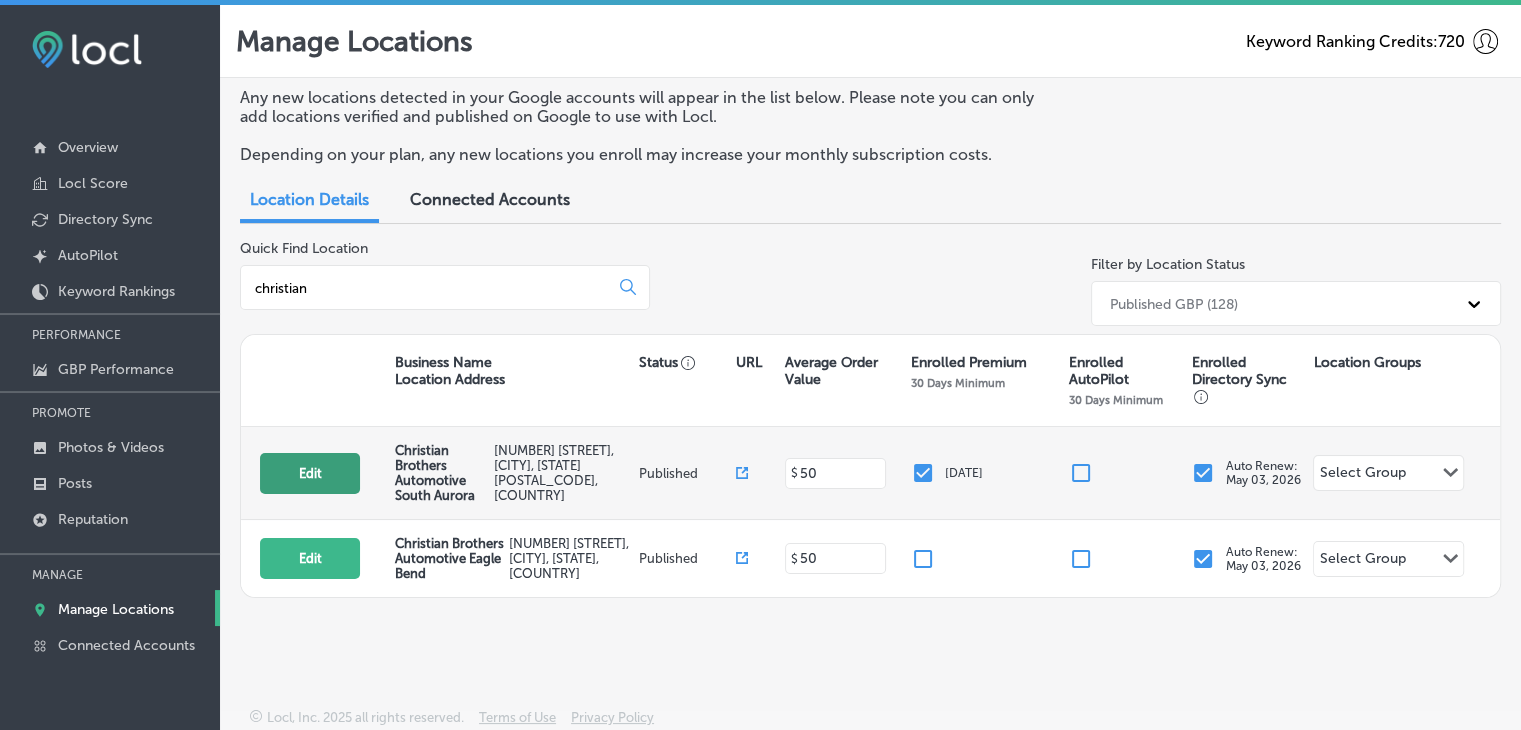 type on "christian" 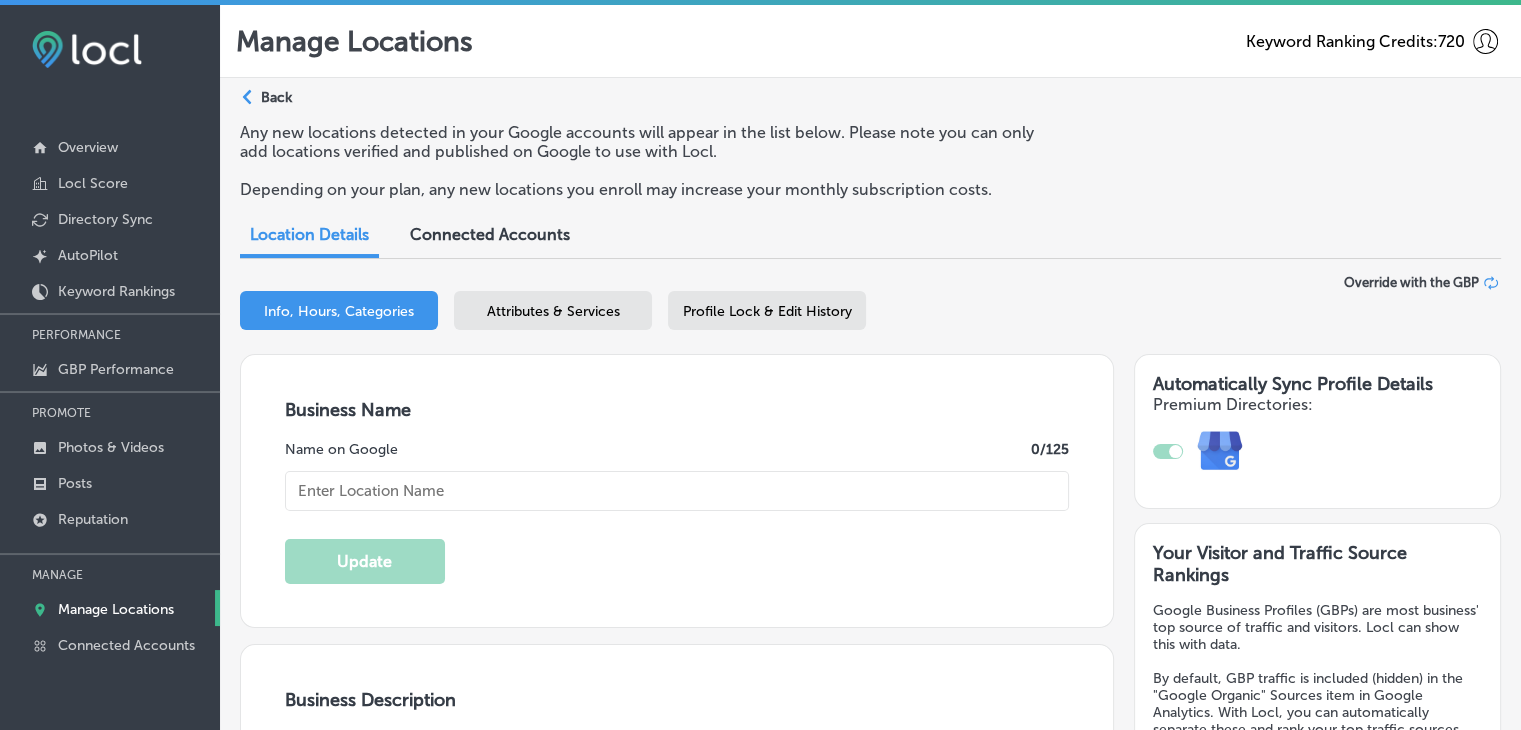 type on "Christian Brothers Automotive South Aurora" 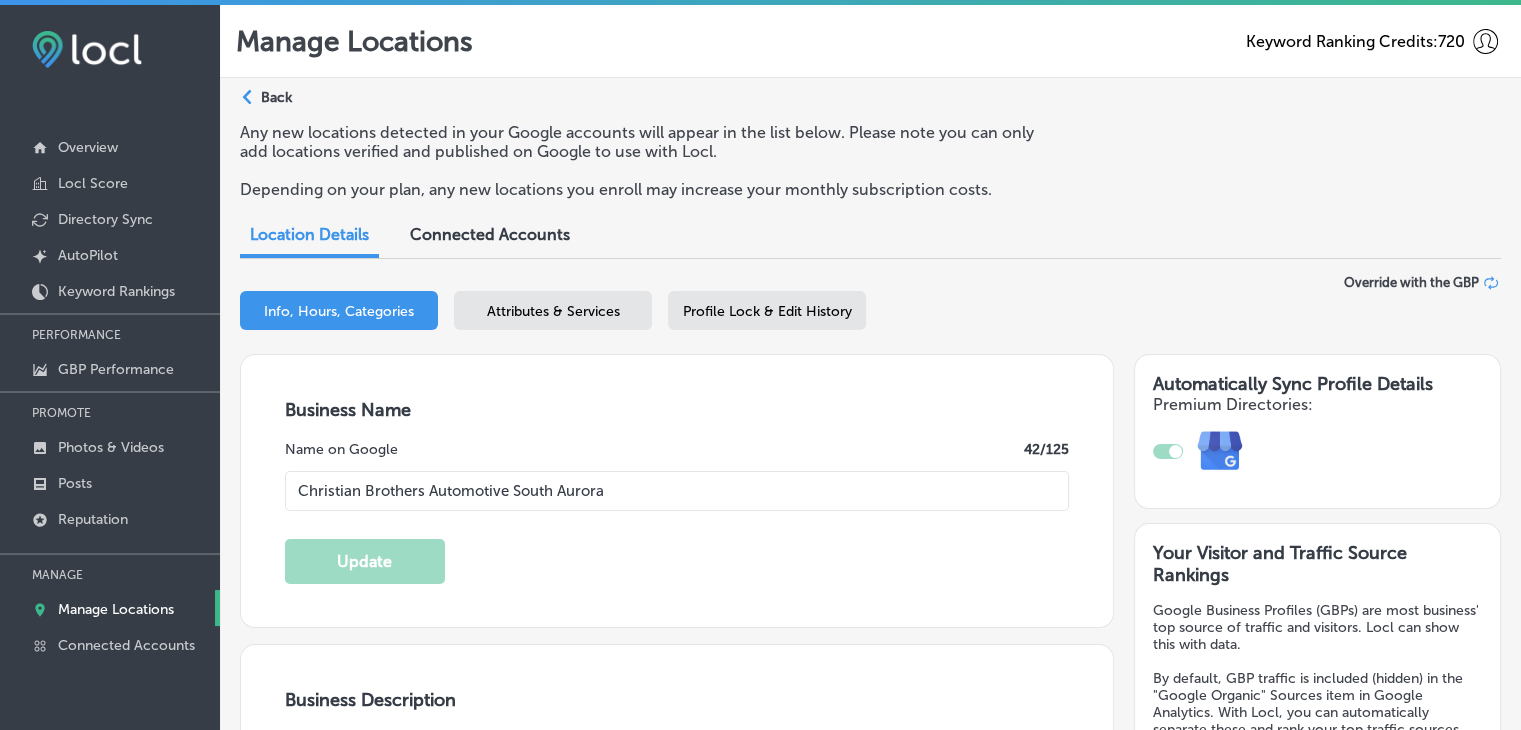 type on "[NUMBER] [STREET]" 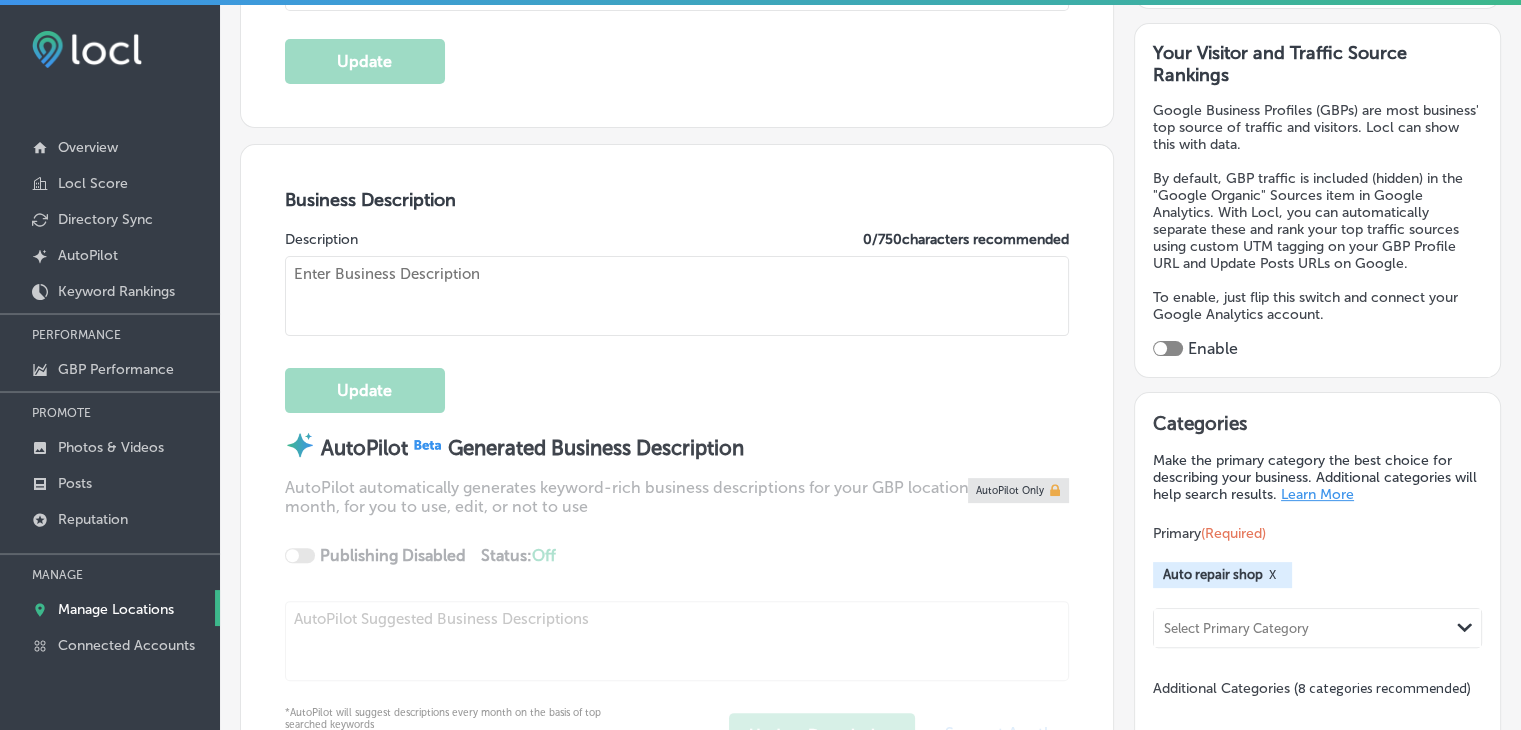 checkbox on "true" 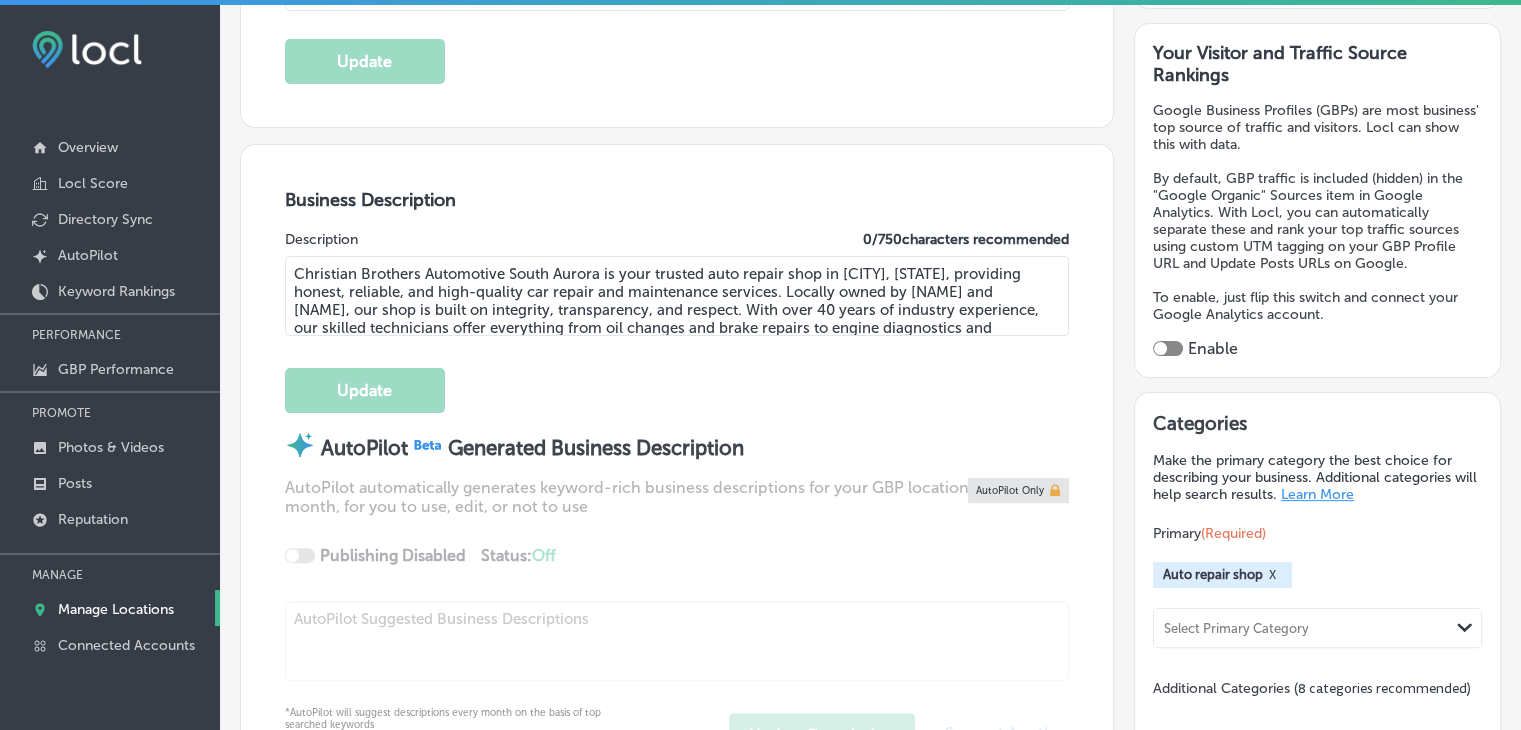 type on "+1 [PHONE]" 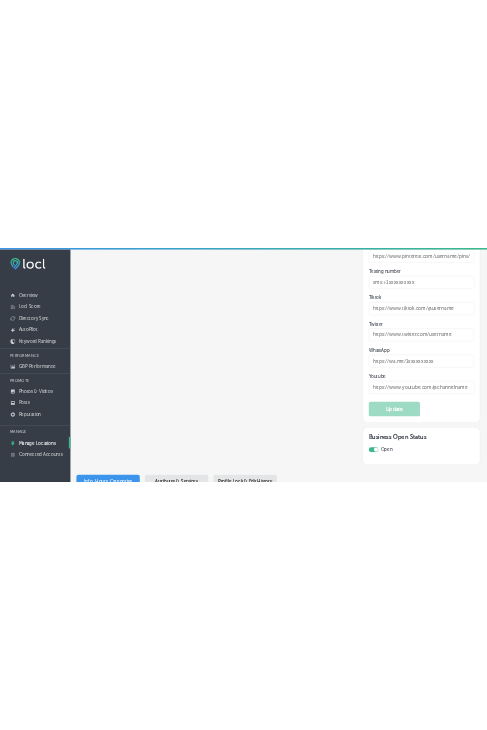 scroll, scrollTop: 3608, scrollLeft: 0, axis: vertical 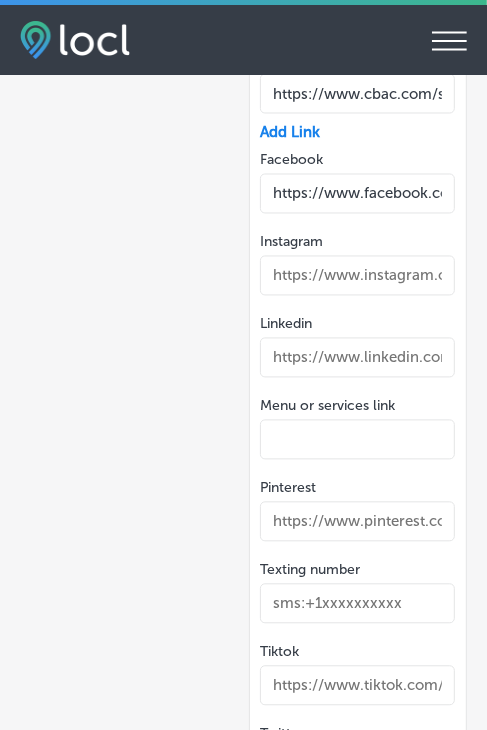 select on "US" 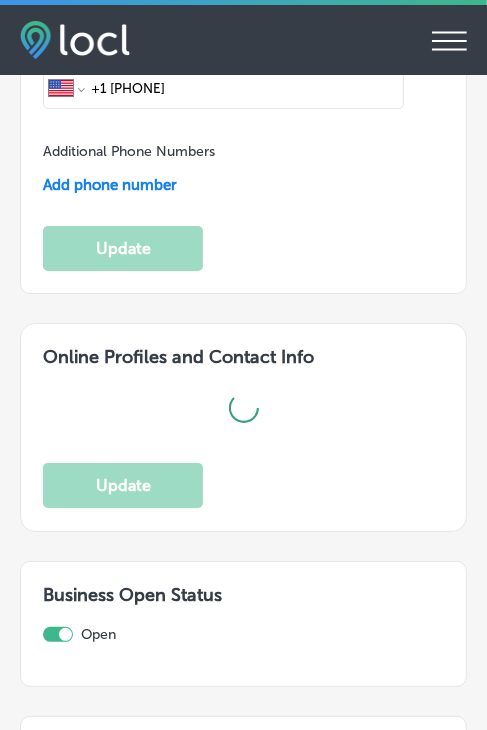type on "https://www.cbac.com/south-aurora/" 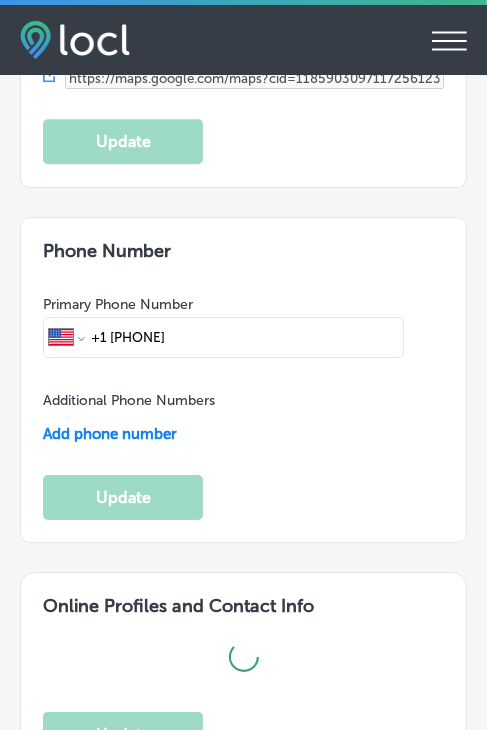 checkbox on "true" 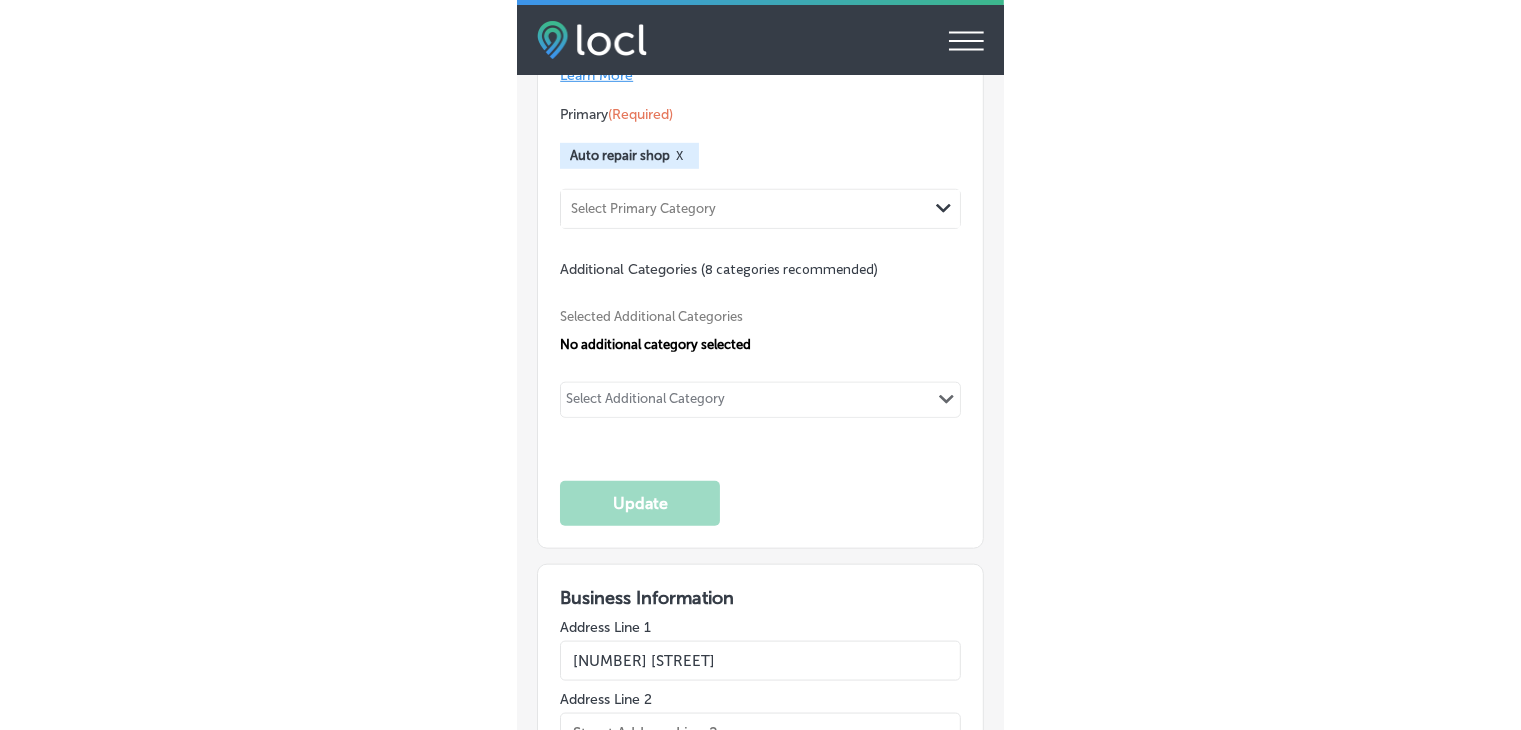 scroll, scrollTop: 2678, scrollLeft: 0, axis: vertical 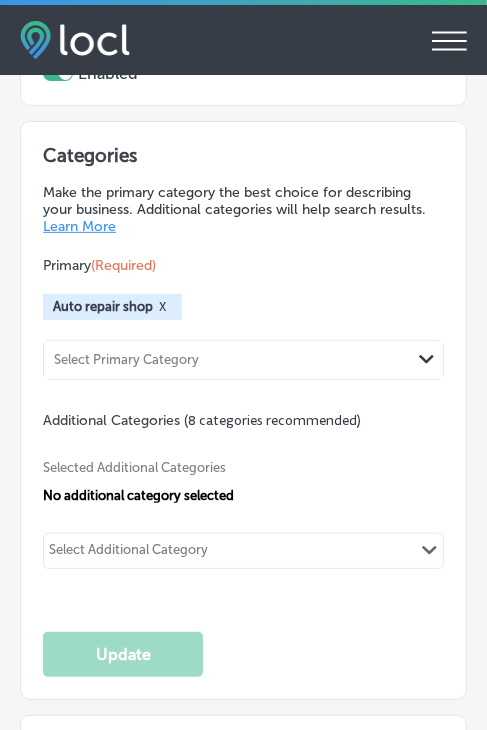 select on "US" 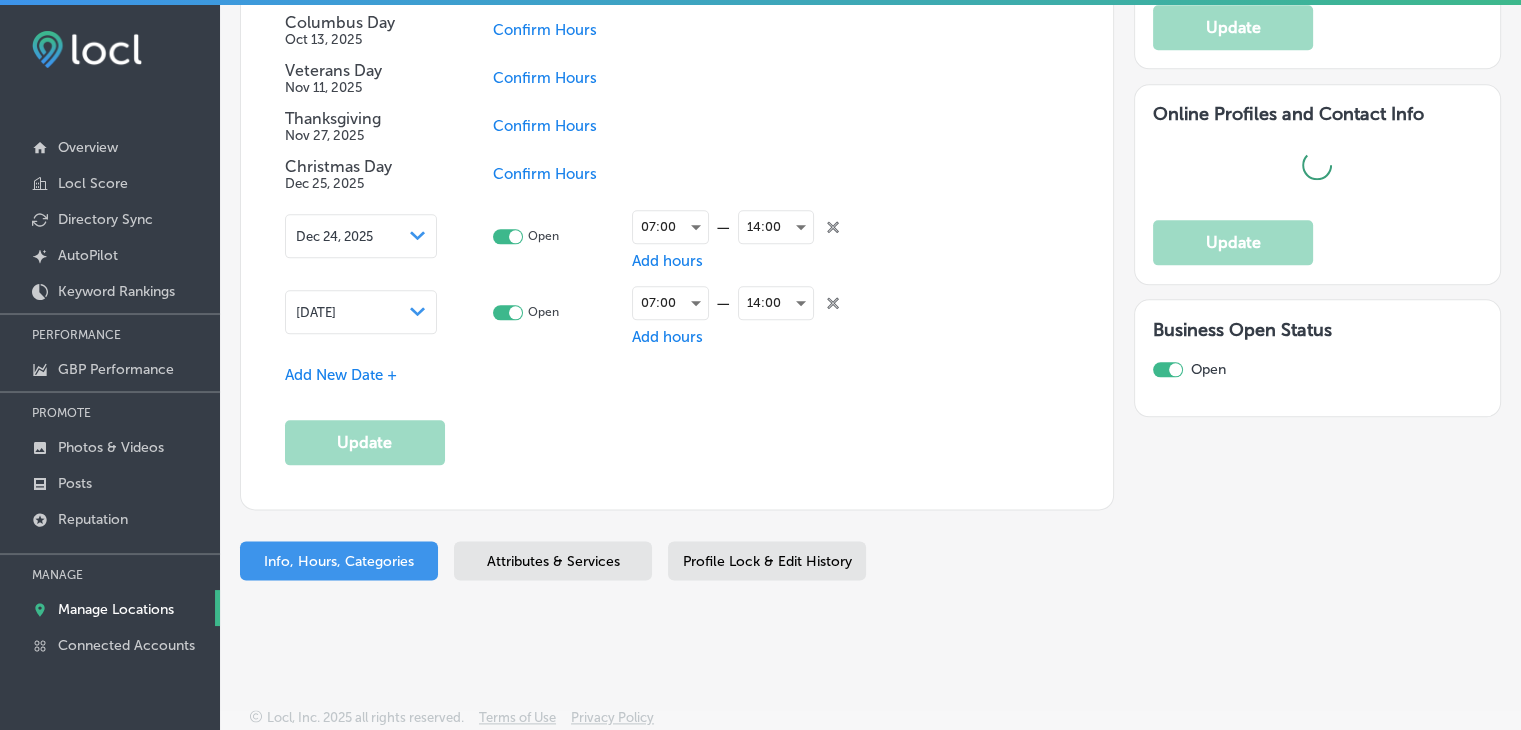 scroll, scrollTop: 2364, scrollLeft: 0, axis: vertical 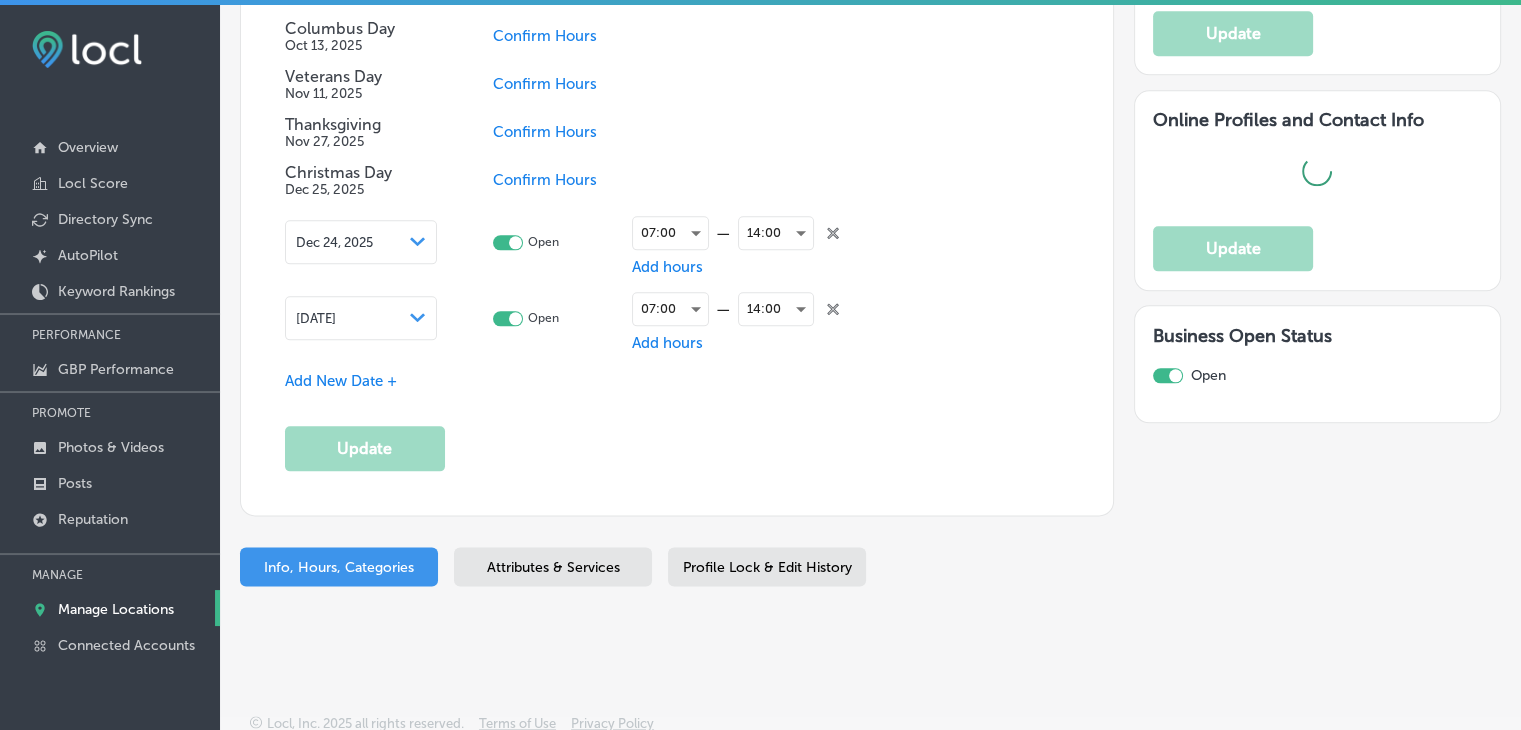 type on "[NUMBER] [STREET]" 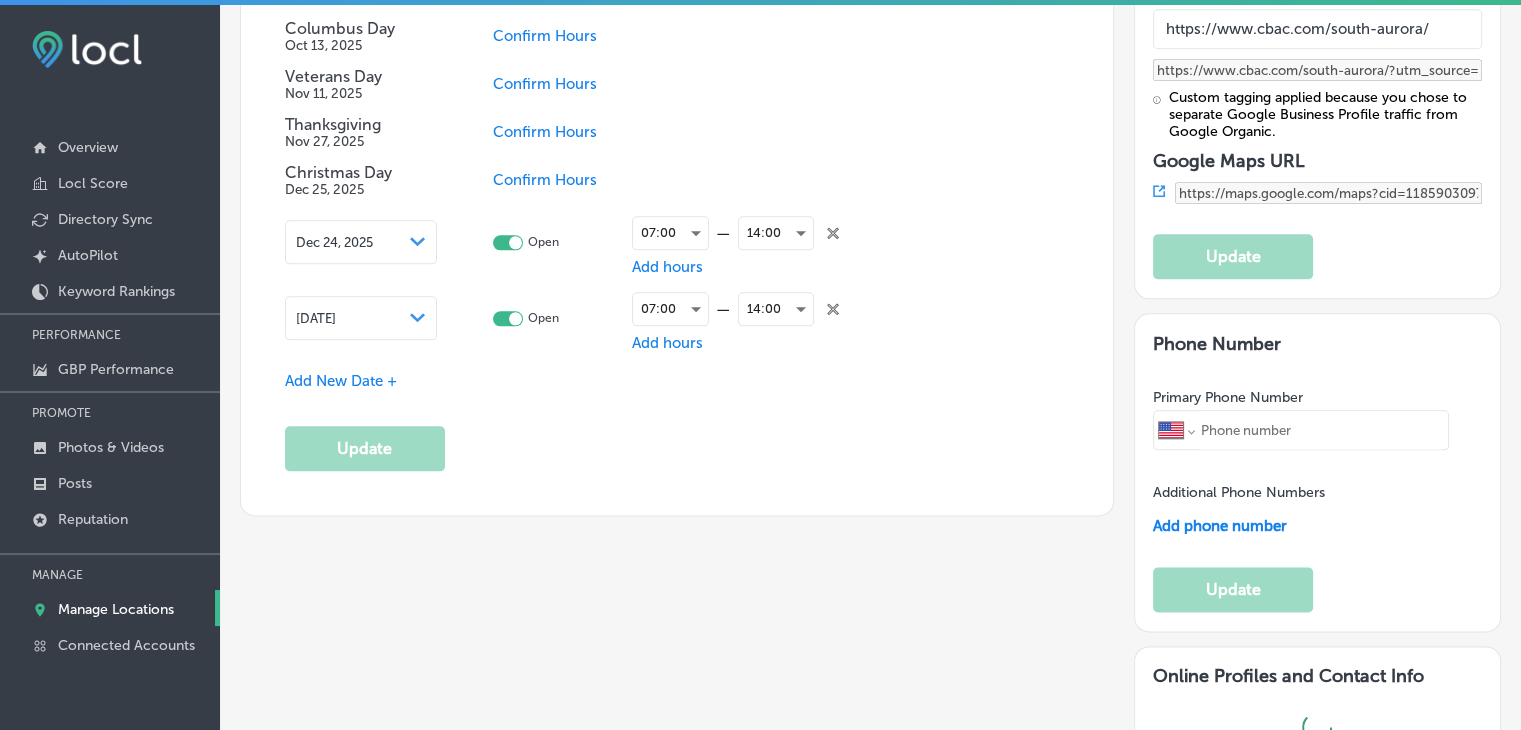 checkbox on "true" 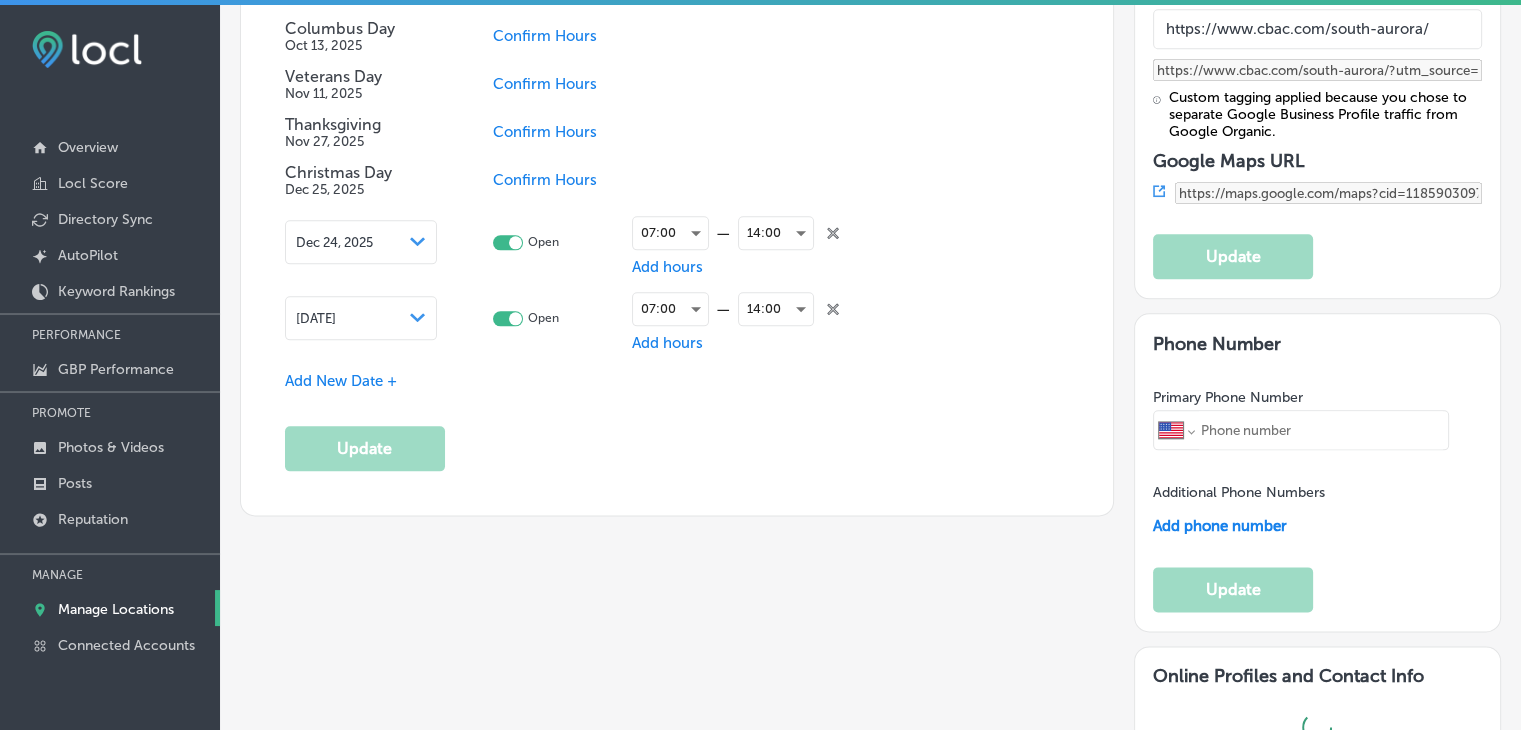 type on "+1 720 571 4980" 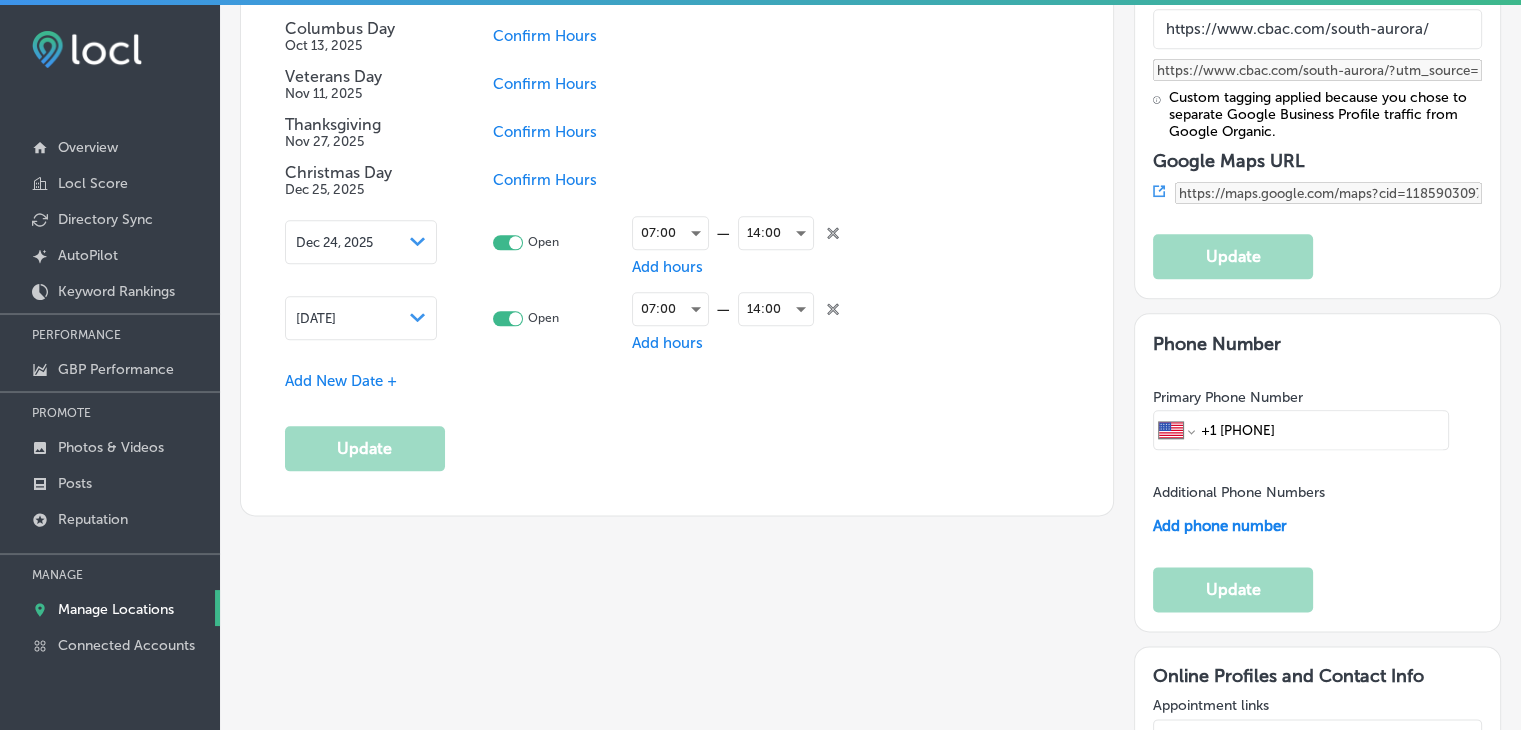 scroll, scrollTop: 2678, scrollLeft: 0, axis: vertical 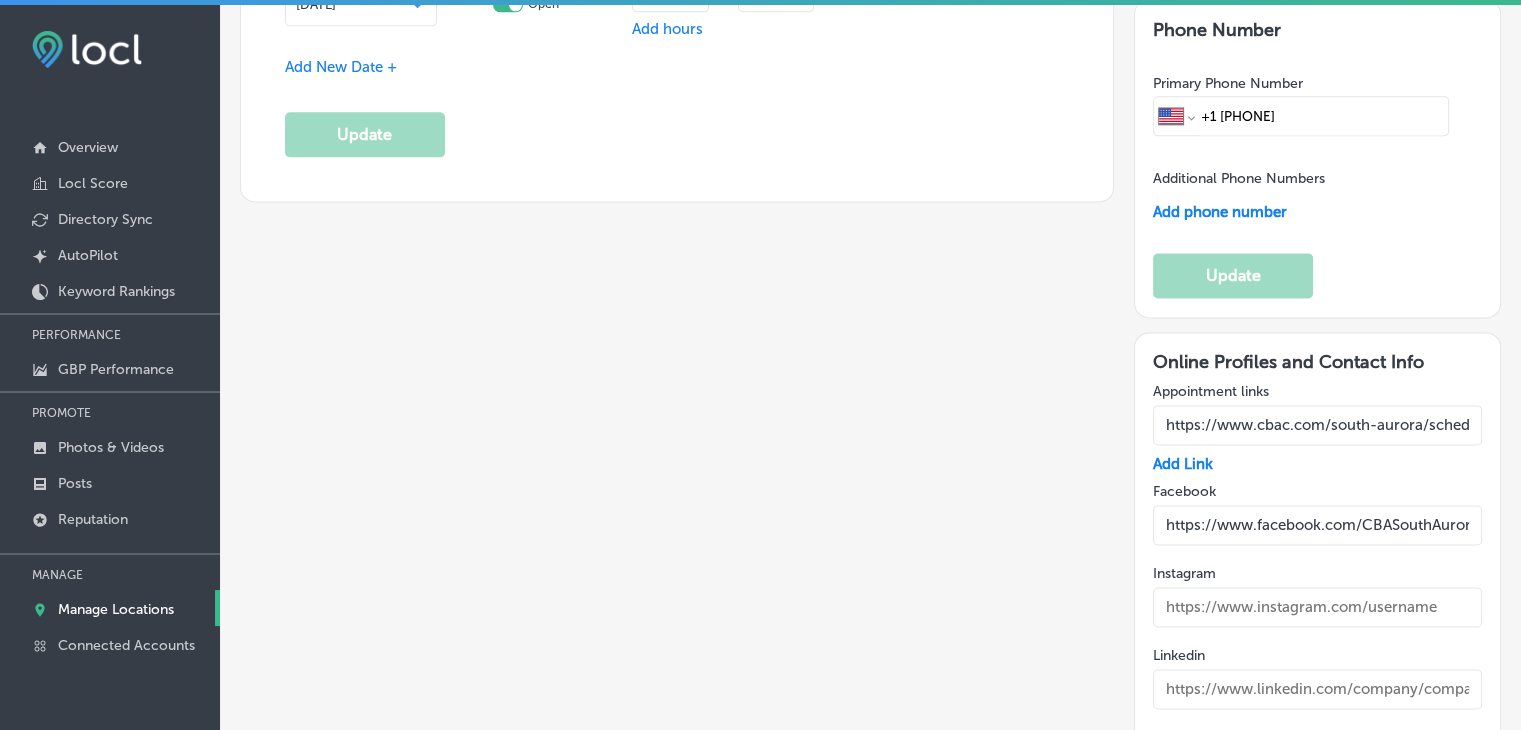 drag, startPoint x: 1060, startPoint y: 365, endPoint x: 1064, endPoint y: 36, distance: 329.02432 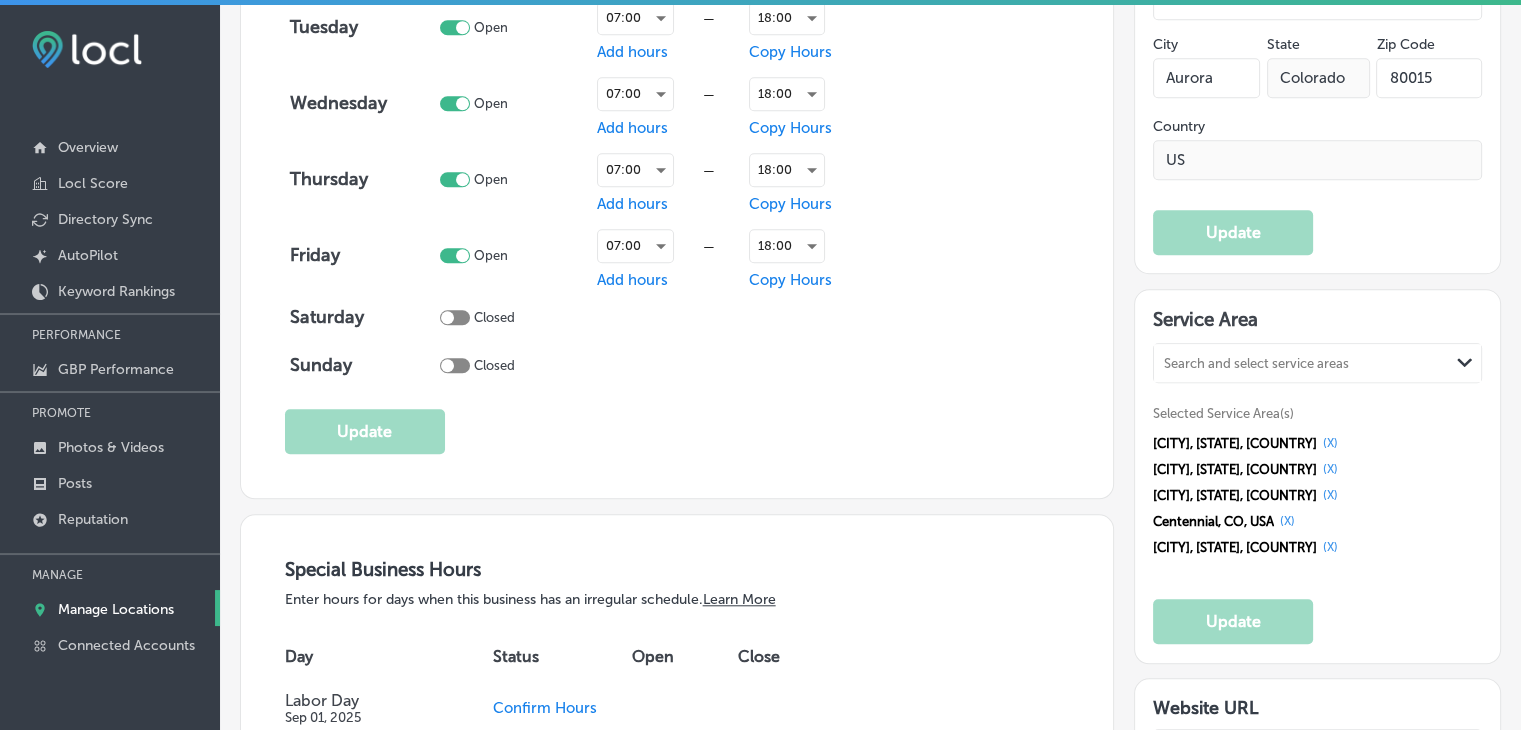 scroll, scrollTop: 1478, scrollLeft: 0, axis: vertical 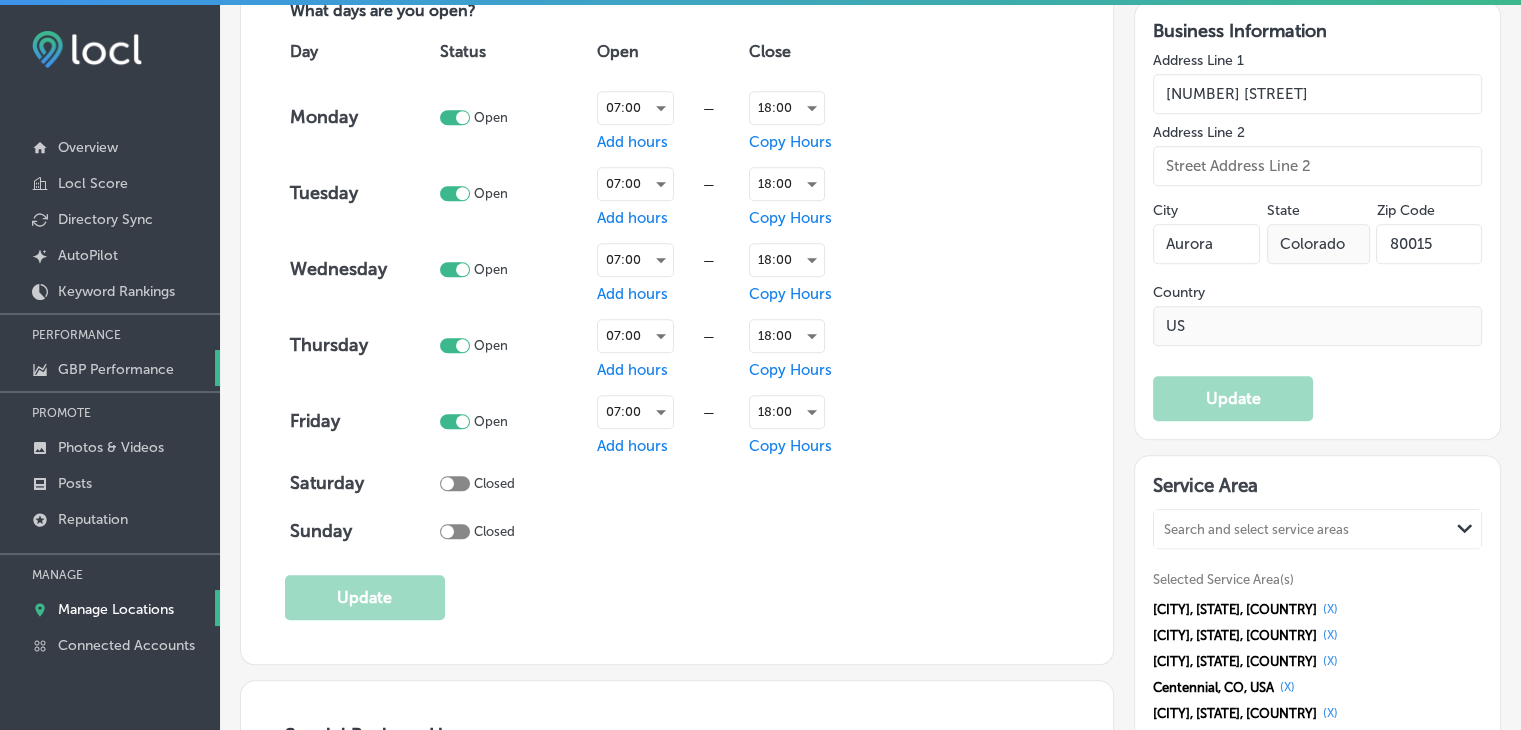 click on "GBP Performance" at bounding box center [116, 369] 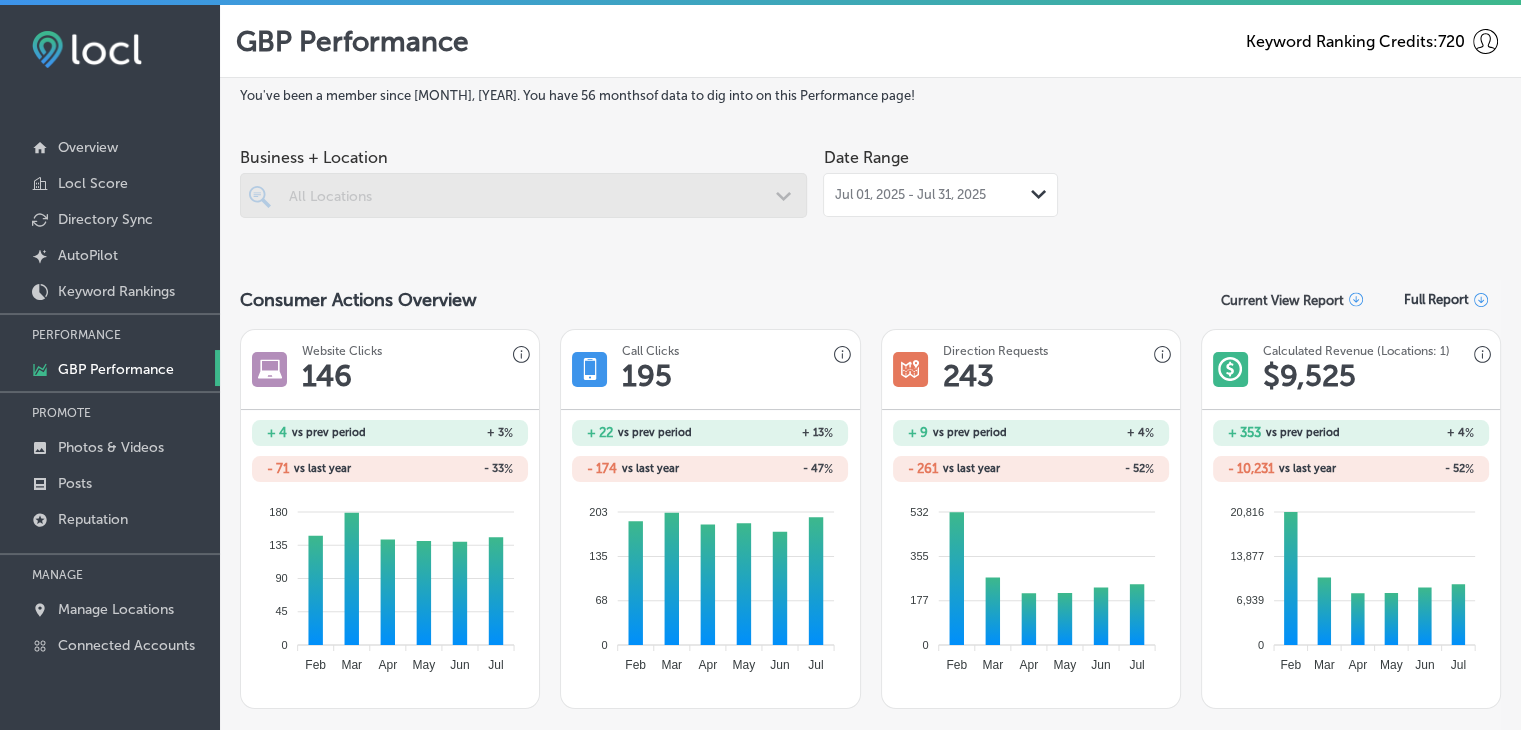 click at bounding box center [523, 195] 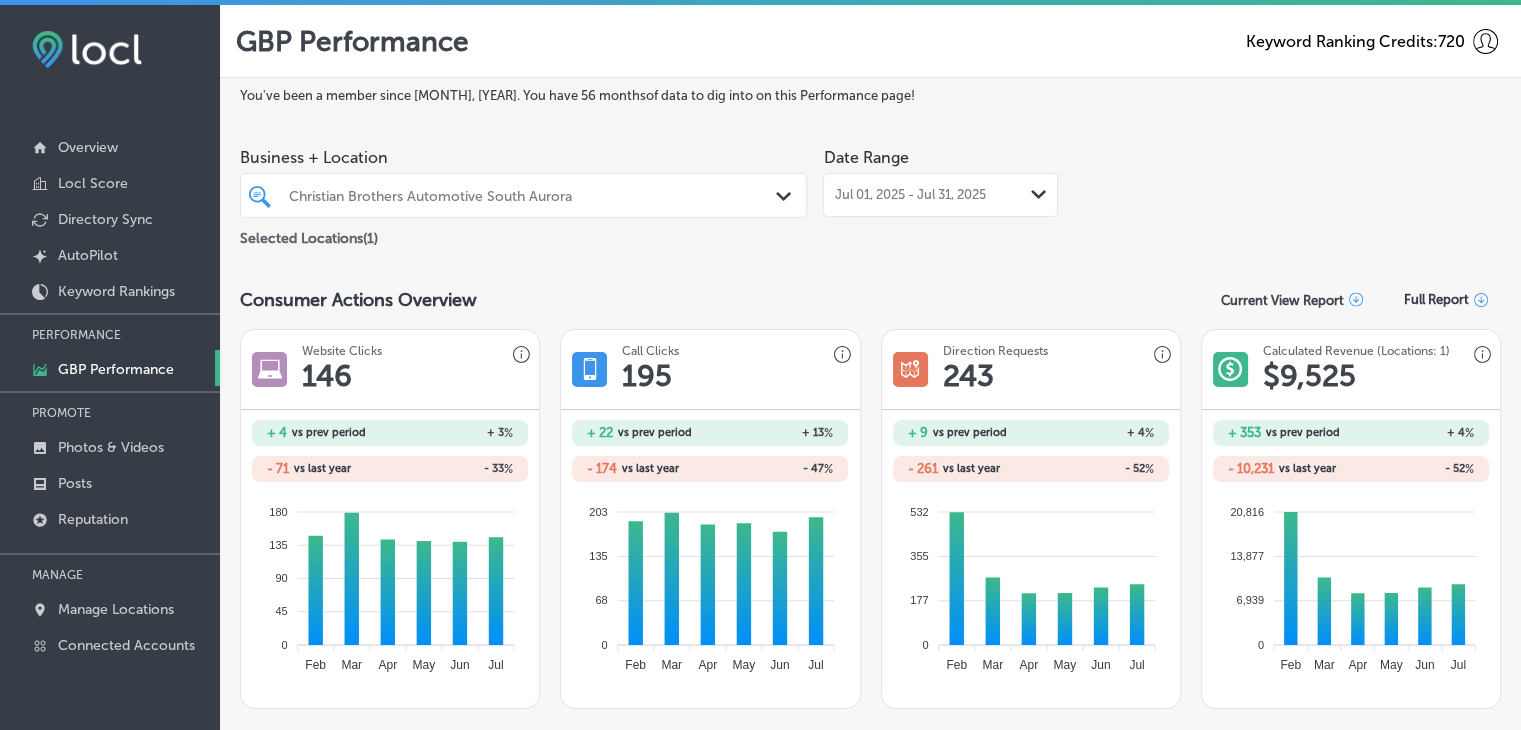 click on "[MONTH] [DAY], [YEAR] - [MONTH] [DAY], [YEAR] Path Created with Sketch." at bounding box center (940, 195) 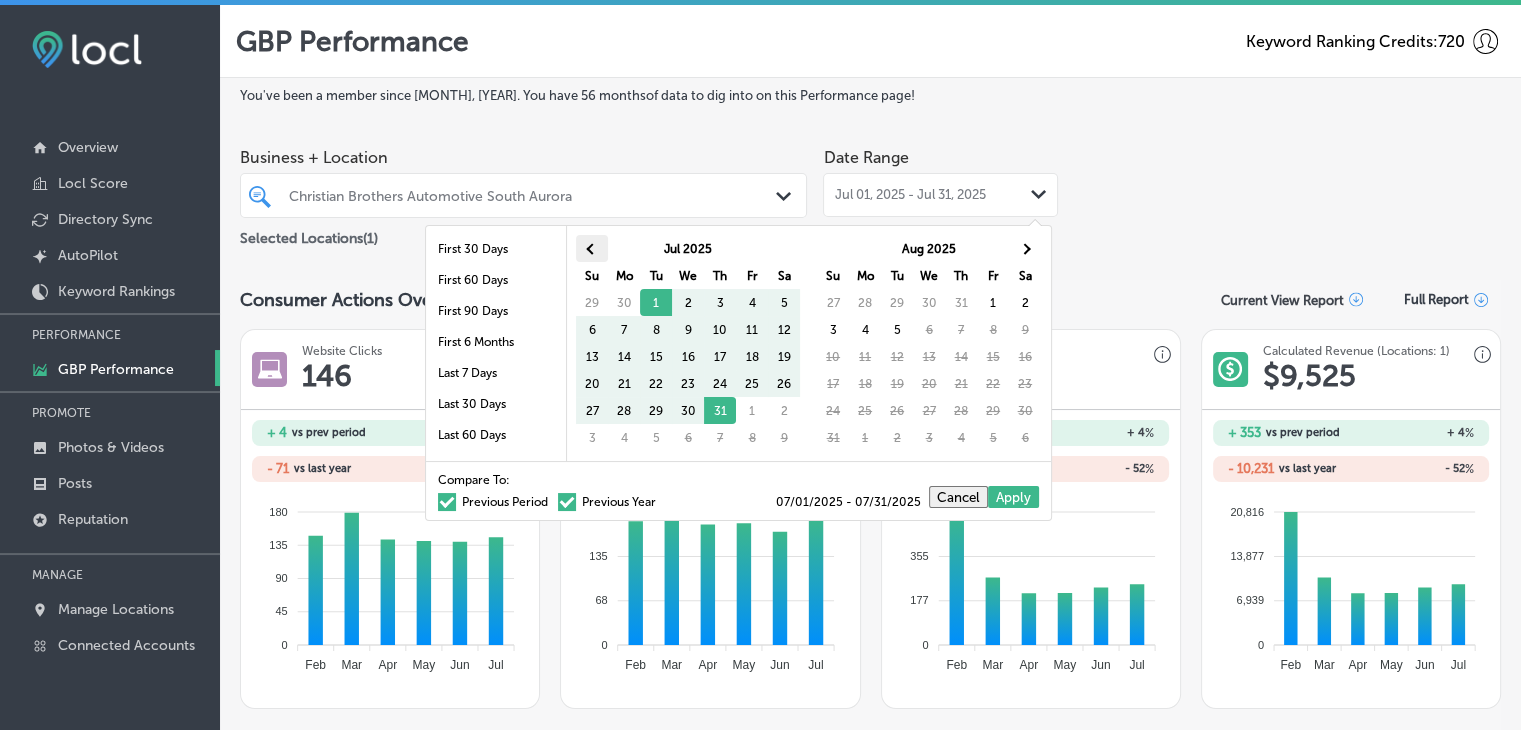 click at bounding box center (592, 248) 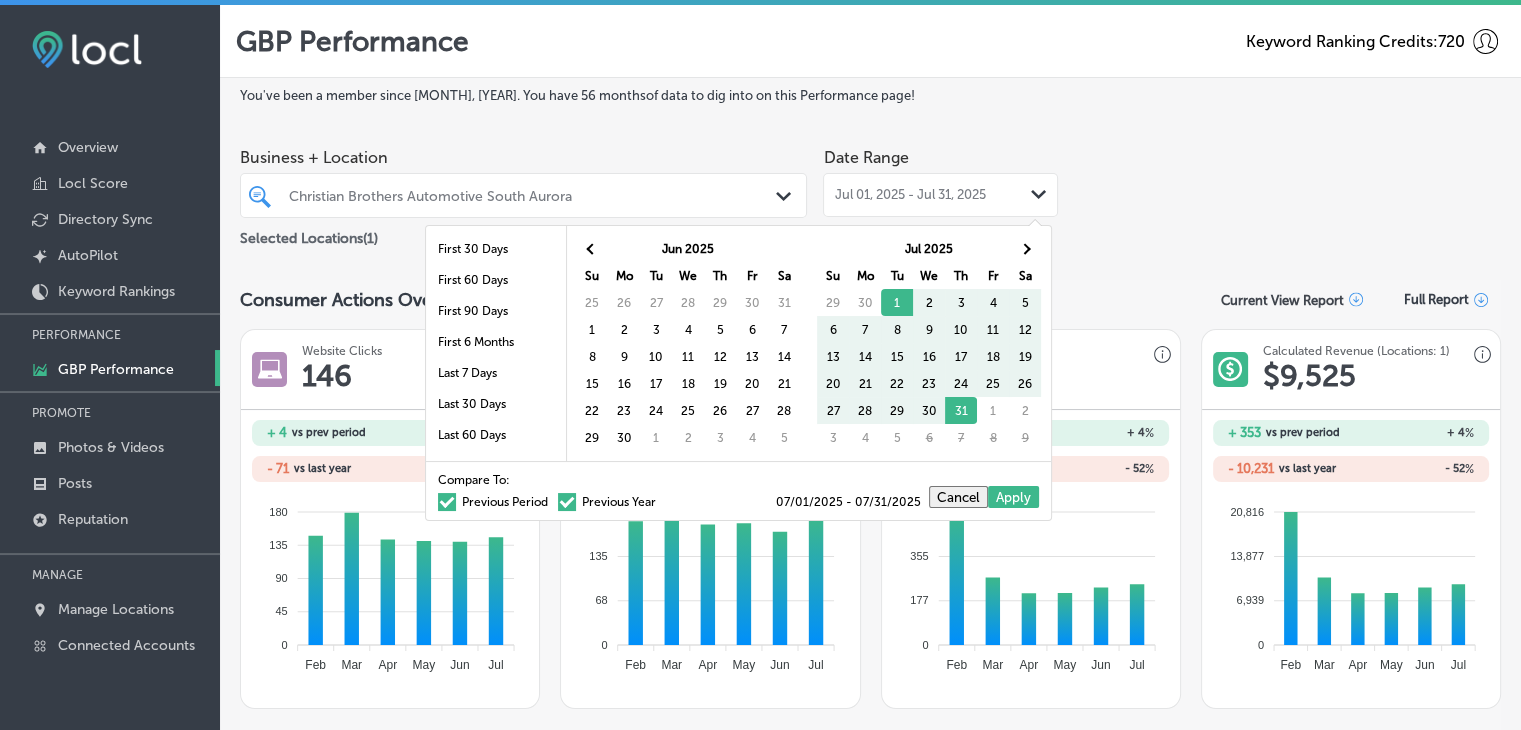 click at bounding box center (592, 248) 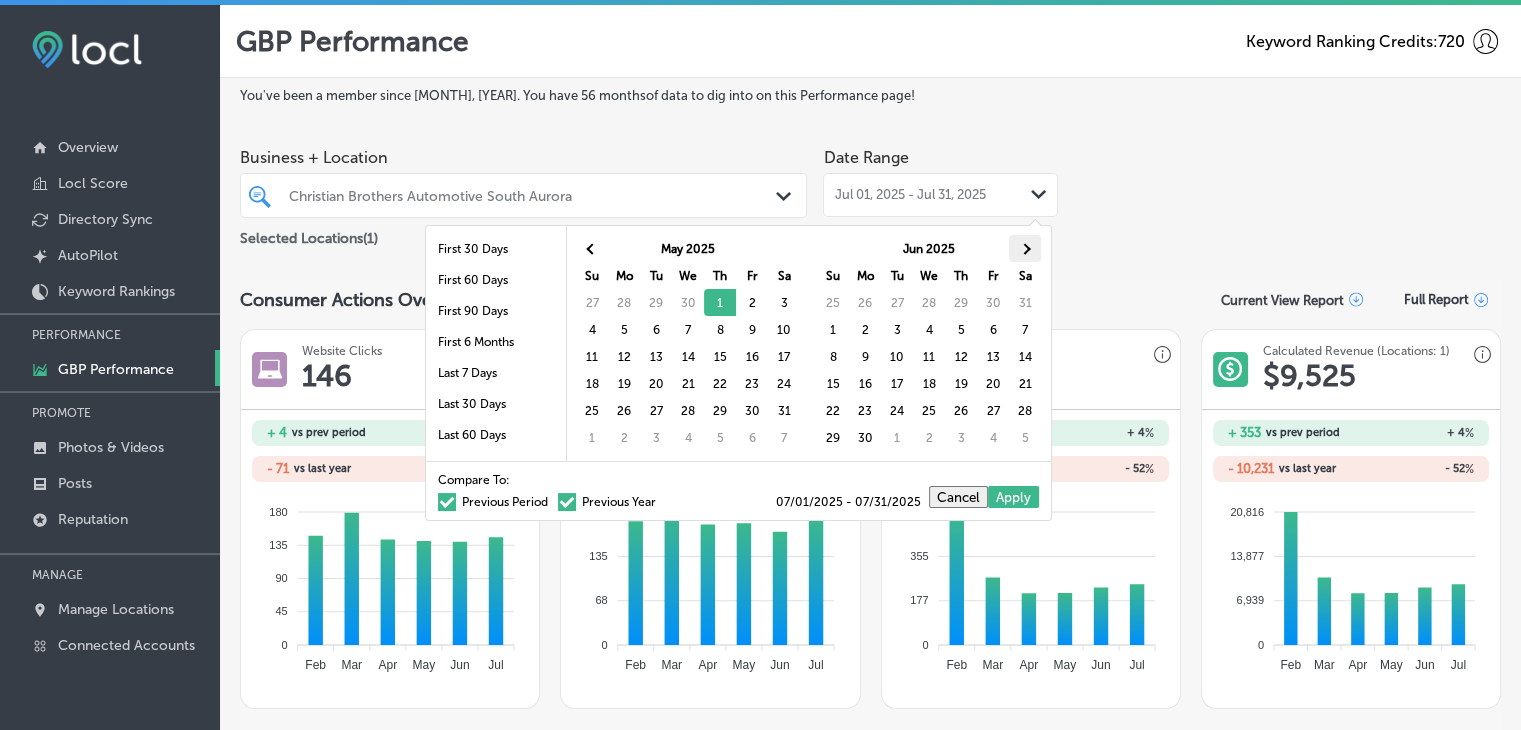 click at bounding box center [1025, 248] 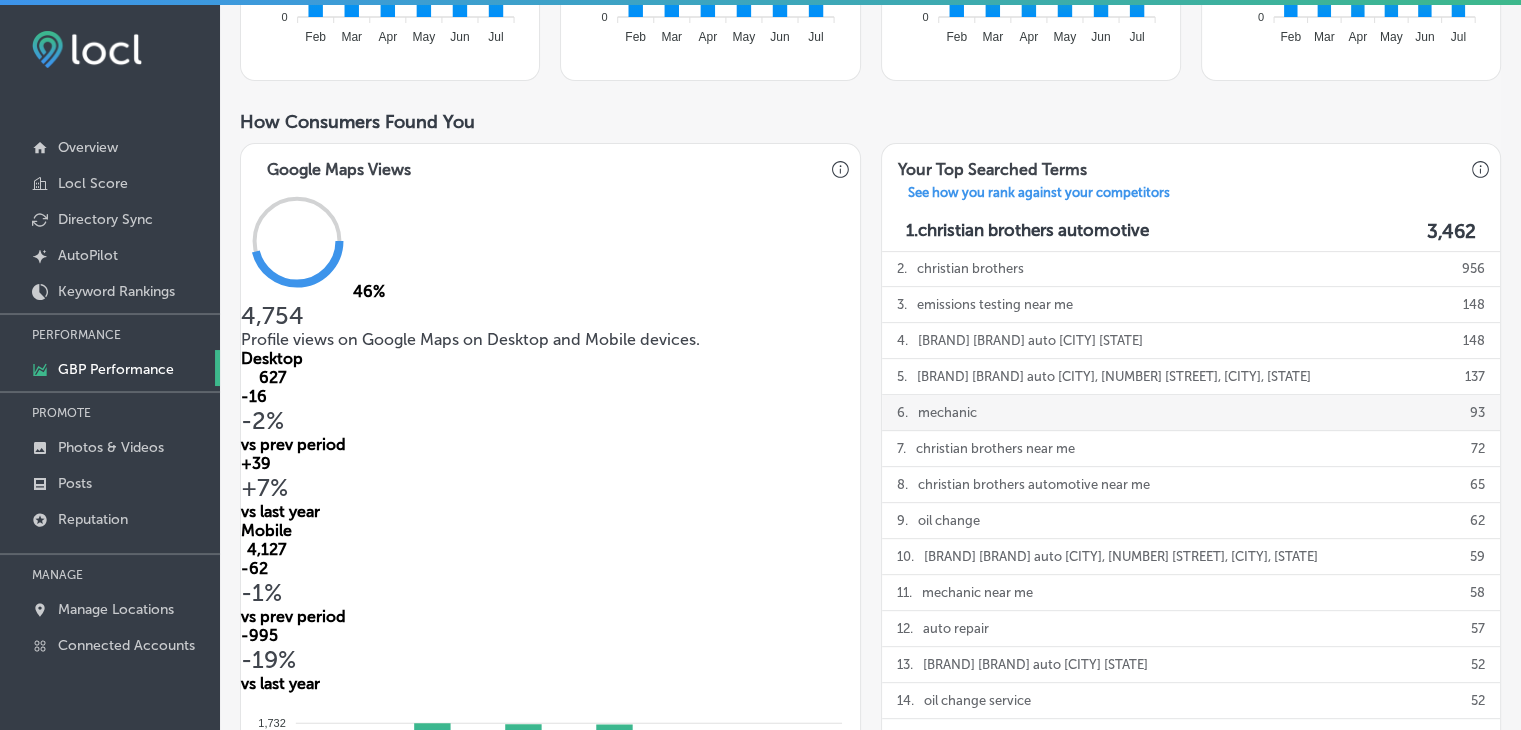 scroll, scrollTop: 590, scrollLeft: 0, axis: vertical 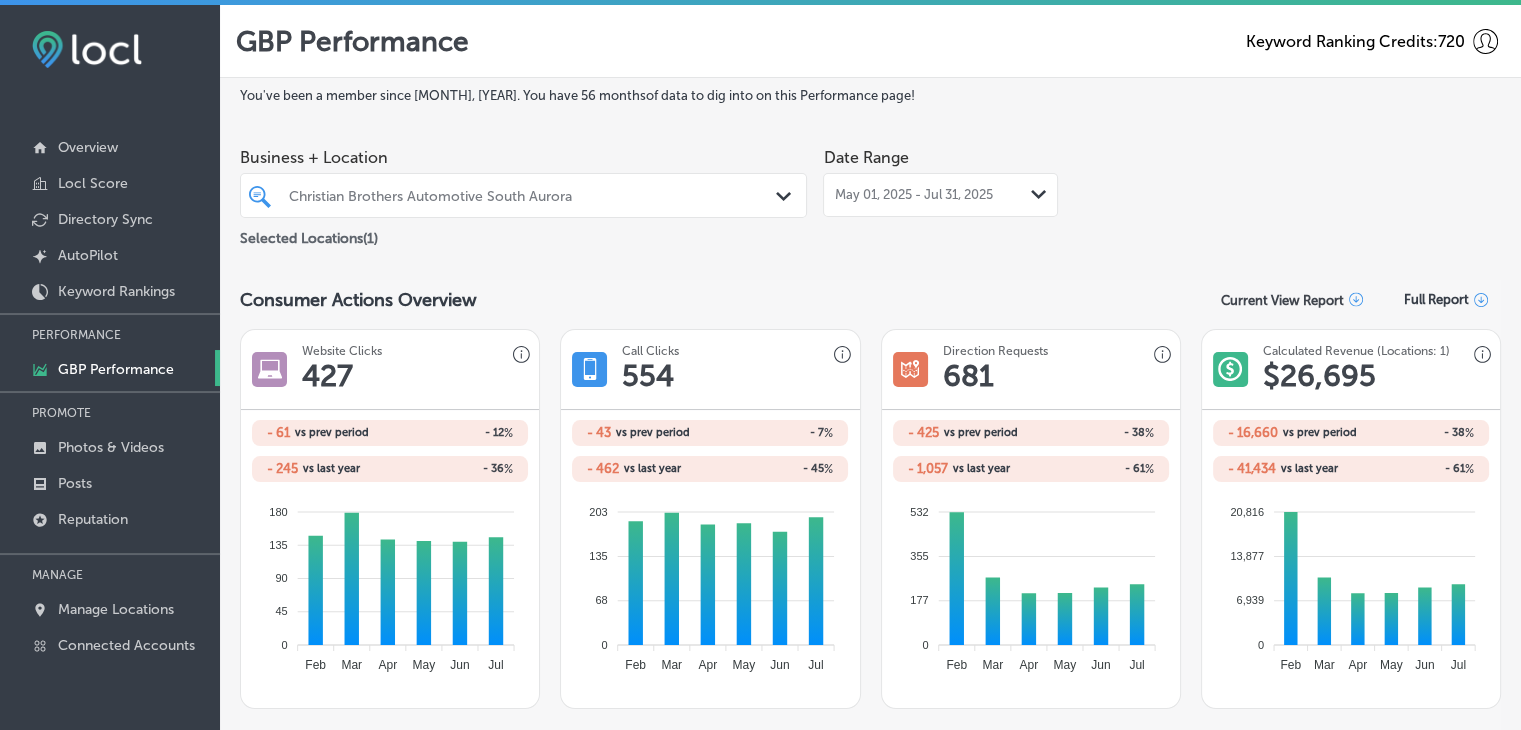 click on "May 01, 2025 - Jul 31, 2025" at bounding box center (913, 195) 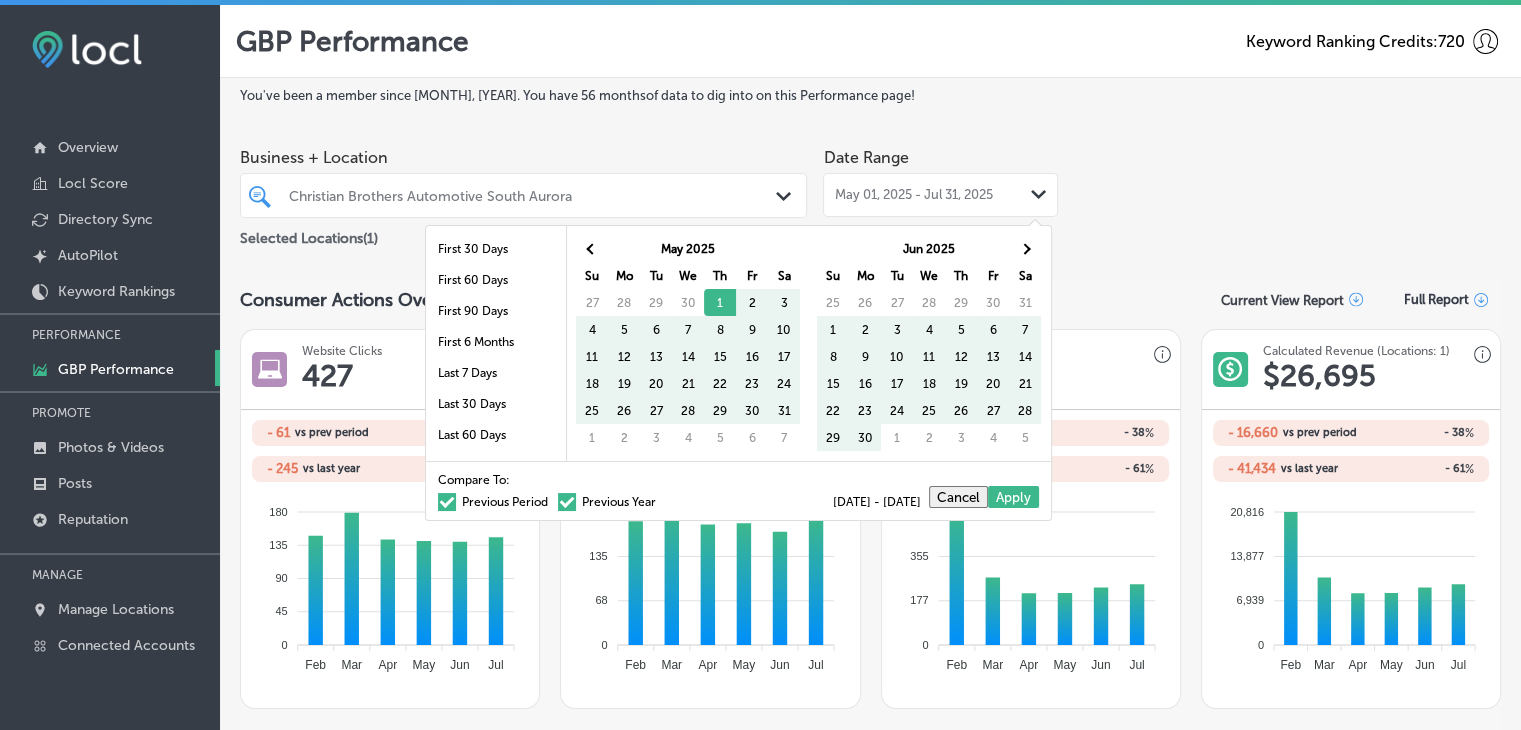 click on "Previous Year" at bounding box center [607, 502] 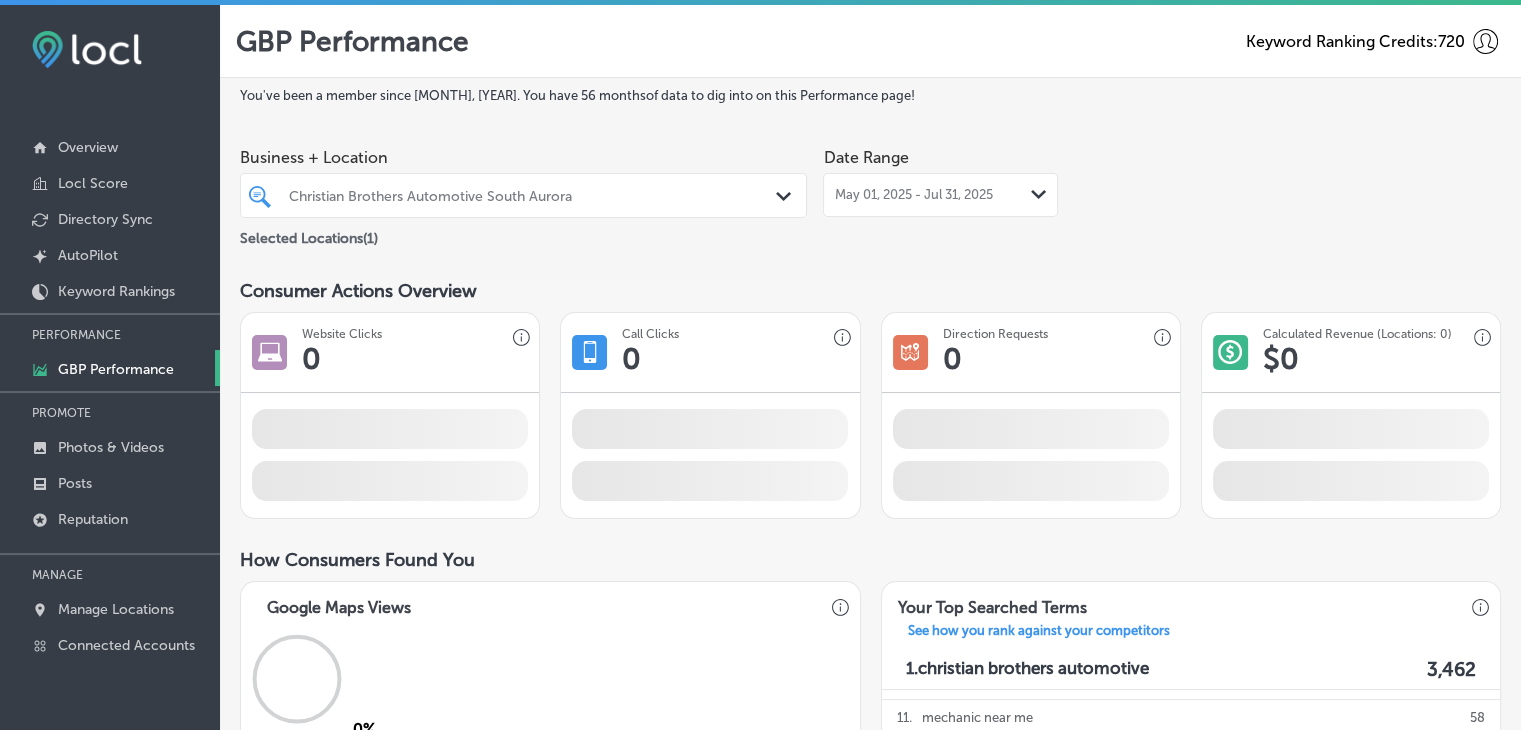 click on "May 01, 2025 - Jul 31, 2025" at bounding box center (913, 195) 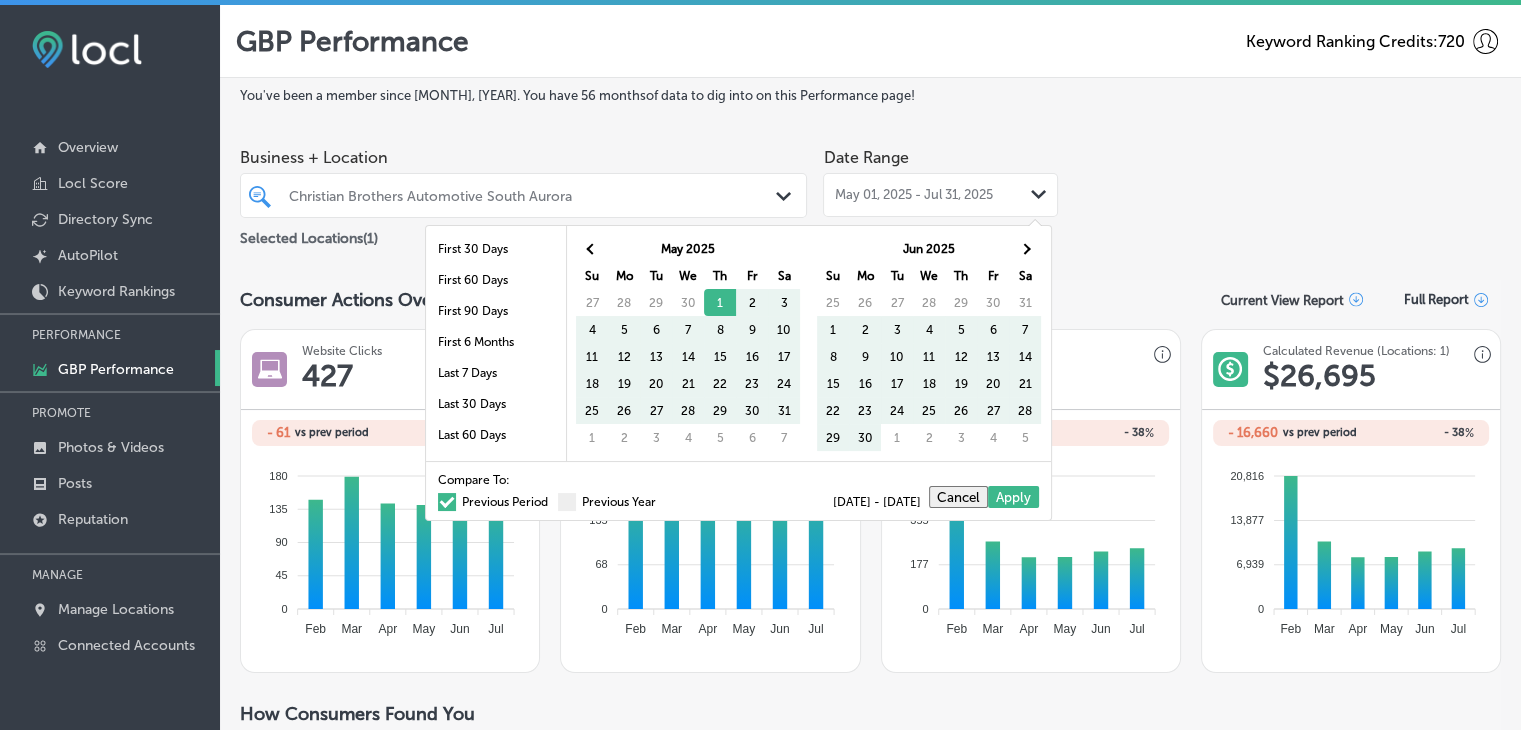click on "Previous Period" at bounding box center [493, 502] 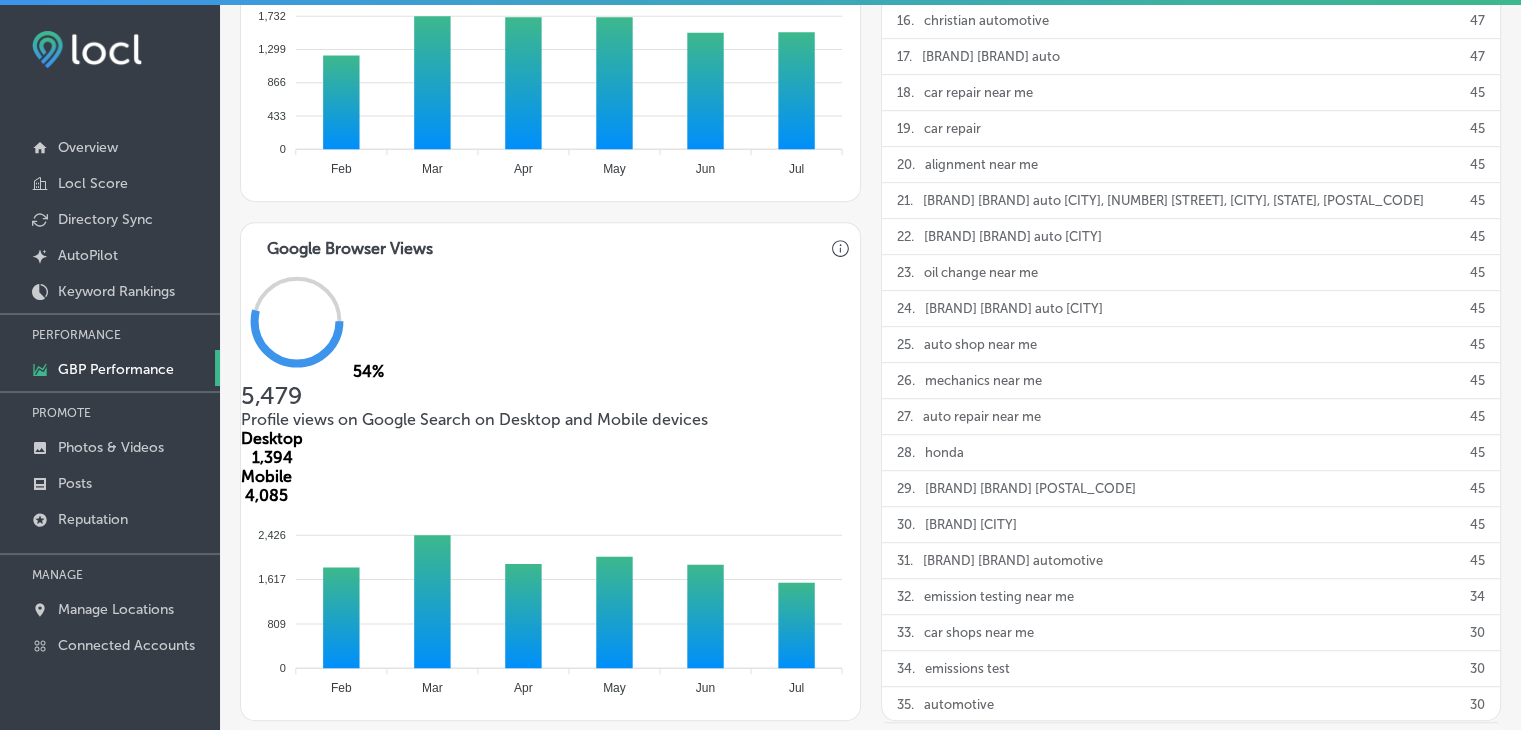 scroll, scrollTop: 1028, scrollLeft: 0, axis: vertical 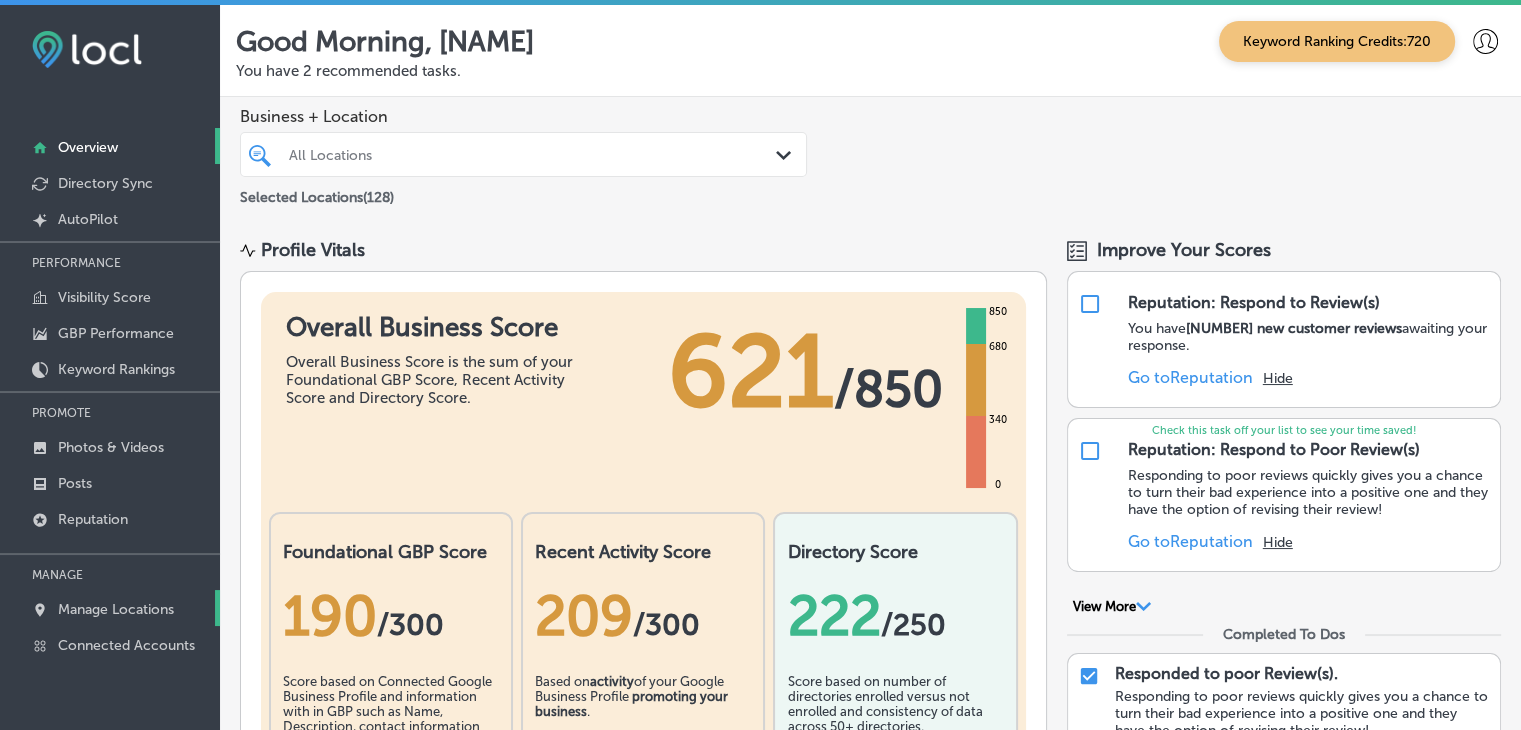 click on "Manage Locations" at bounding box center [116, 609] 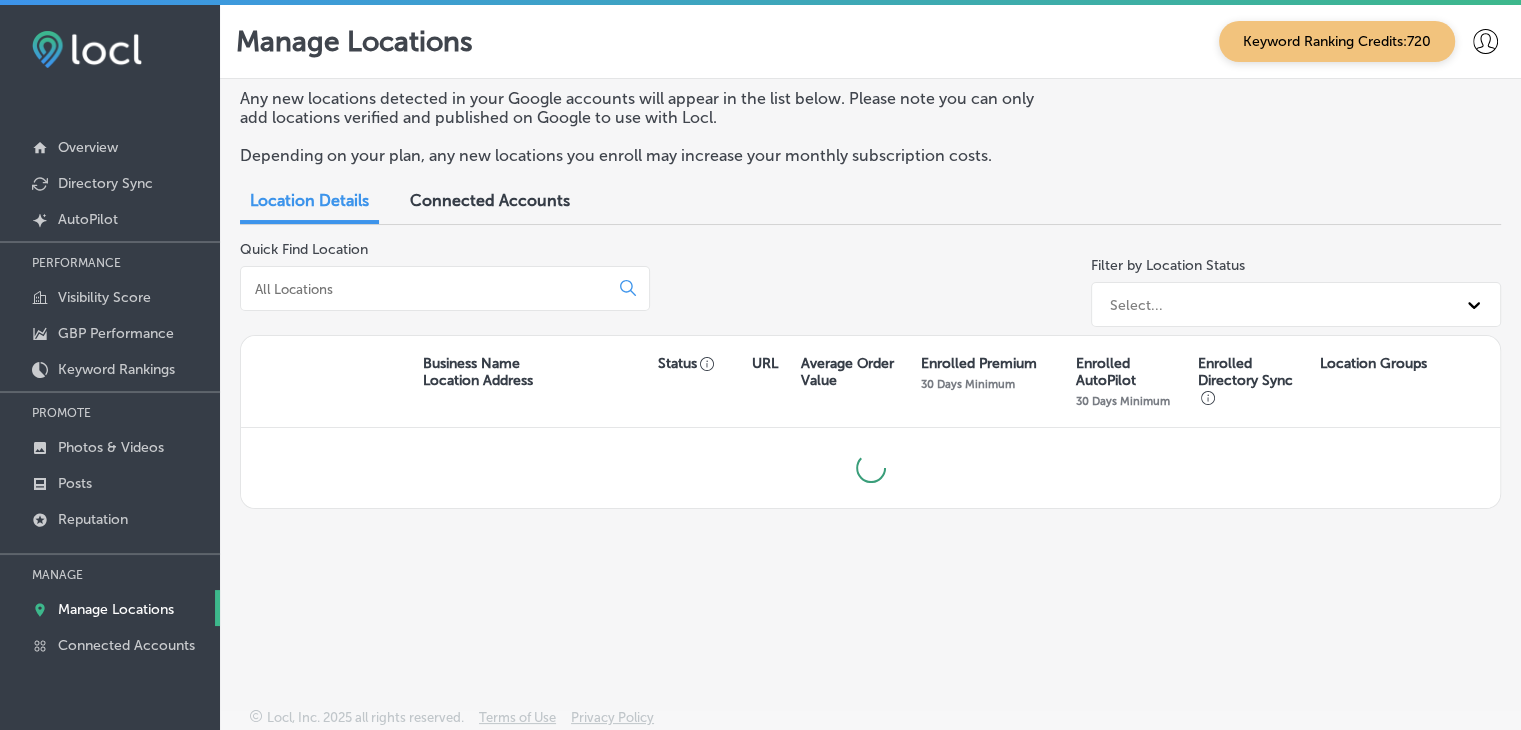 click at bounding box center [445, 288] 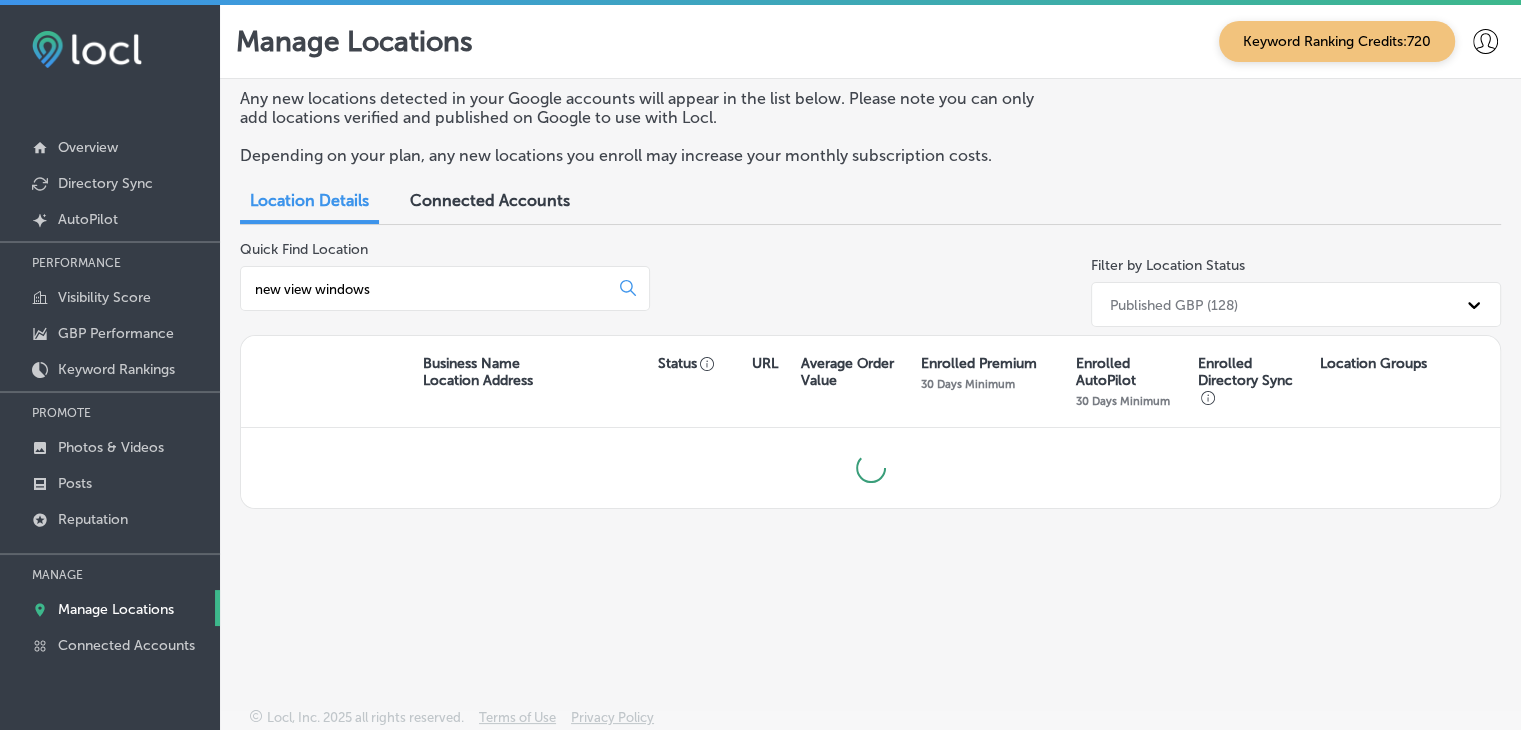 scroll, scrollTop: 0, scrollLeft: 0, axis: both 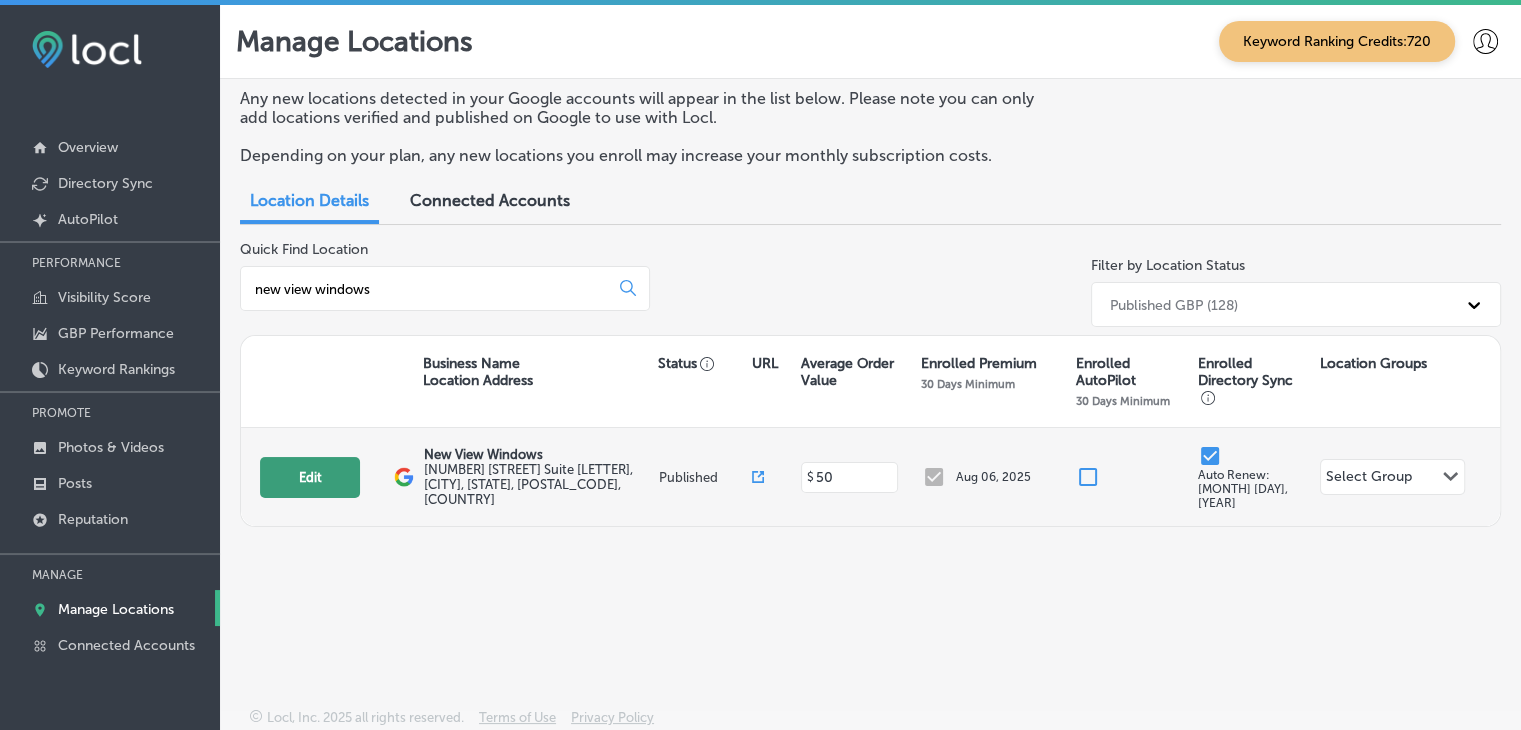 type on "new view windows" 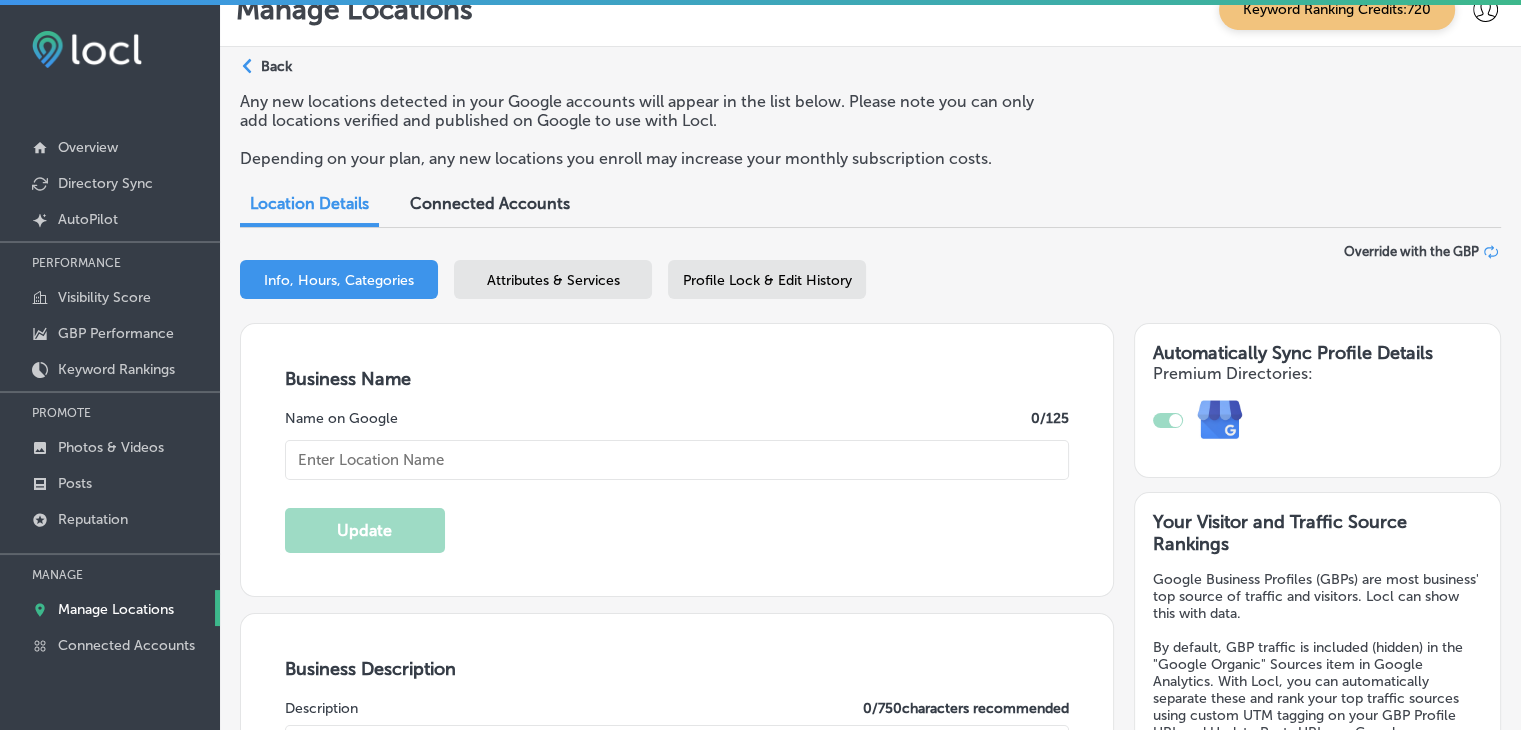 type on "New View Windows" 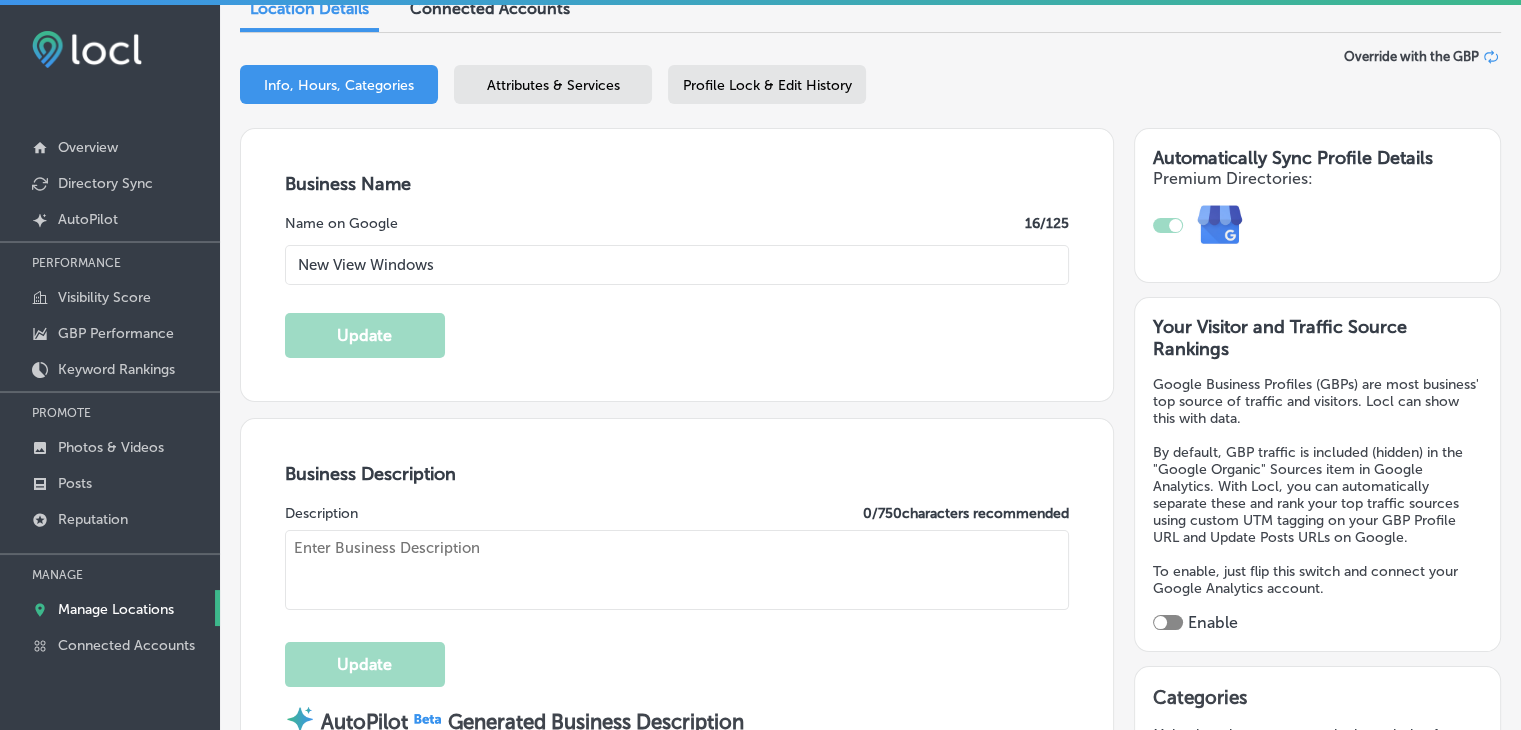 type on "[NUMBER] [STREET] Suite [LETTER]" 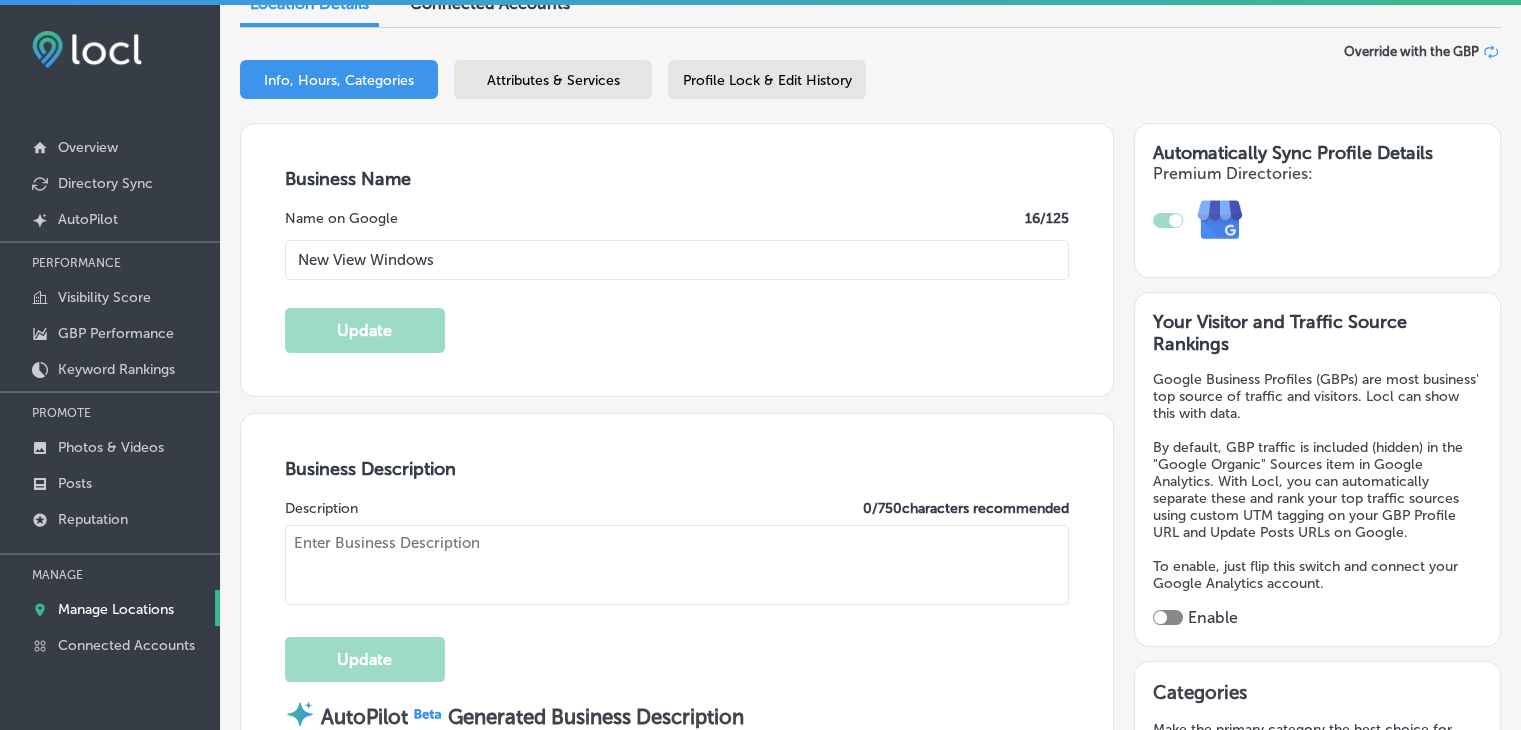 type on "New View Windows is a window replacement company serving [CITY], [STATE], and the greater [CITY]–[CITY] area, offering comprehensive home exterior services, including window replacement and installation. With over 15 years of experience, their team specializes in identifying and addressing issues such as drafts, damaged frames, condensation between panes, and high energy bills. They provide expert guidance in selecting energy-efficient windows that suit your home's style and budget, ensuring quick and efficient installation. New View Windows is known for its customer-focused approach, offering free inspections and no-obligation quotes to help homeowners make informed decisions about their window replacement needs." 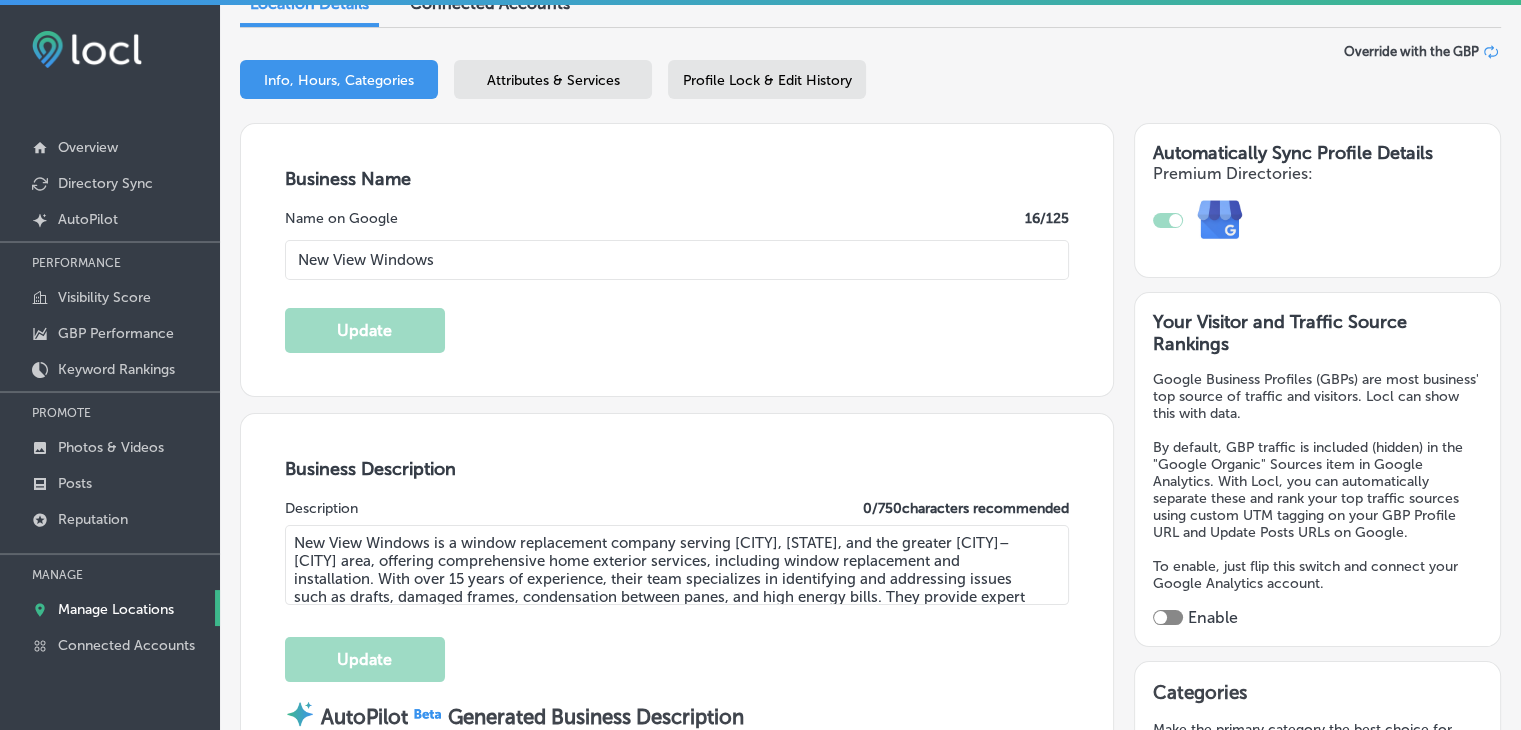 type on "+1 [PHONE]" 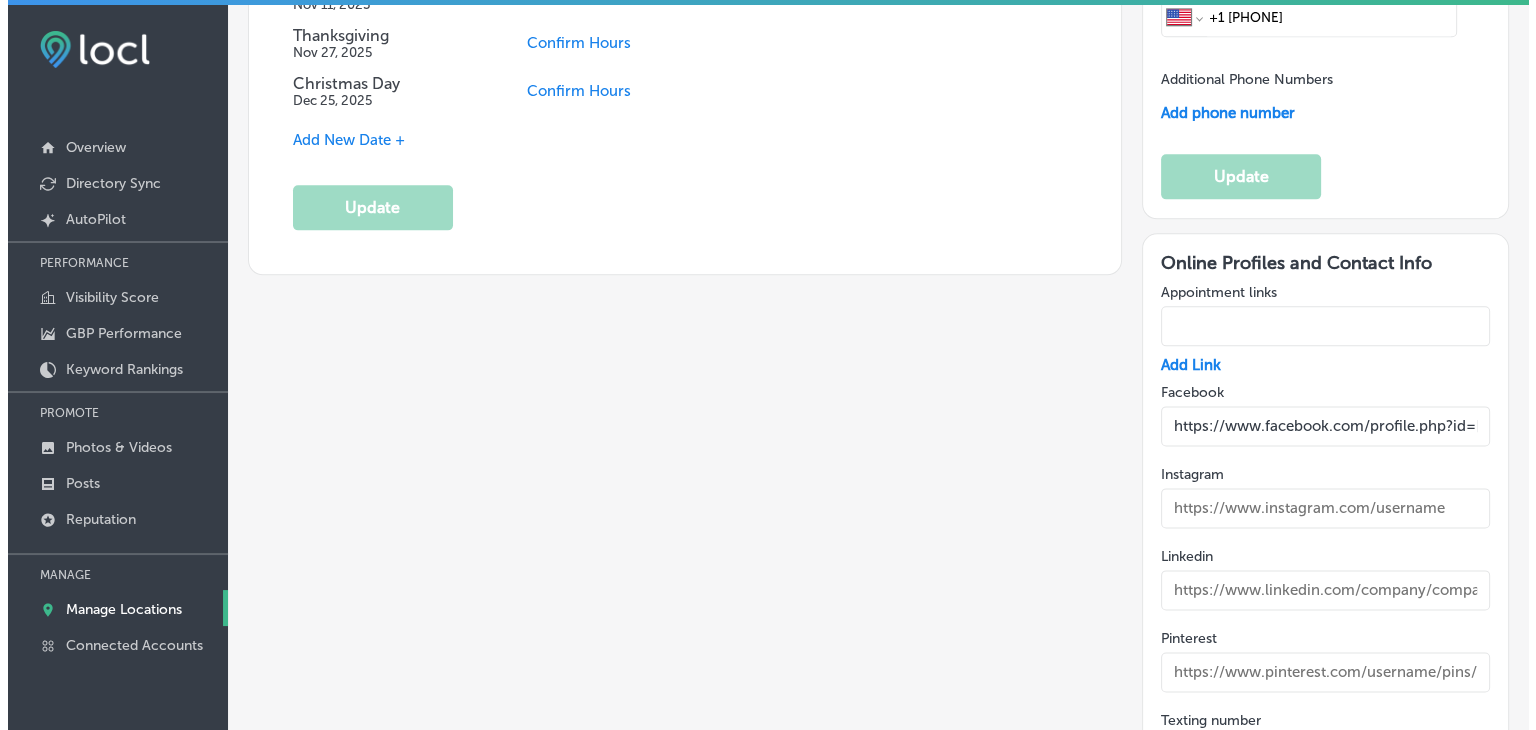 scroll, scrollTop: 0, scrollLeft: 0, axis: both 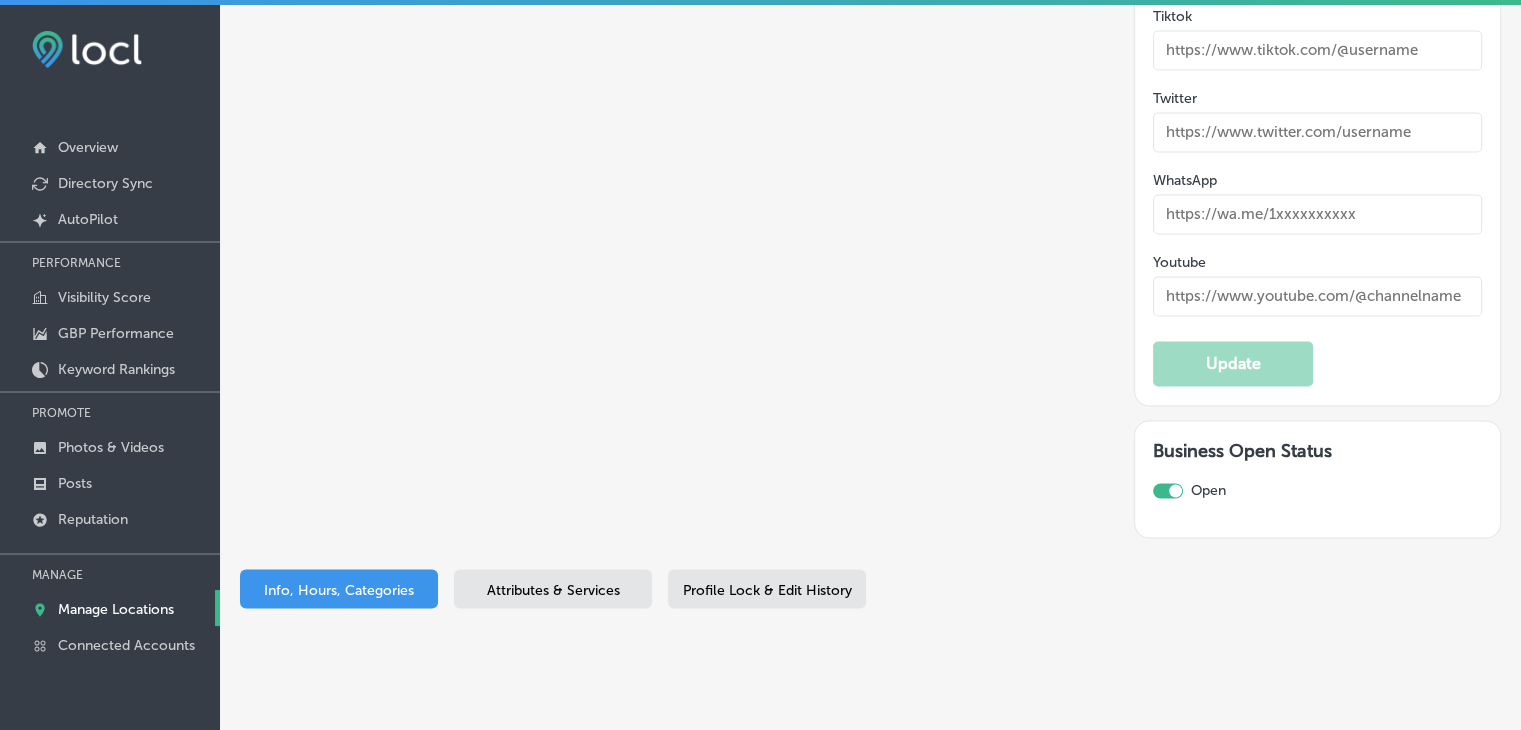 drag, startPoint x: 596, startPoint y: 459, endPoint x: 624, endPoint y: 506, distance: 54.708317 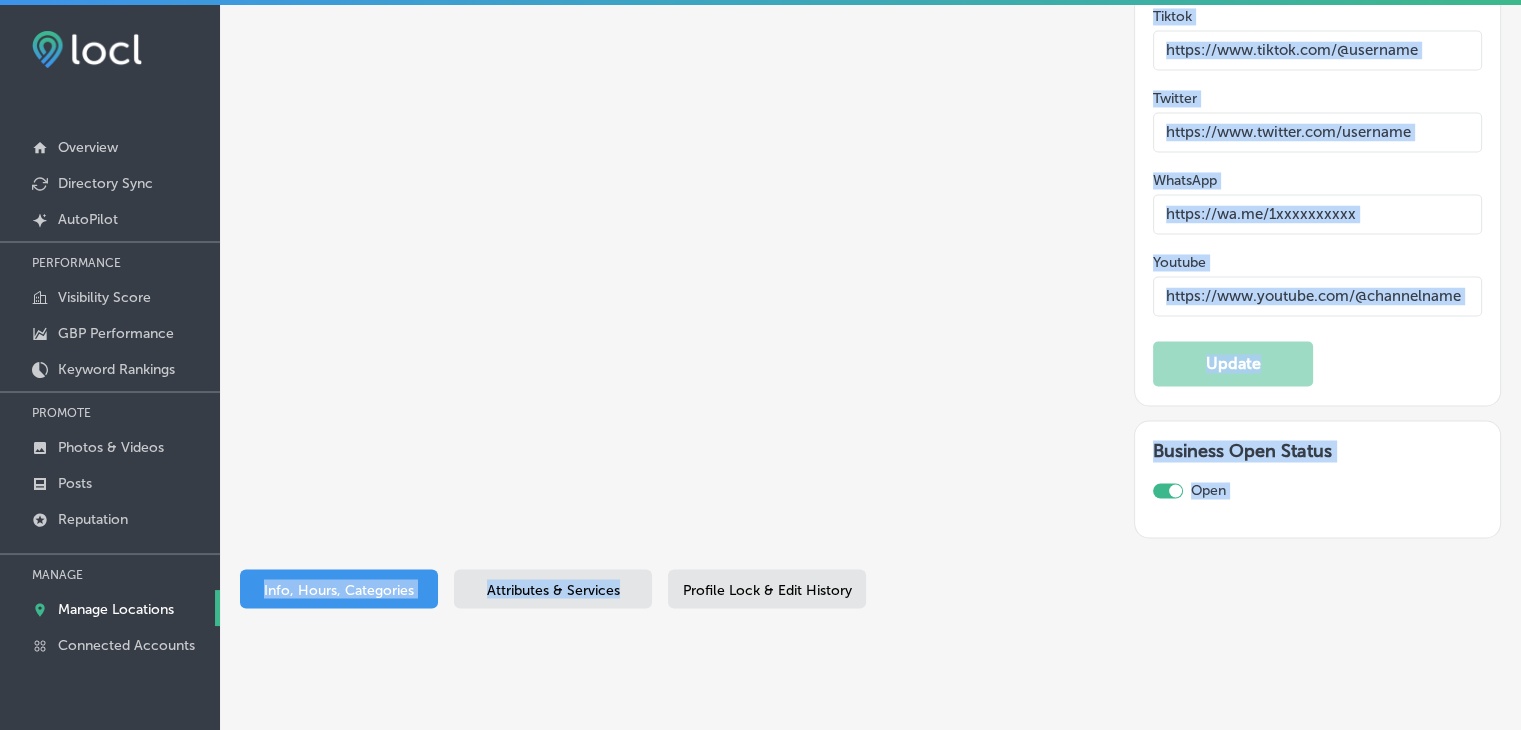 click on "Business + Location New View Windows Path Created with Sketch. Selected Locations ( ) Info, Hours, Categories Attributes & Services Profile Lock & Edit History Override with the GBP Business Name Name on Google New View Windows Update Business Description Description characters recommended Update AutoPilot Generated Business Description AutoPilot automatically generates keyword-rich business descriptions for your GBP location(s) each month, for you to use, edit, or not to use Publishing Disabled Status: Off Location(s) Publishing AutoPilot Only Scheduled Posts Draft Posts Published Posts Publish Activity Create Post Manually All Types What's New Event Offer 5-Star Reviews Hours Changes" at bounding box center (870, -1189) 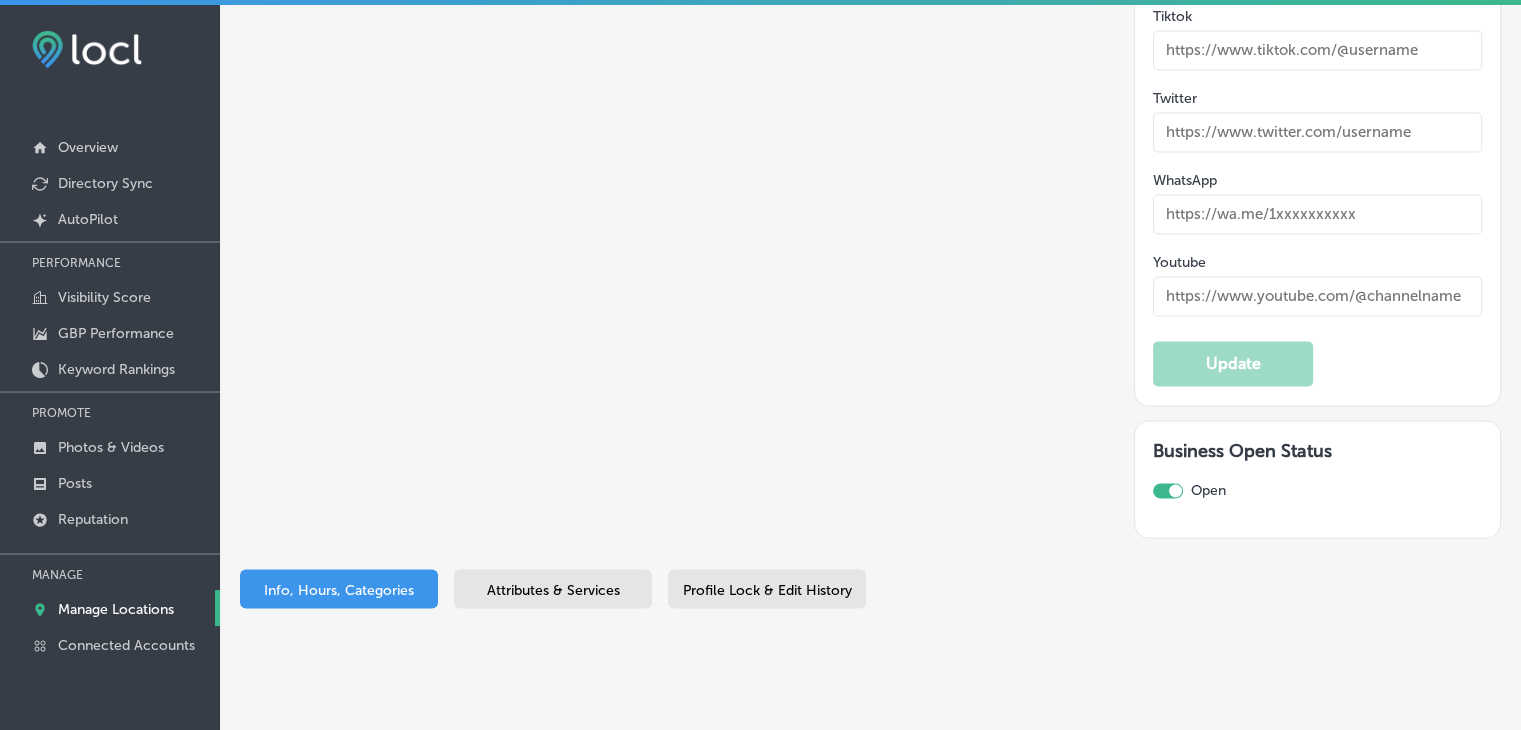 click on "Attributes & Services" at bounding box center [553, 588] 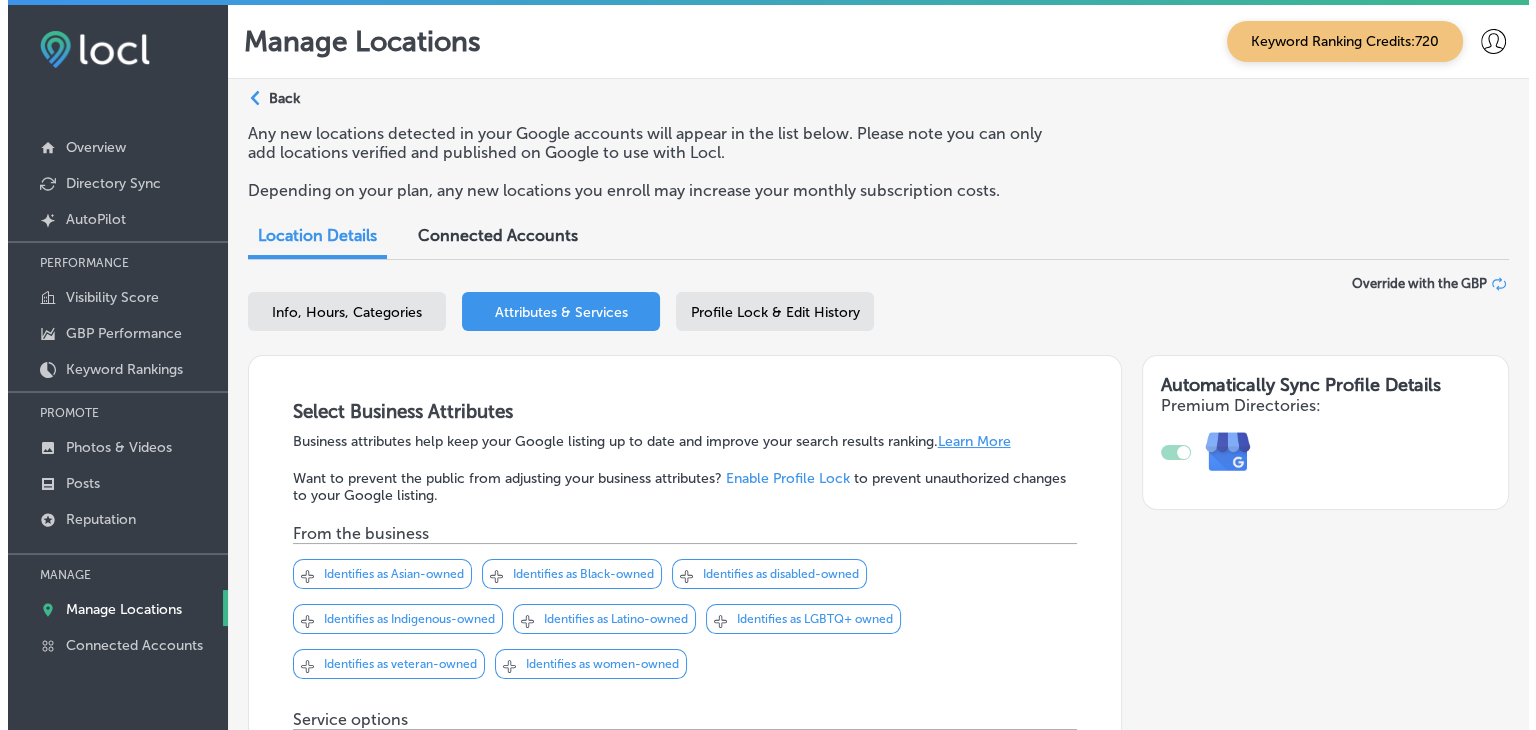 scroll, scrollTop: 0, scrollLeft: 0, axis: both 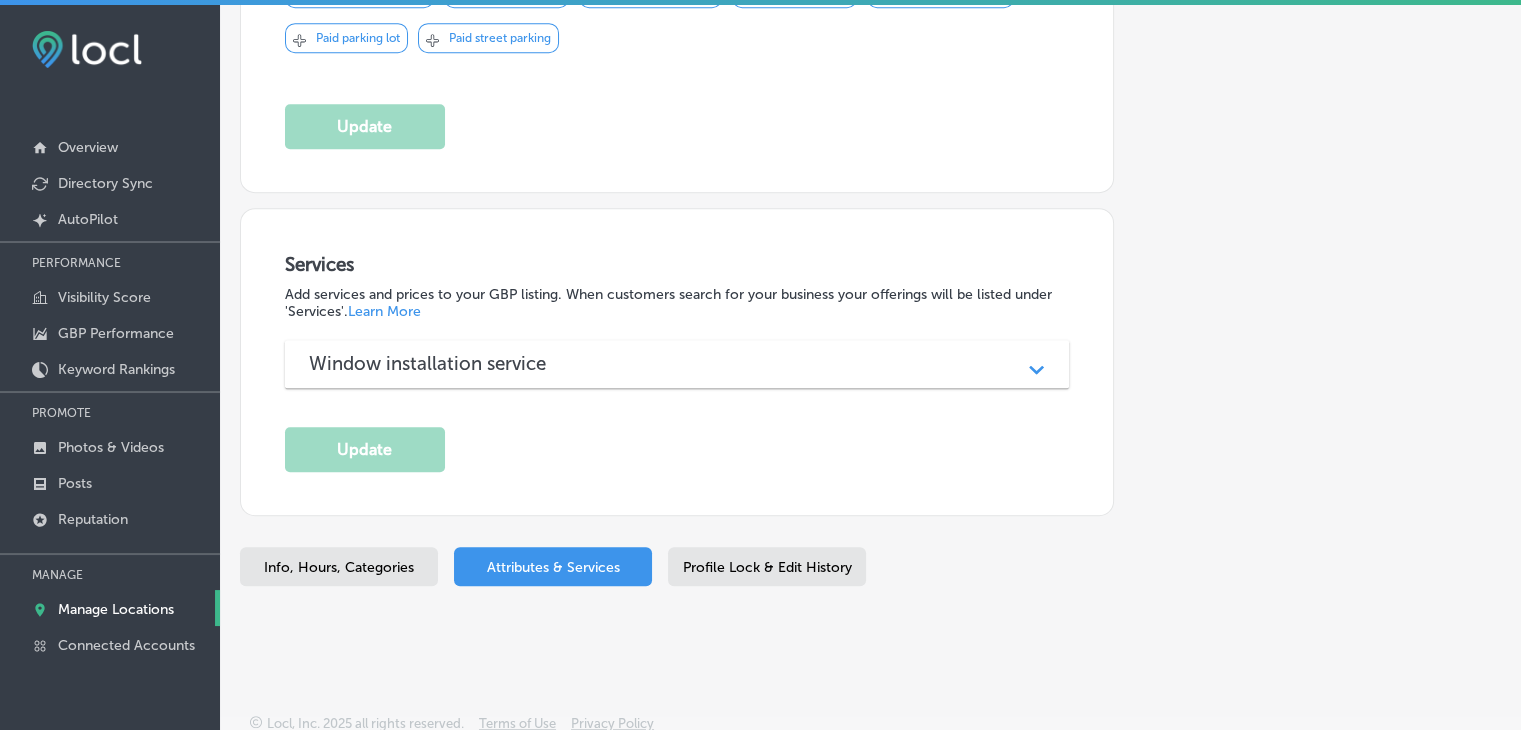 click on "Business + Location
New View Windows
Path
Created with Sketch.
Selected Locations  ( 1 ) Info, Hours, Categories Attributes & Services Profile Lock & Edit History Override with the GBP
Select Business Attributes Business attributes help keep your Google listing up to date and improve your search results ranking.  Learn More Want to prevent the public from adjusting your business attributes?     Enable Profile Lock   to prevent unauthorized changes to your Google listing. From the business
Svg Vector Icons : http://www.onlinewebfonts.com/icon
Checked
Created with Sketch.
close
Created with Sketch." at bounding box center [870, -219] 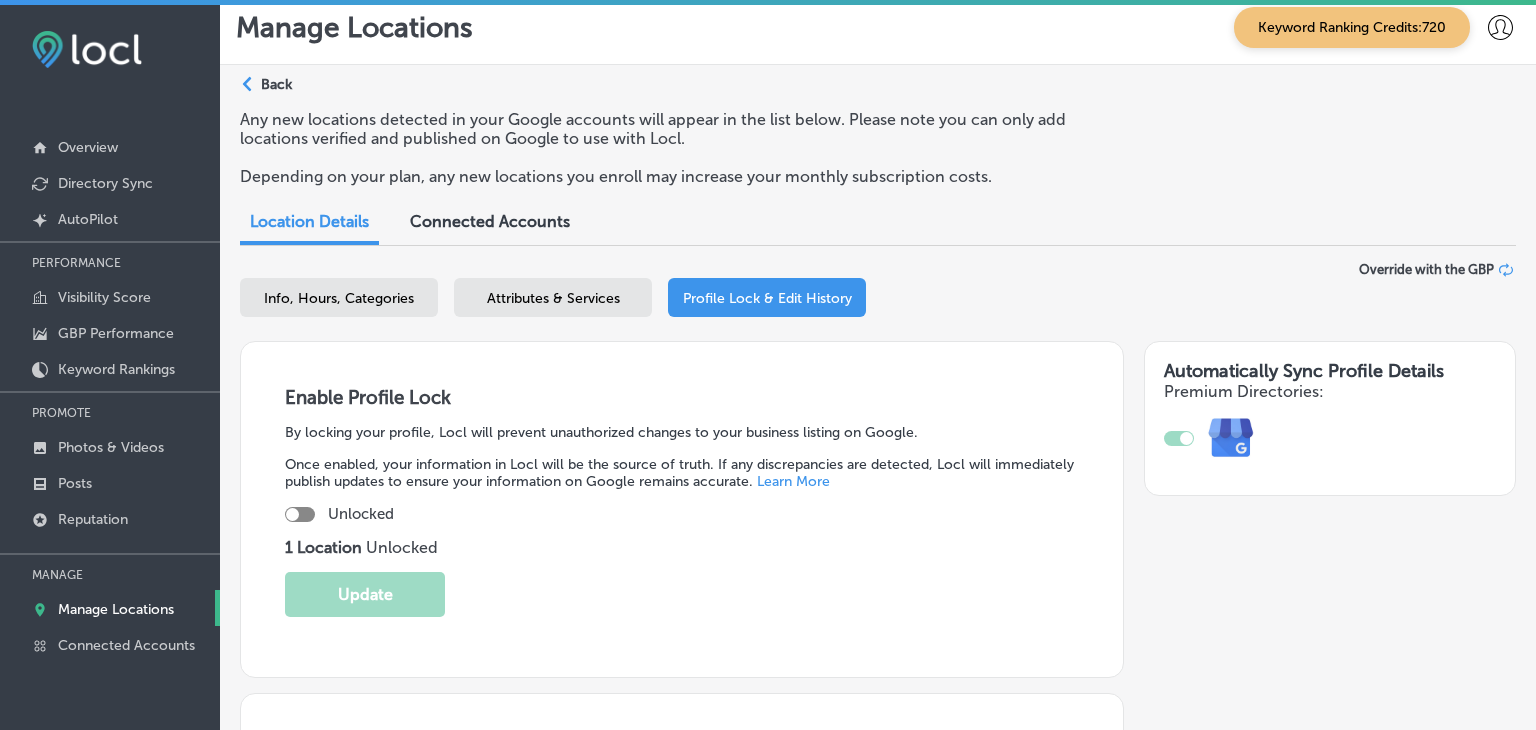 scroll, scrollTop: 0, scrollLeft: 0, axis: both 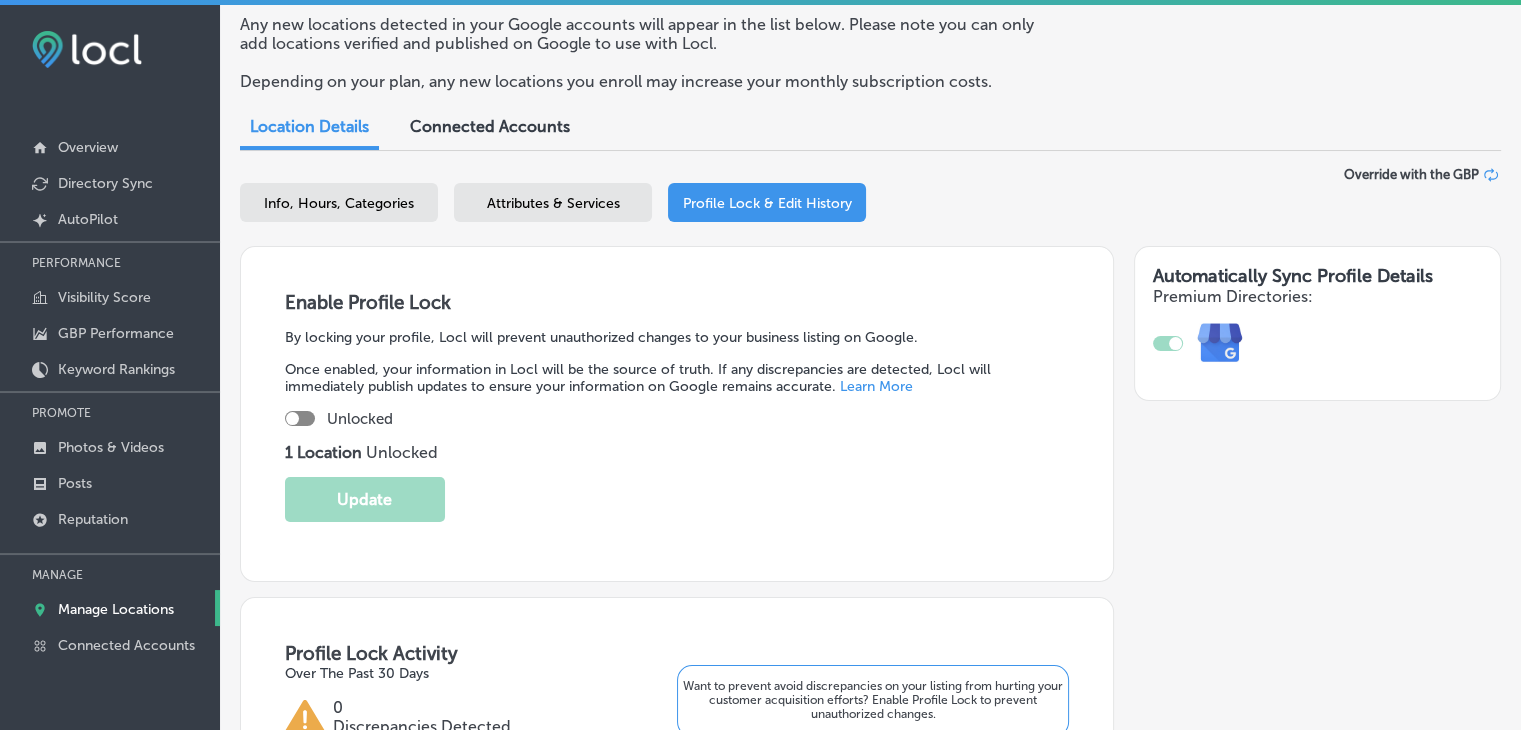 click at bounding box center (300, 418) 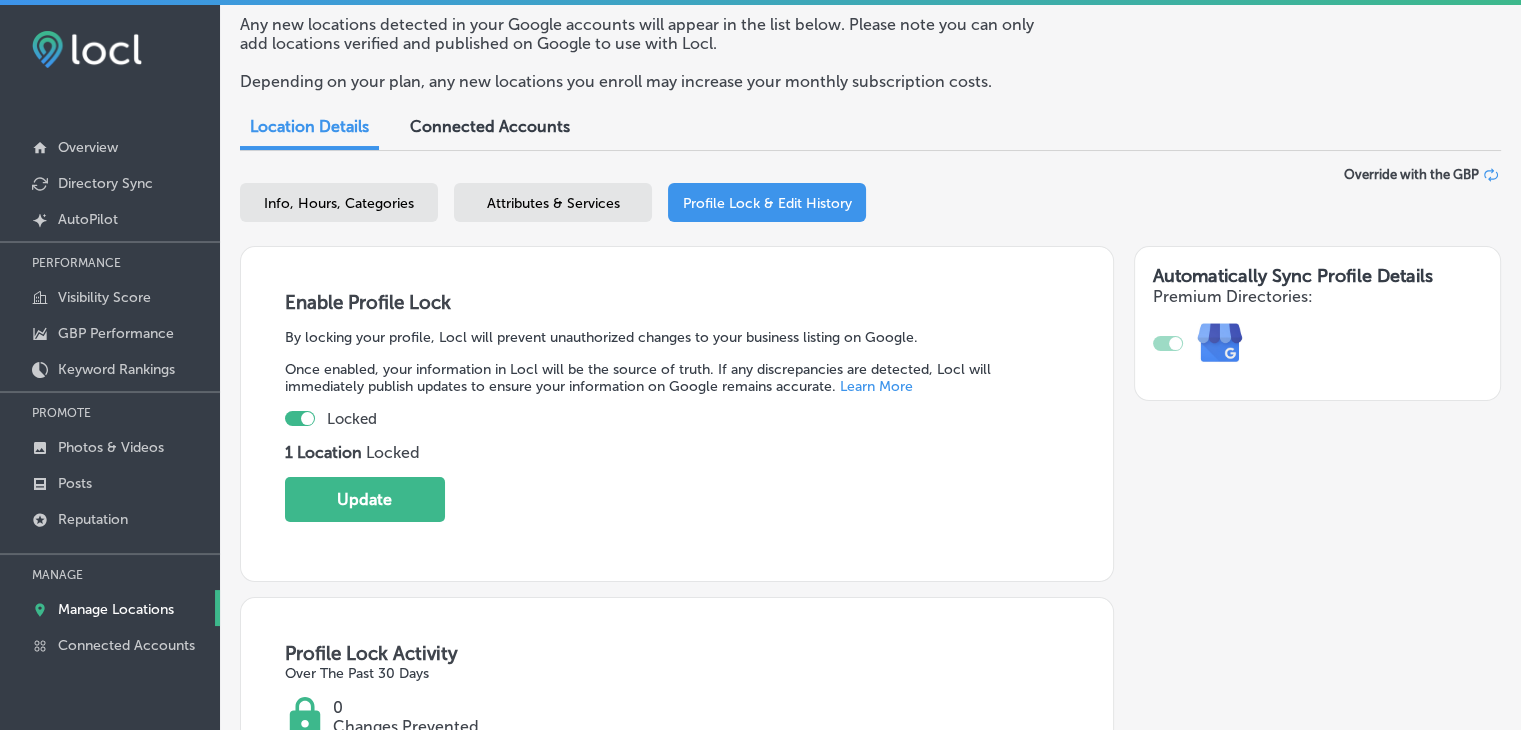 click on "Enable Profile Lock By locking your profile, Locl will prevent unauthorized changes to your business listing on Google. Once enabled, your information in Locl will be the source of truth. If any discrepancies are detected, Locl will immediately publish updates to ensure your information on Google remains accurate.   Learn More Locked 1     Location   Locked Update" at bounding box center (677, 414) 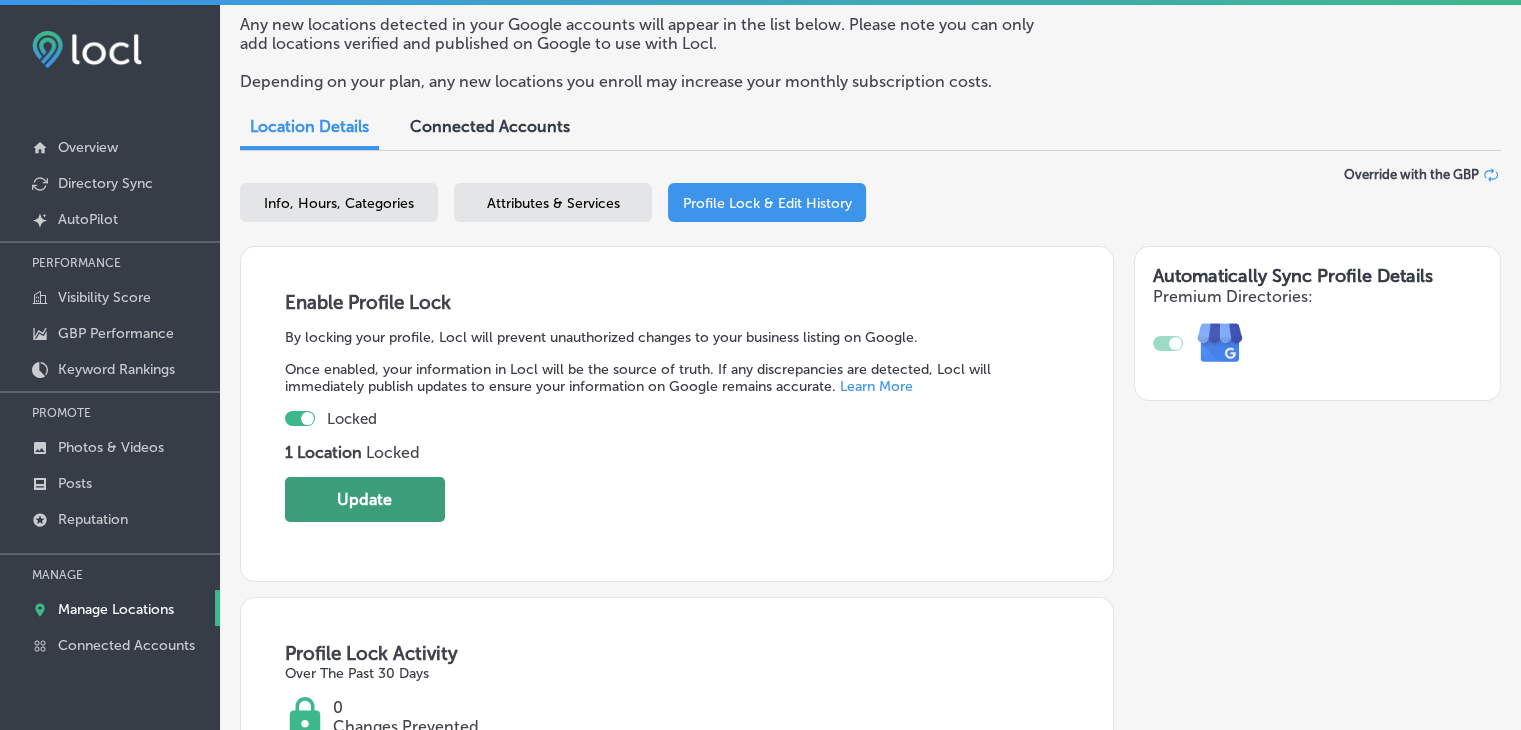 click on "Update" at bounding box center [365, 499] 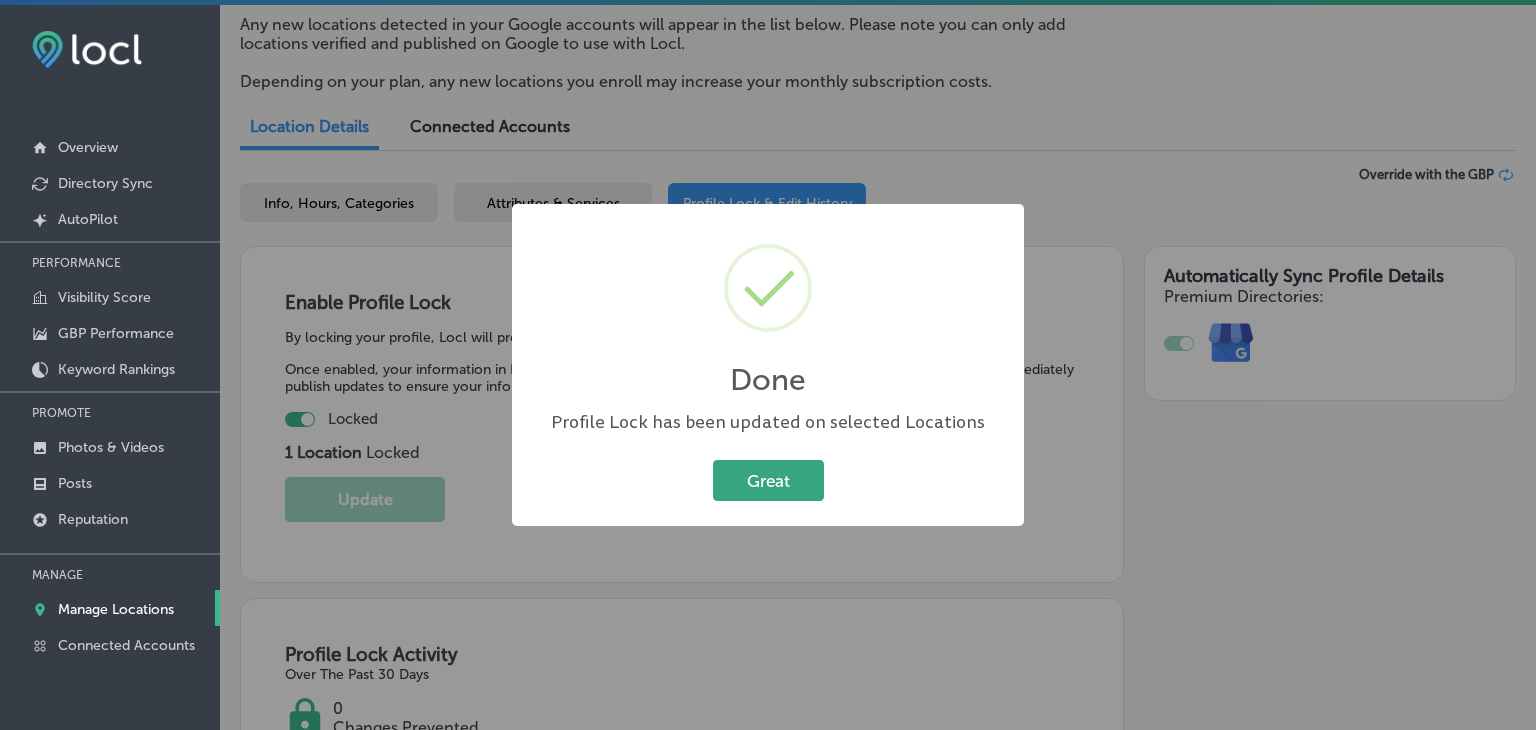 click on "Great" at bounding box center [768, 480] 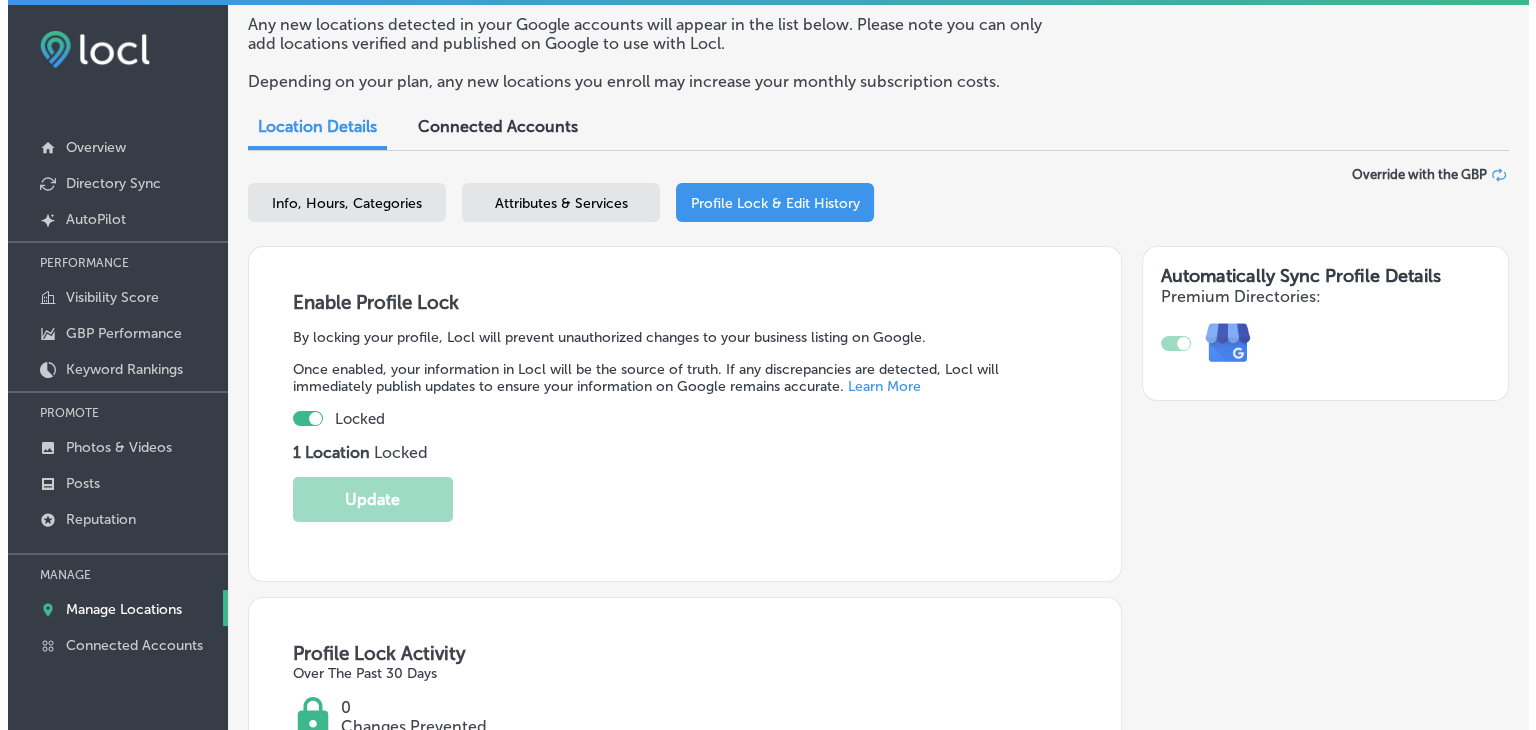 scroll, scrollTop: 0, scrollLeft: 0, axis: both 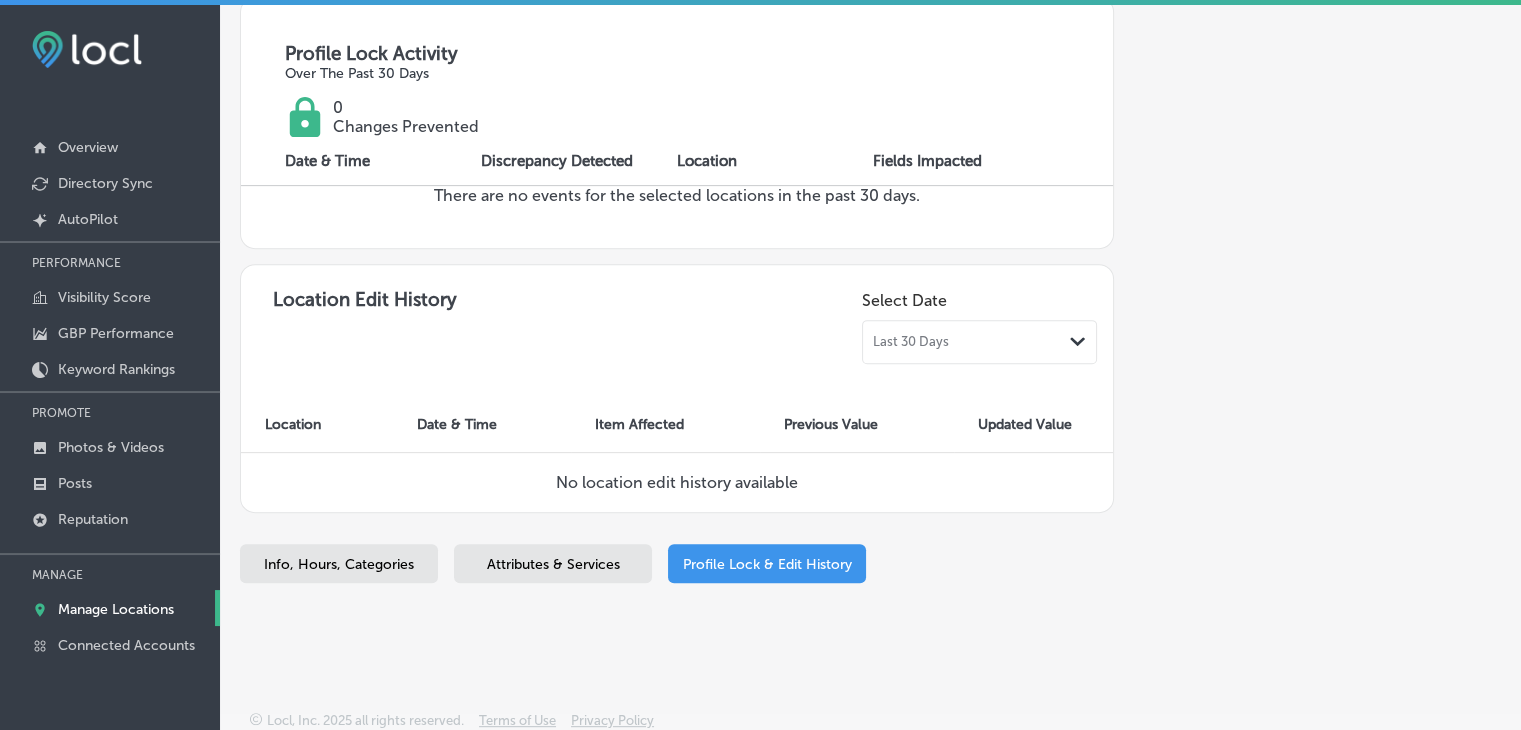 click on "PERFORMANCE
Visibility Score
GBP Performance
Keyword Rankings PROMOTE
Photos & Videos
Posts
Reputation MANAGE
Manage Locations
Connected Accounts" at bounding box center (110, 451) 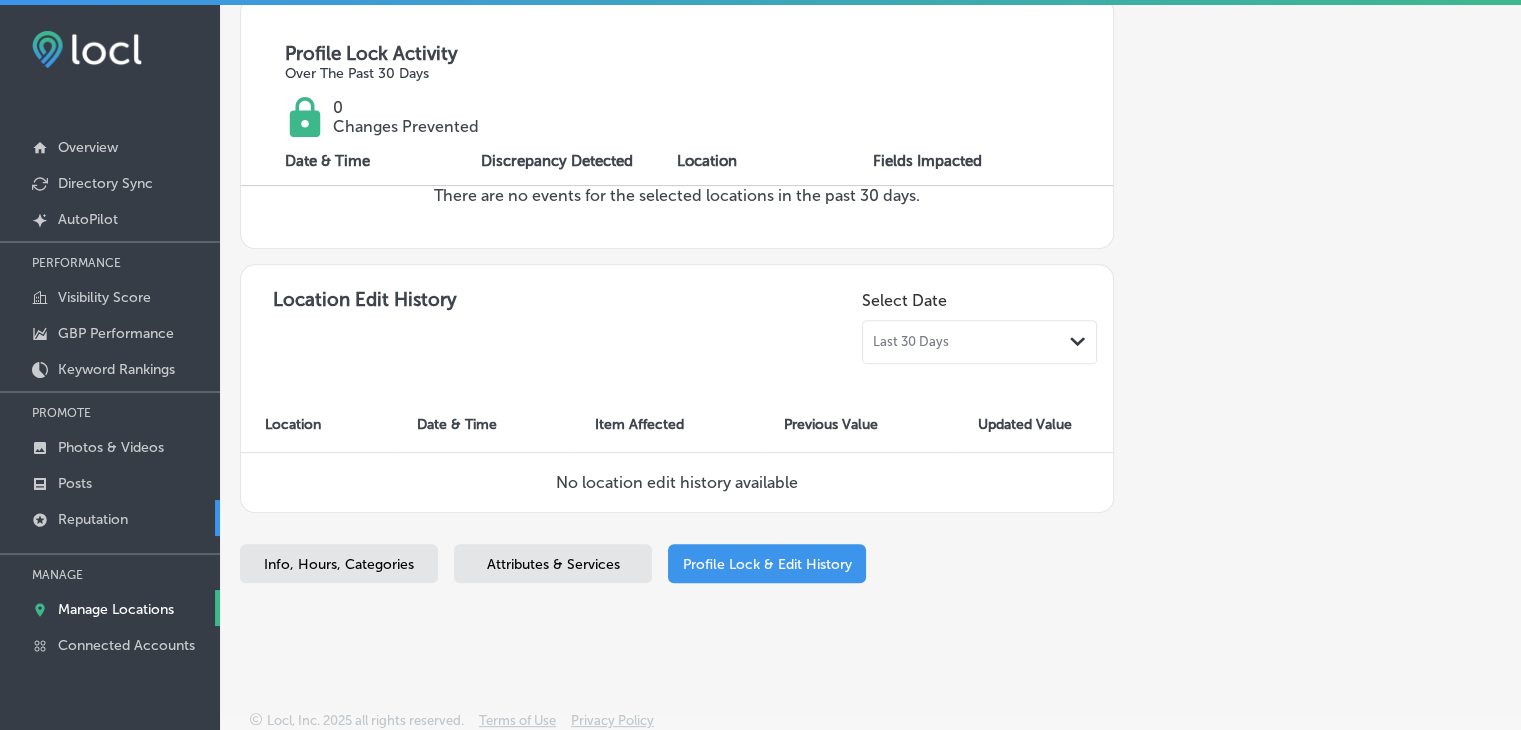 click on "Reputation" at bounding box center (110, 518) 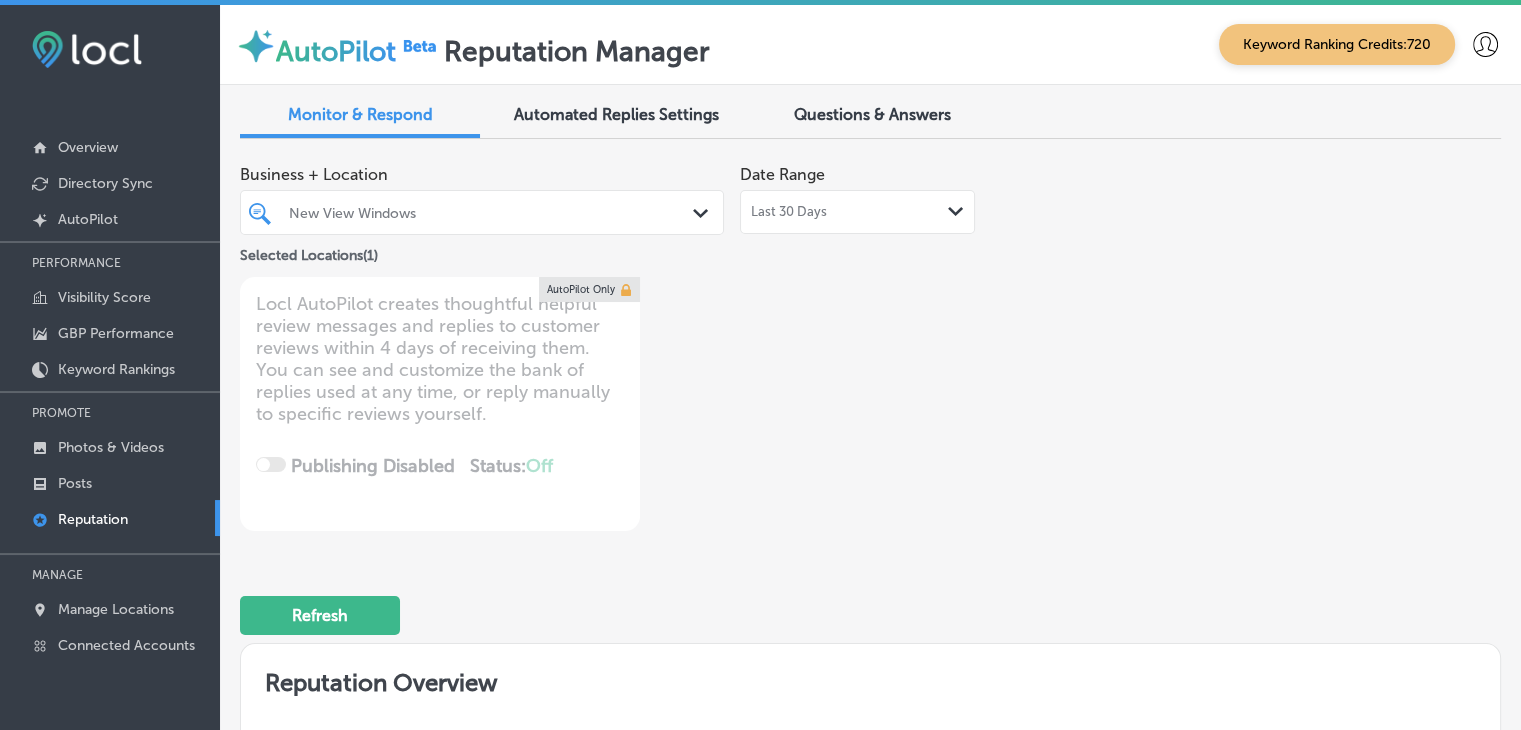click on "New View Windows" at bounding box center (492, 212) 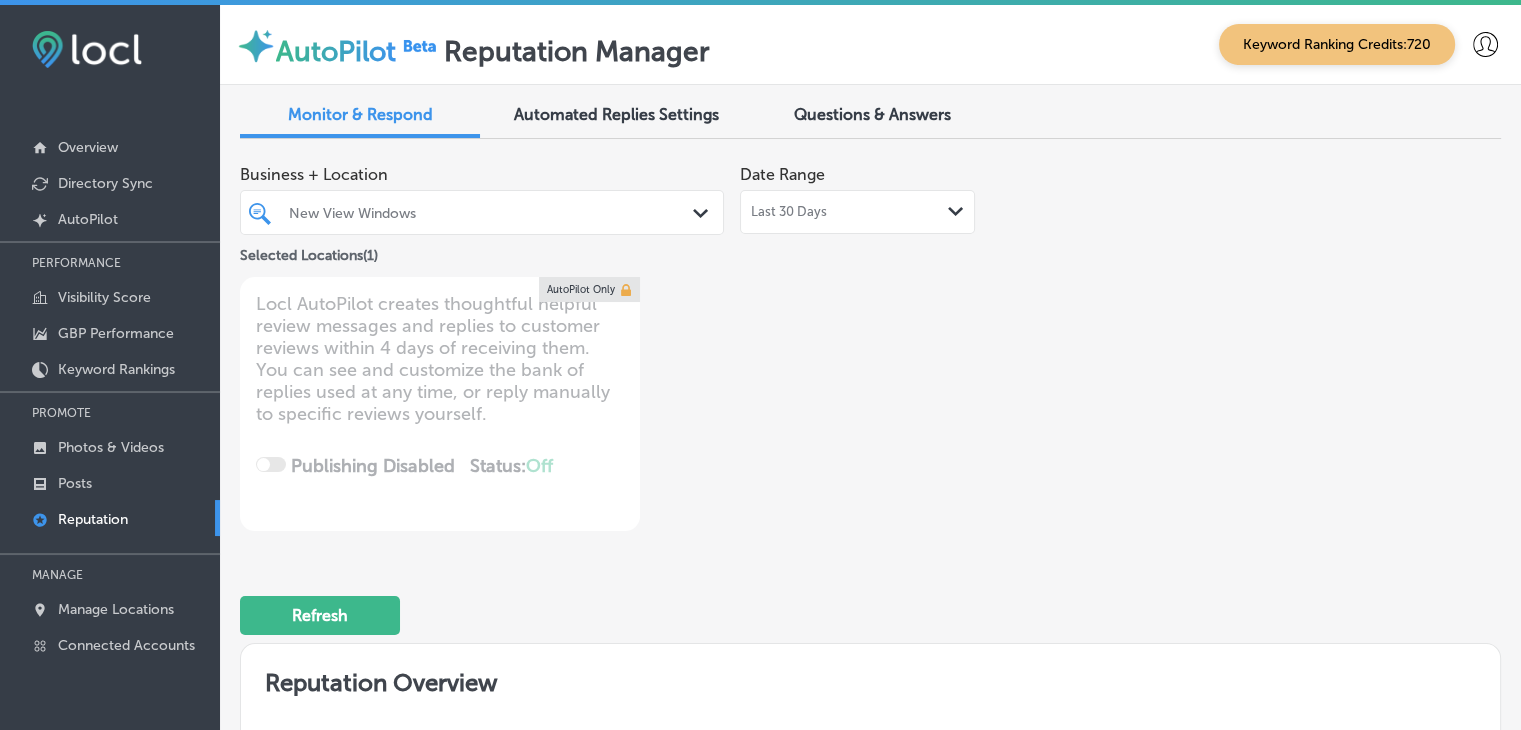 click on "Last 30 Days" at bounding box center [789, 212] 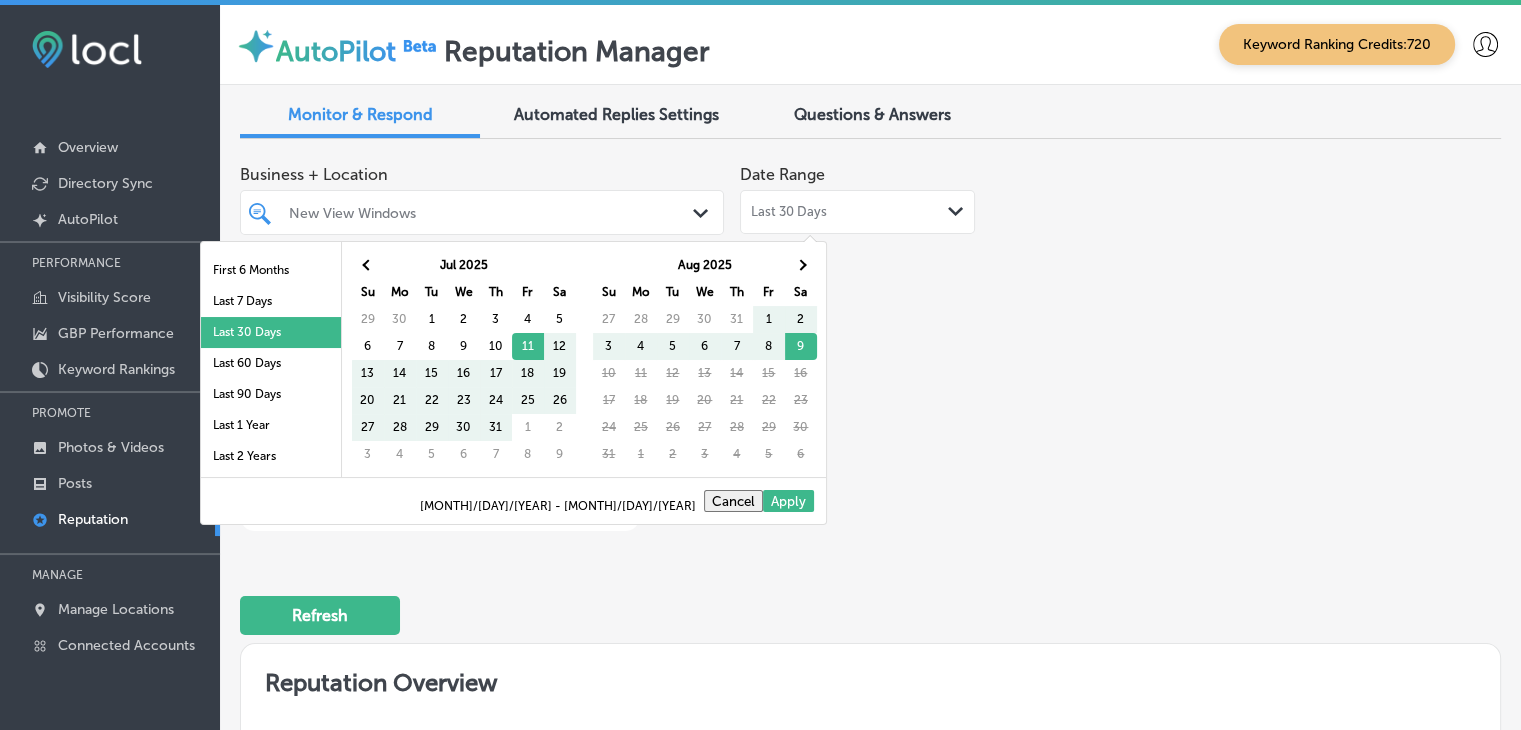 scroll, scrollTop: 100, scrollLeft: 0, axis: vertical 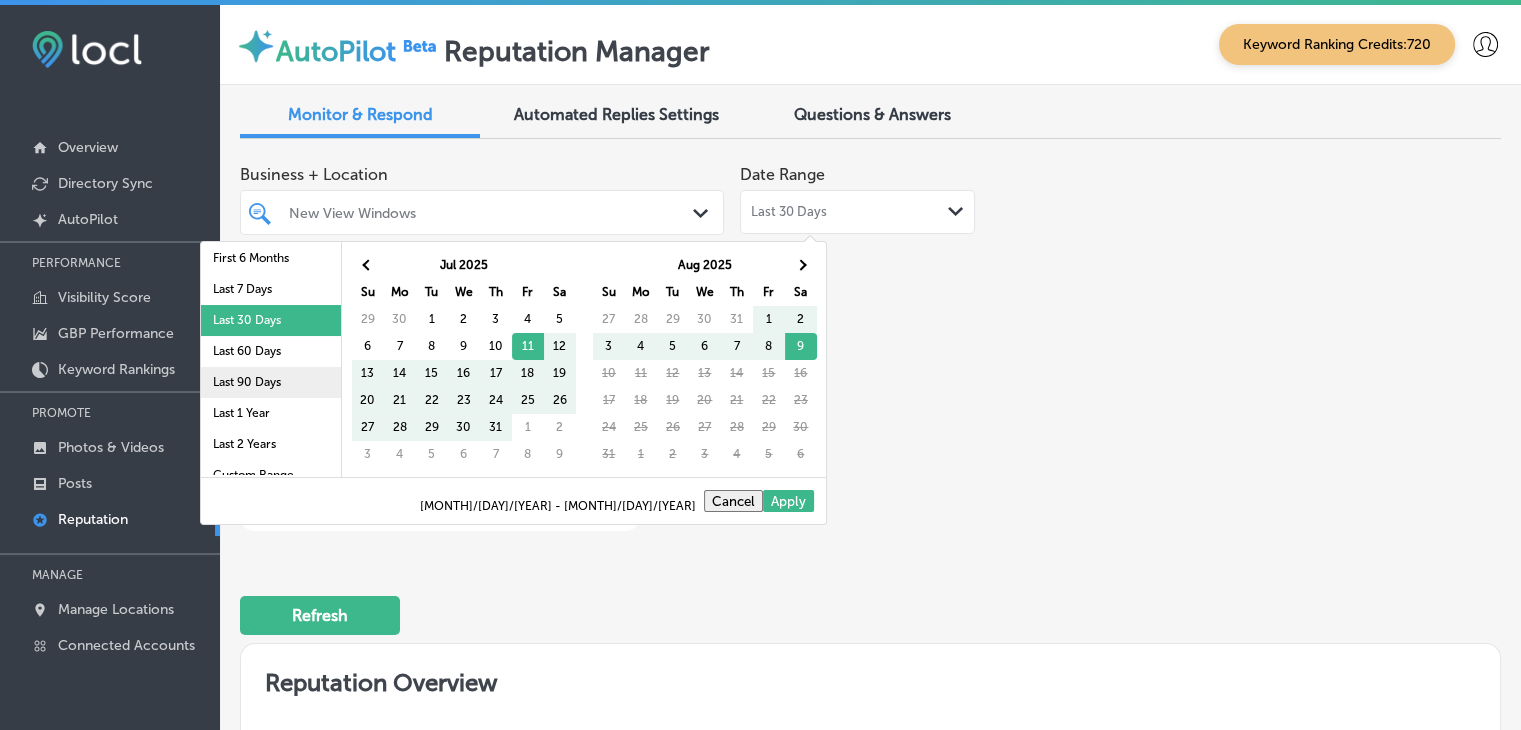 click on "Last 90 Days" at bounding box center (271, 382) 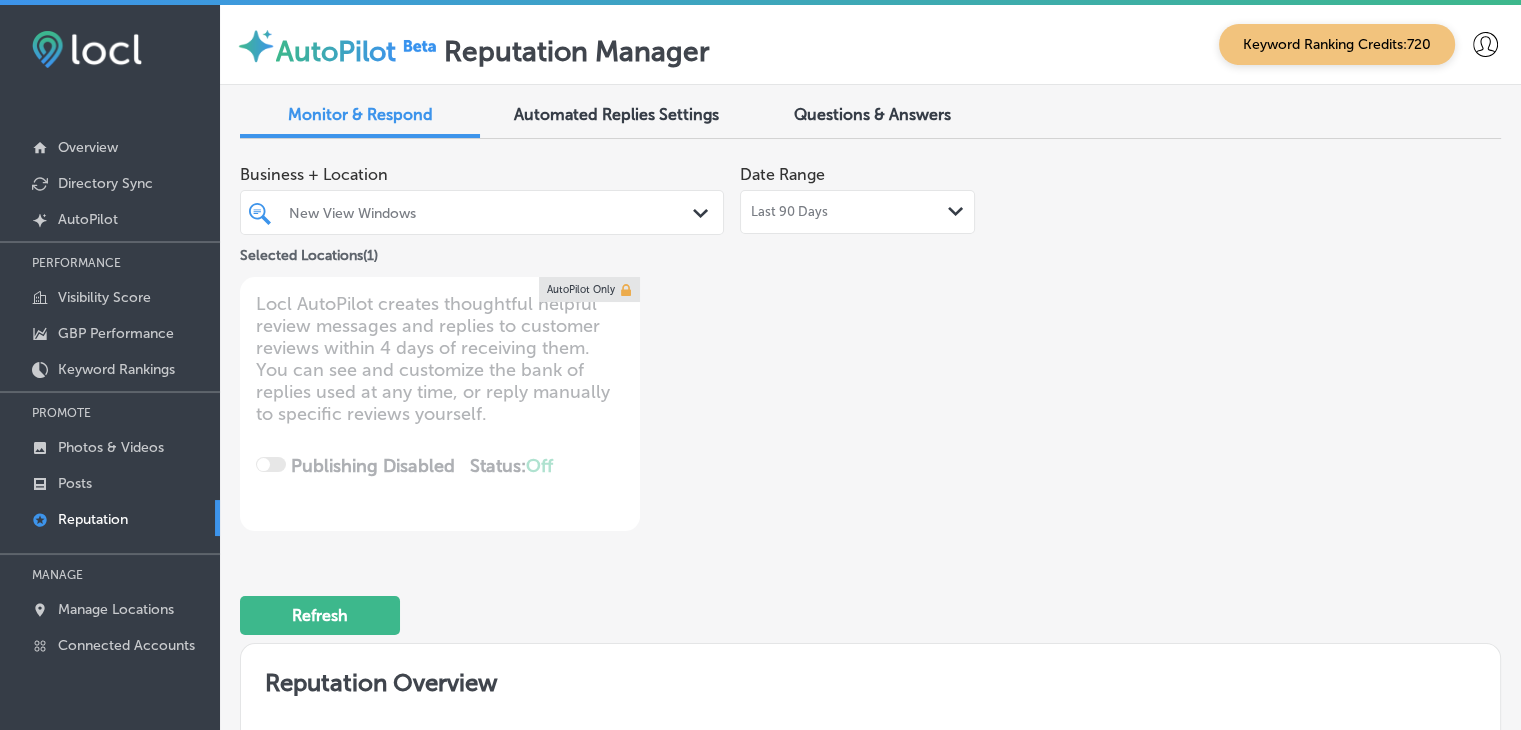 click on "New View Windows" at bounding box center (482, 212) 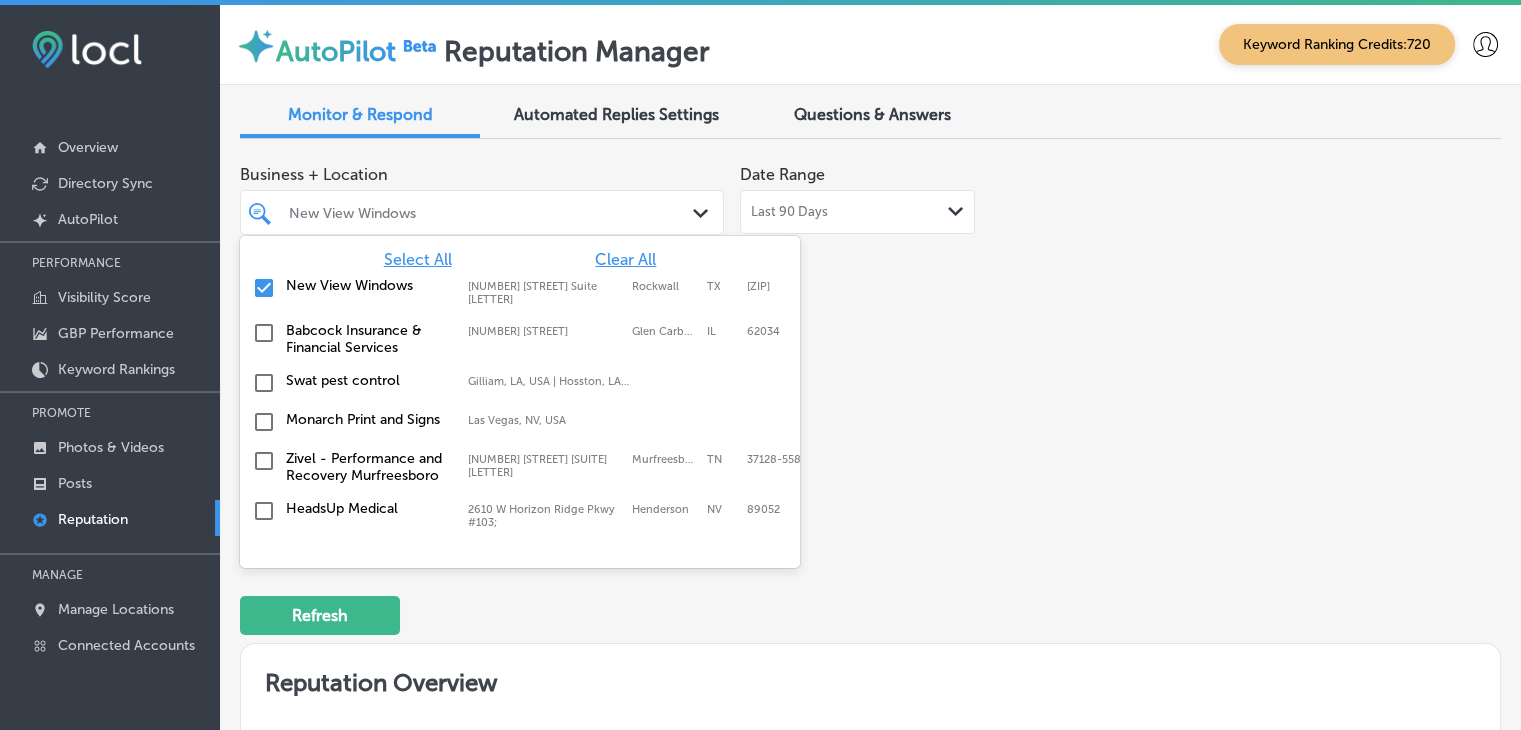 click on "Monitor & Respond Automated Replies Settings Questions & Answers Business + Location option of, results available. Use Up and Down to choose options, press Enter to select the currently focused option, press Escape to exit the menu, press Tab to select the option and exit the menu. New View Windows Path Created with Sketch. Select All Clear All New View Windows [NUMBER] [STREET] Suite [LETTER], [CITY], [STATE]-[ZIP] [NUMBER] [STREET] [CITY] [STATE] [ZIP] Babcock Insurance & Financial Services [NUMBER] [STREET], [CITY], [STATE], [ZIP] [NUMBER] [STREET] [CITY] [STATE] [ZIP] Swat pest control [CITY], [STATE], [COUNTRY] | [CITY], [STATE], [COUNTRY] | [CITY] ... Monarch Print and Signs [CITY], [STATE], [COUNTRY] Zivel - Performance and Recovery [CITY] [NUMBER] [STREET] Suite [LETTER], [CITY], [STATE]-[ZIP] [NUMBER] [STREET] Suite [LETTER] [CITY] [STATE] [ZIP] HeadsUp Medical [CITY] [STATE] SD" at bounding box center (870, 2012) 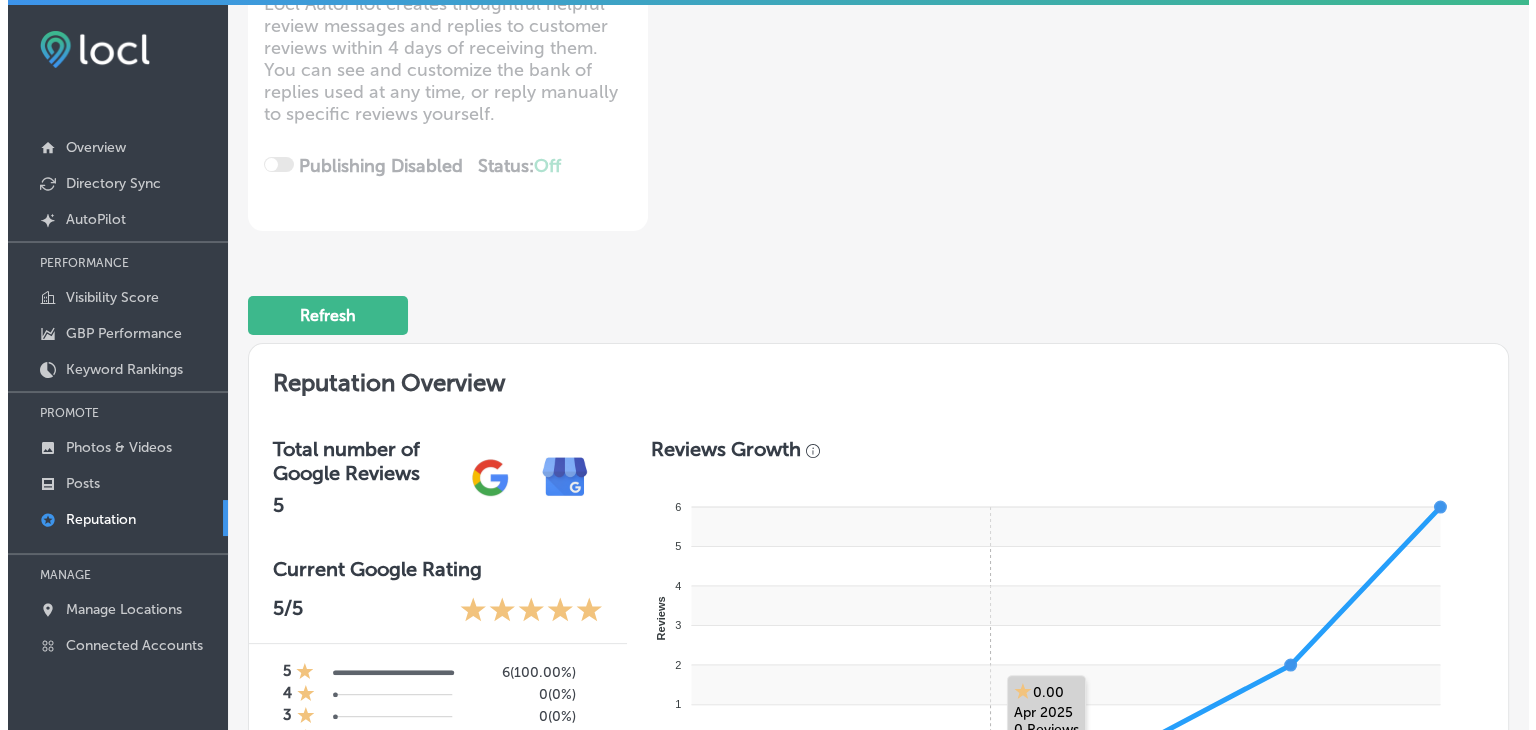 scroll, scrollTop: 600, scrollLeft: 0, axis: vertical 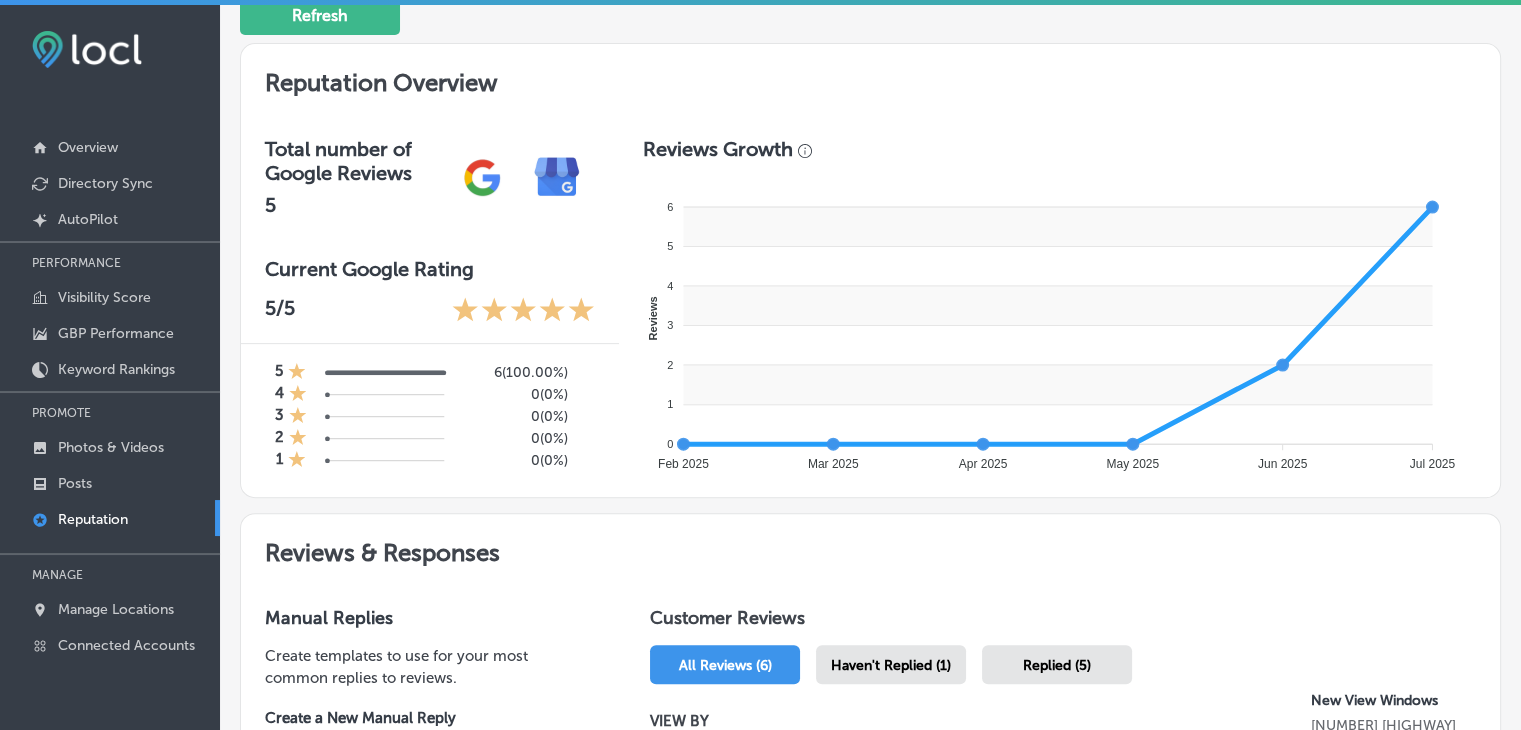type on "x" 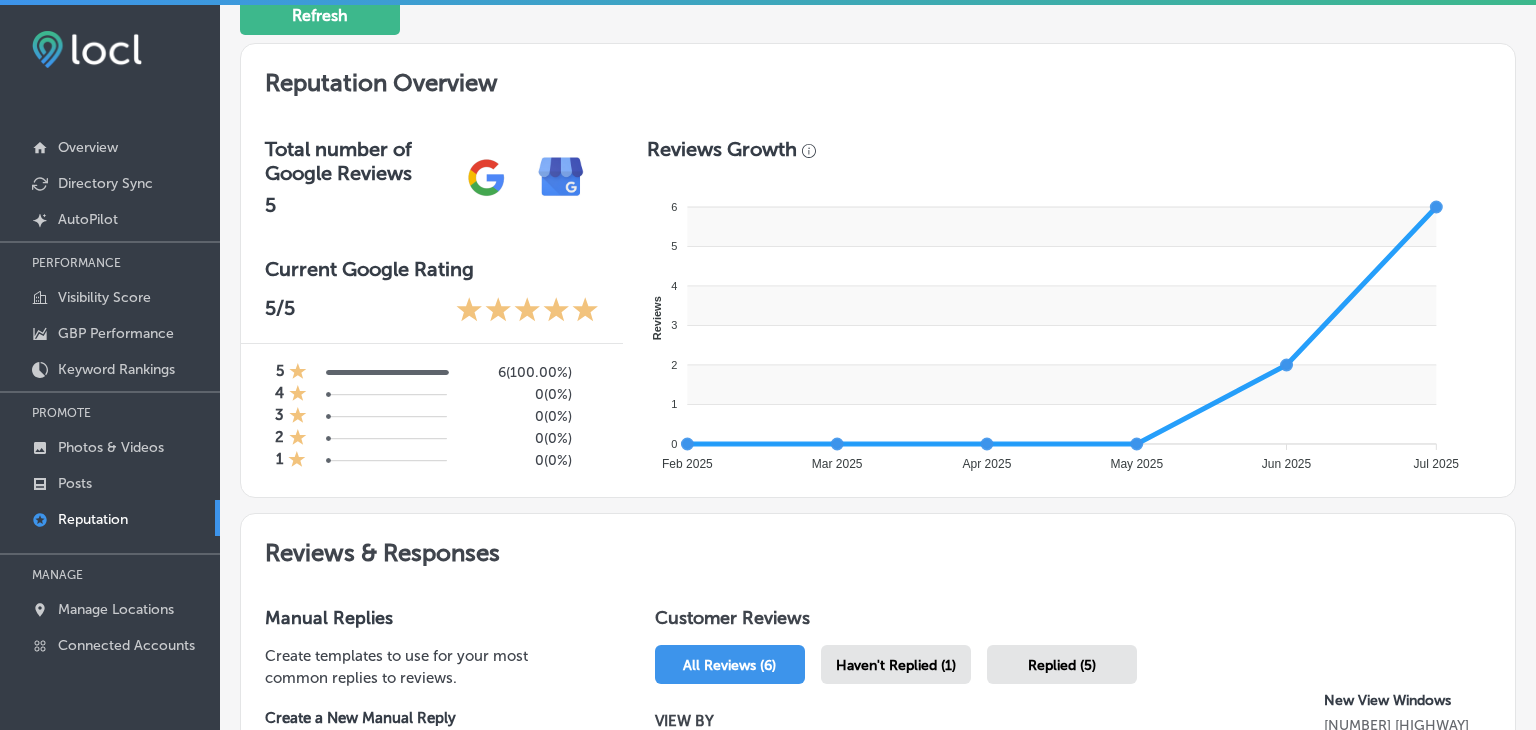 scroll, scrollTop: 0, scrollLeft: 0, axis: both 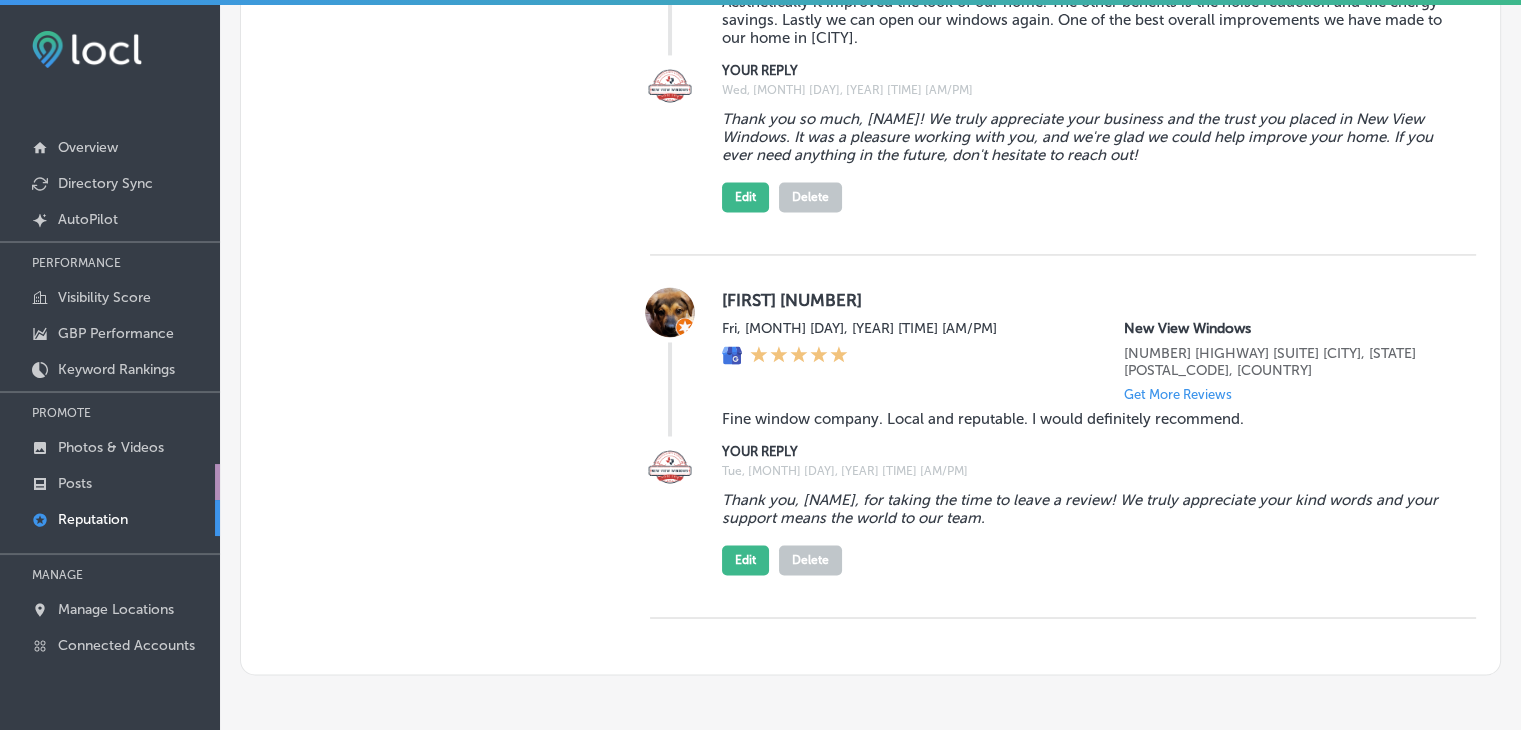 click on "Posts" at bounding box center [110, 482] 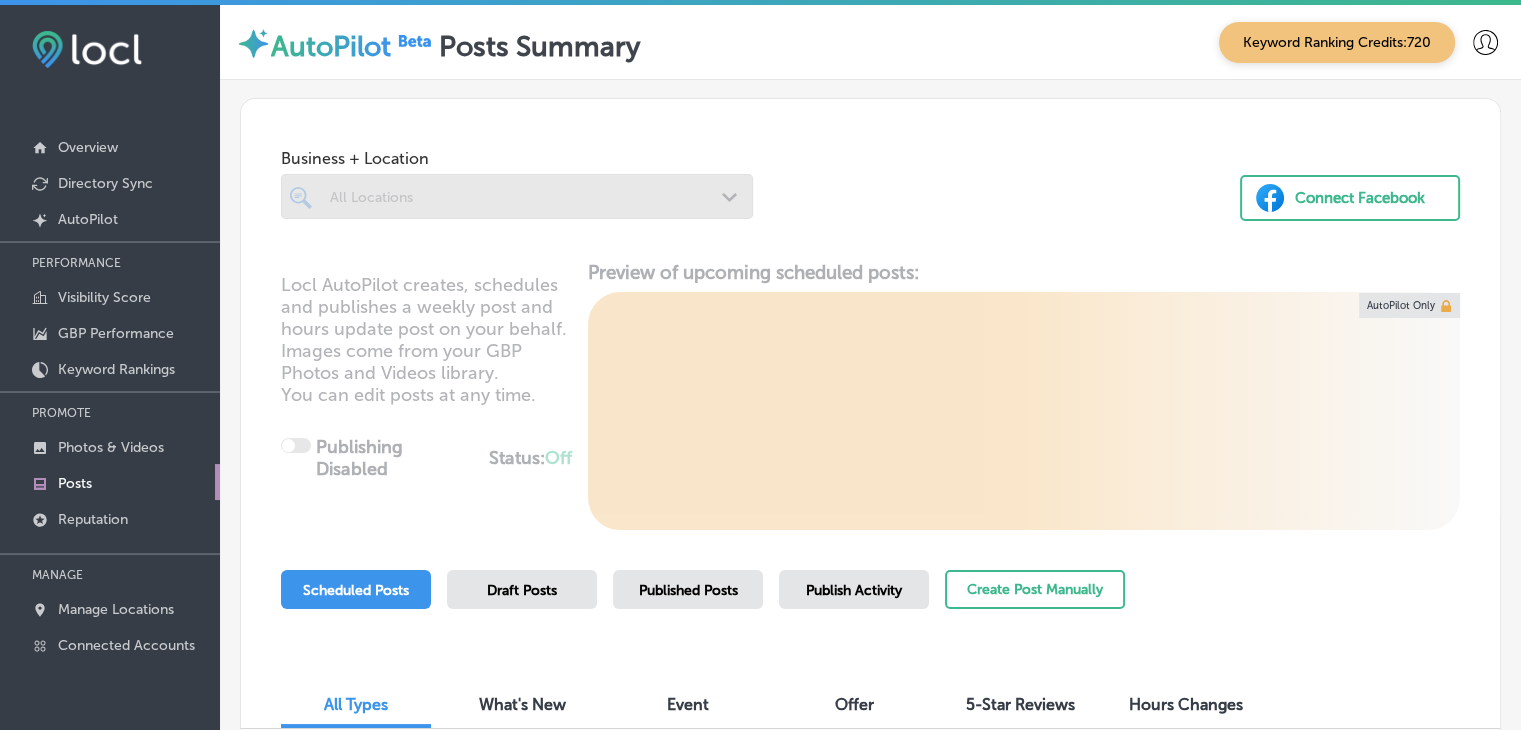 click on "Business + Location All Locations Path Created with Sketch. Connect Facebook Locl AutoPilot creates, schedules and publishes a weekly post and hours update post on your behalf. Images come from your GBP Photos and Videos library. You can edit posts at any time. Publishing Disabled Status: Off Location(s) Publishing AutoPilot Only Scheduled Posts Draft Posts Published Posts Publish Activity Create Post Manually All Types What's New Event Offer 5-Star Reviews Hours Changes" at bounding box center (870, 449) 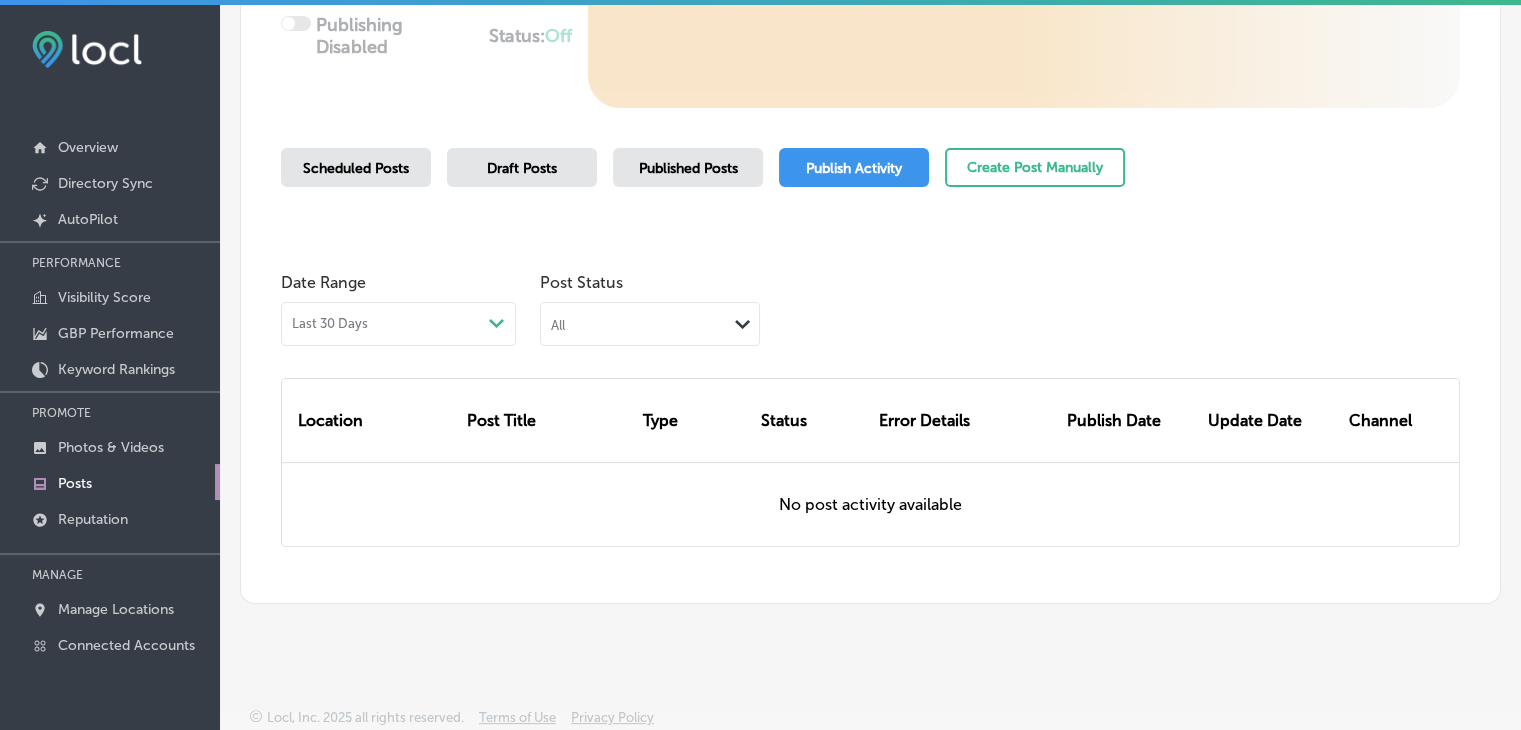 scroll, scrollTop: 422, scrollLeft: 0, axis: vertical 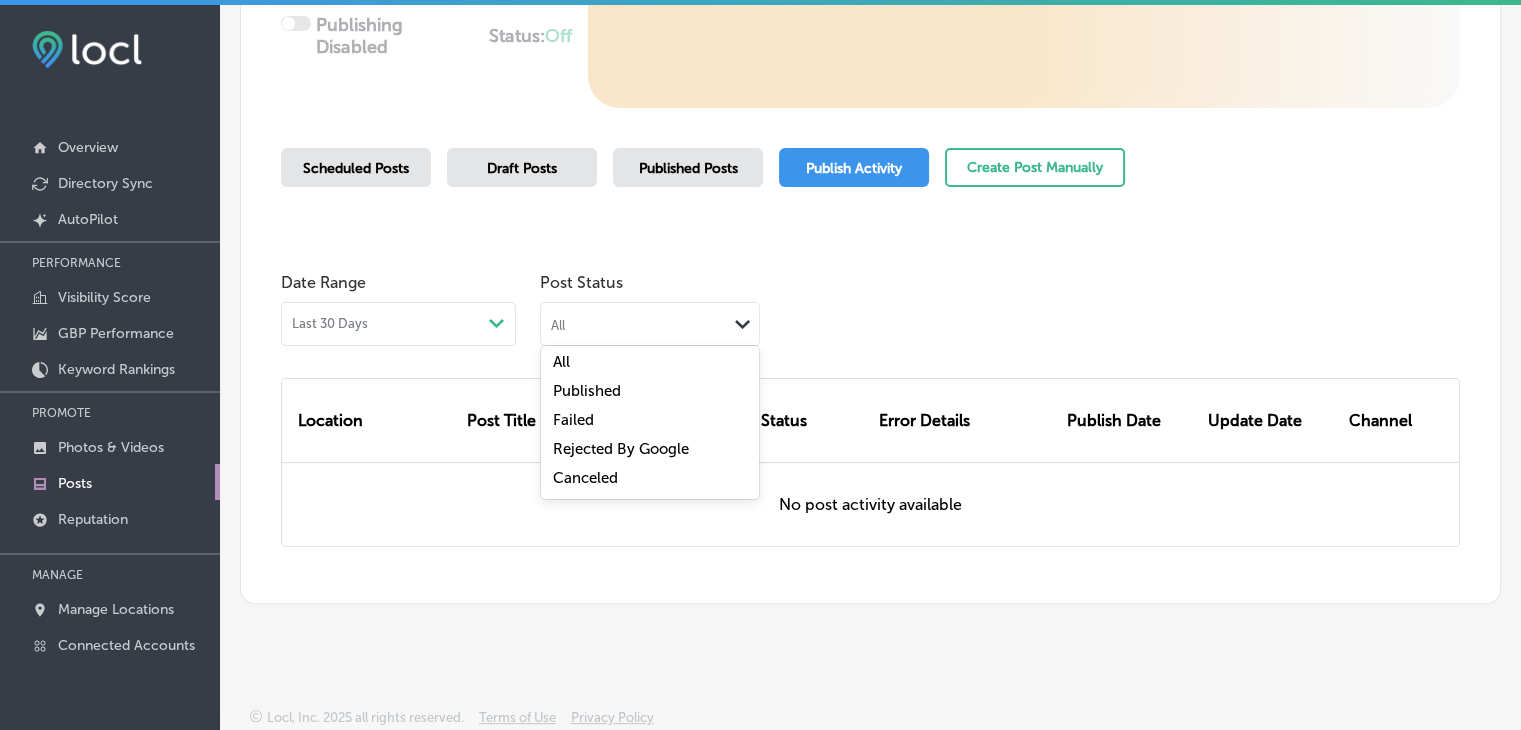 click on "Last 30 Days
Path
Created with Sketch." at bounding box center [398, 324] 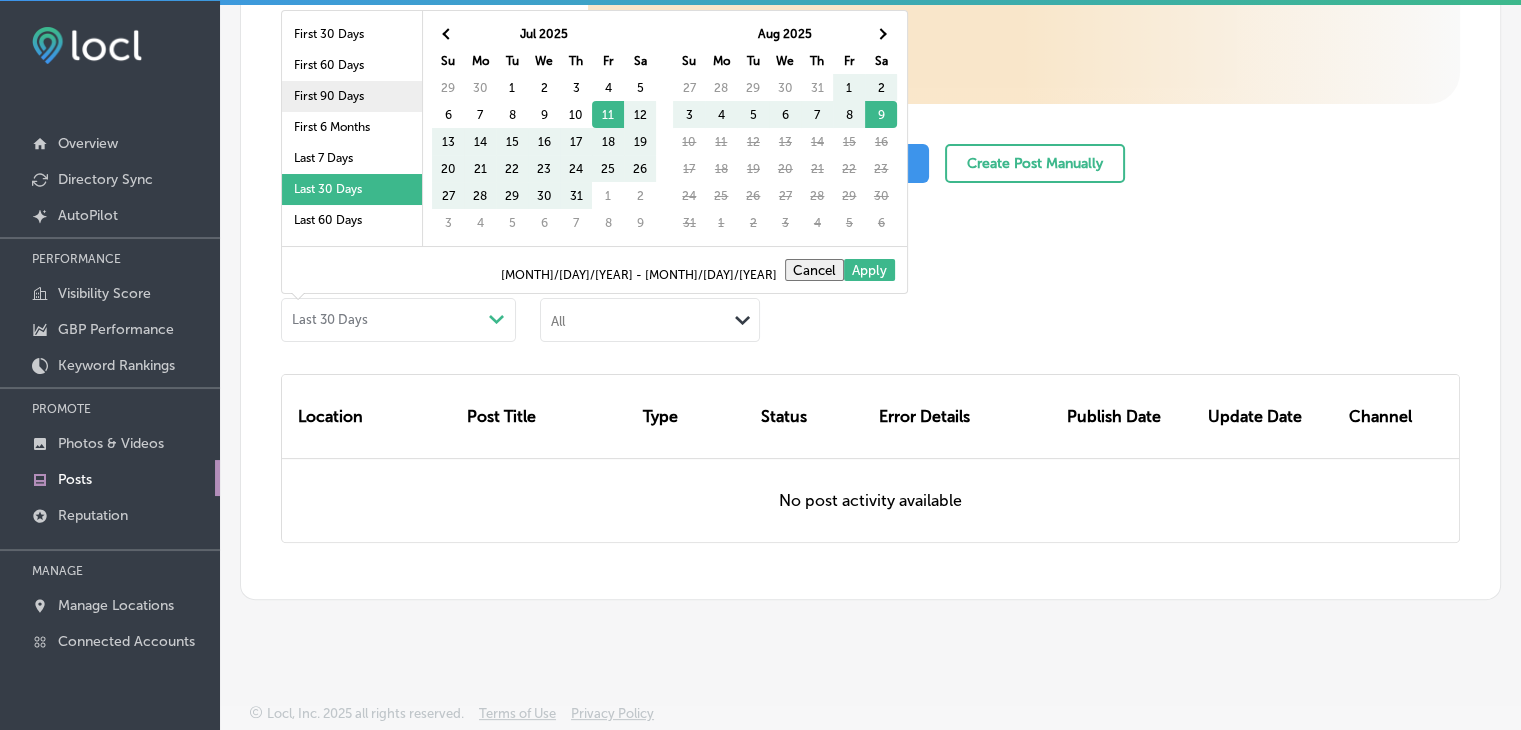 scroll, scrollTop: 4, scrollLeft: 0, axis: vertical 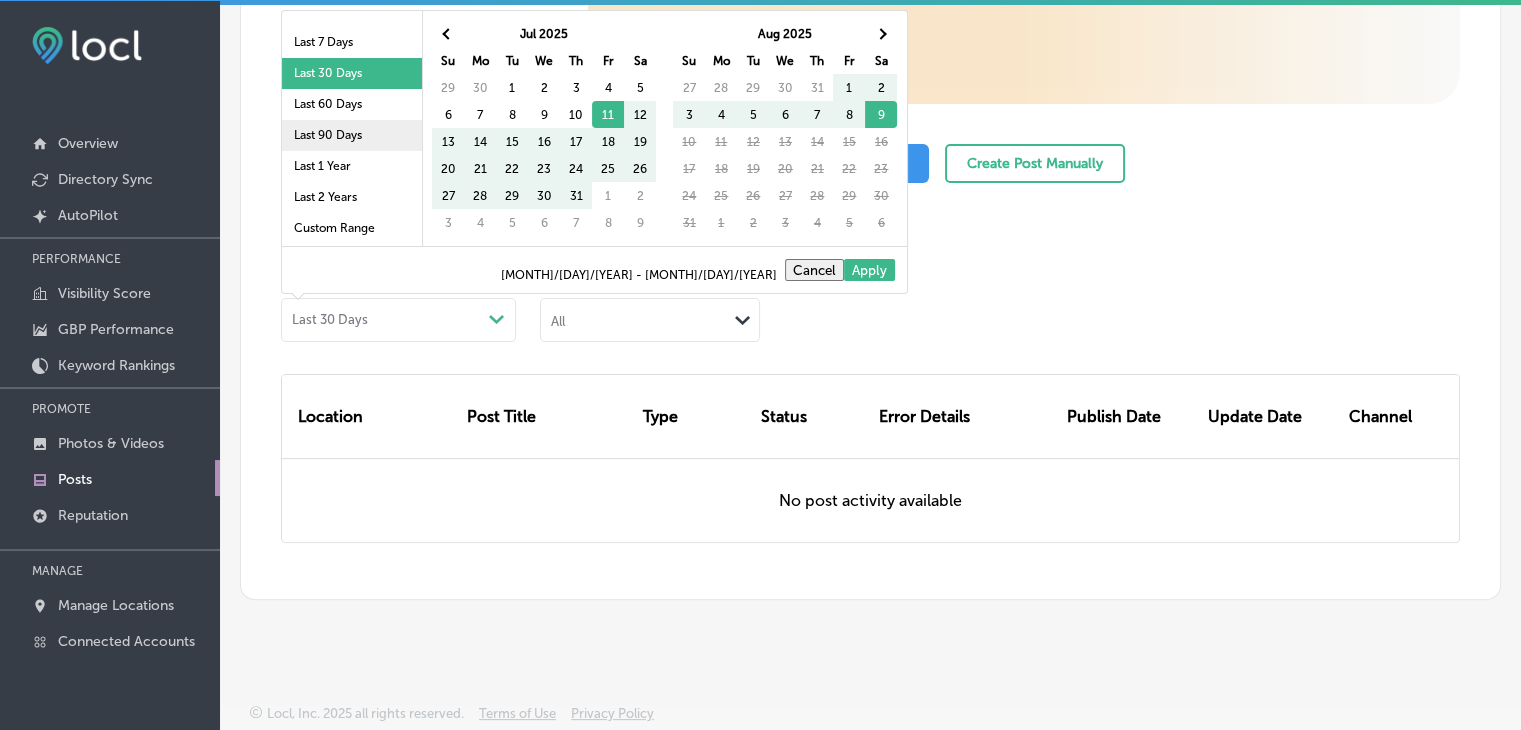 click on "Last 90 Days" at bounding box center [352, 135] 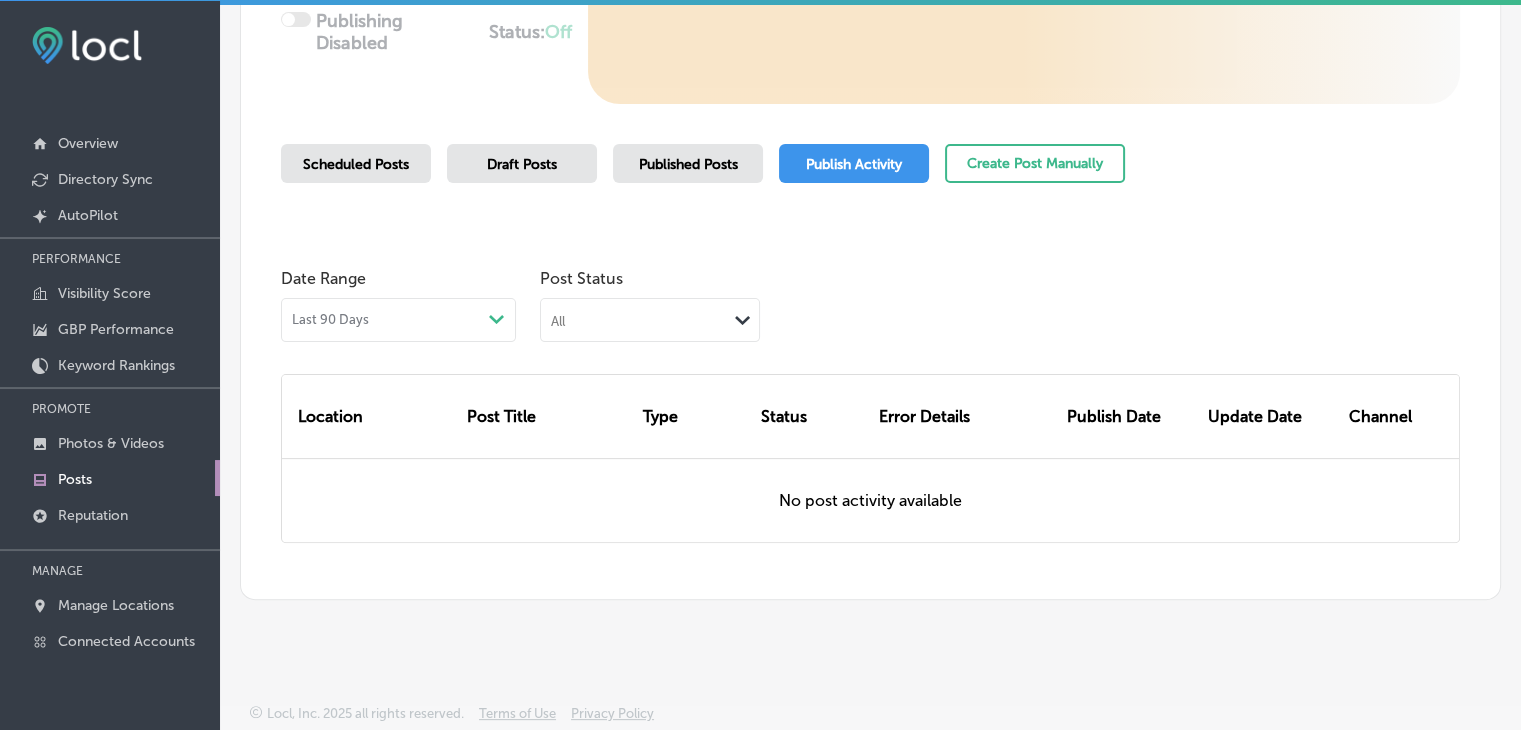 click on "Published Posts" at bounding box center (688, 164) 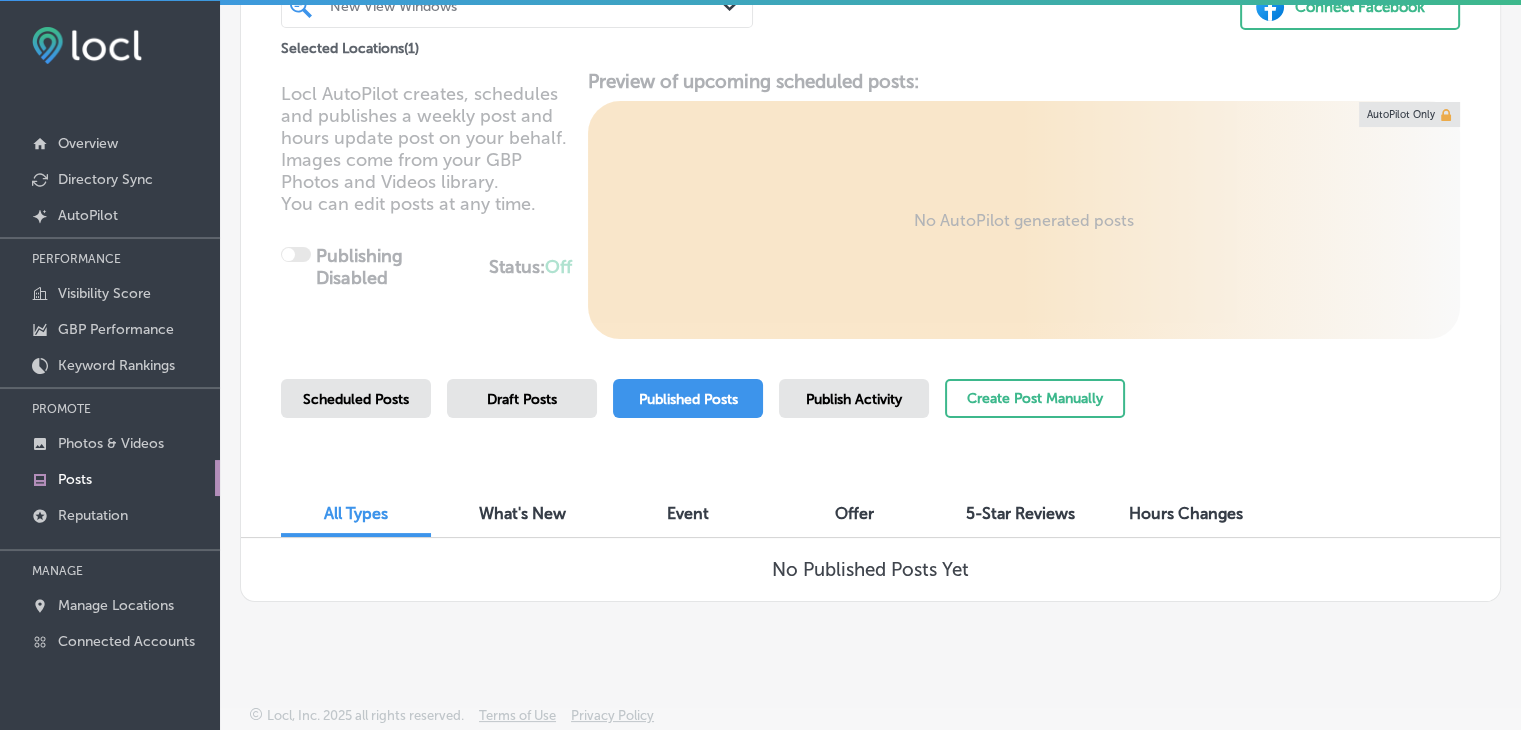 scroll, scrollTop: 188, scrollLeft: 0, axis: vertical 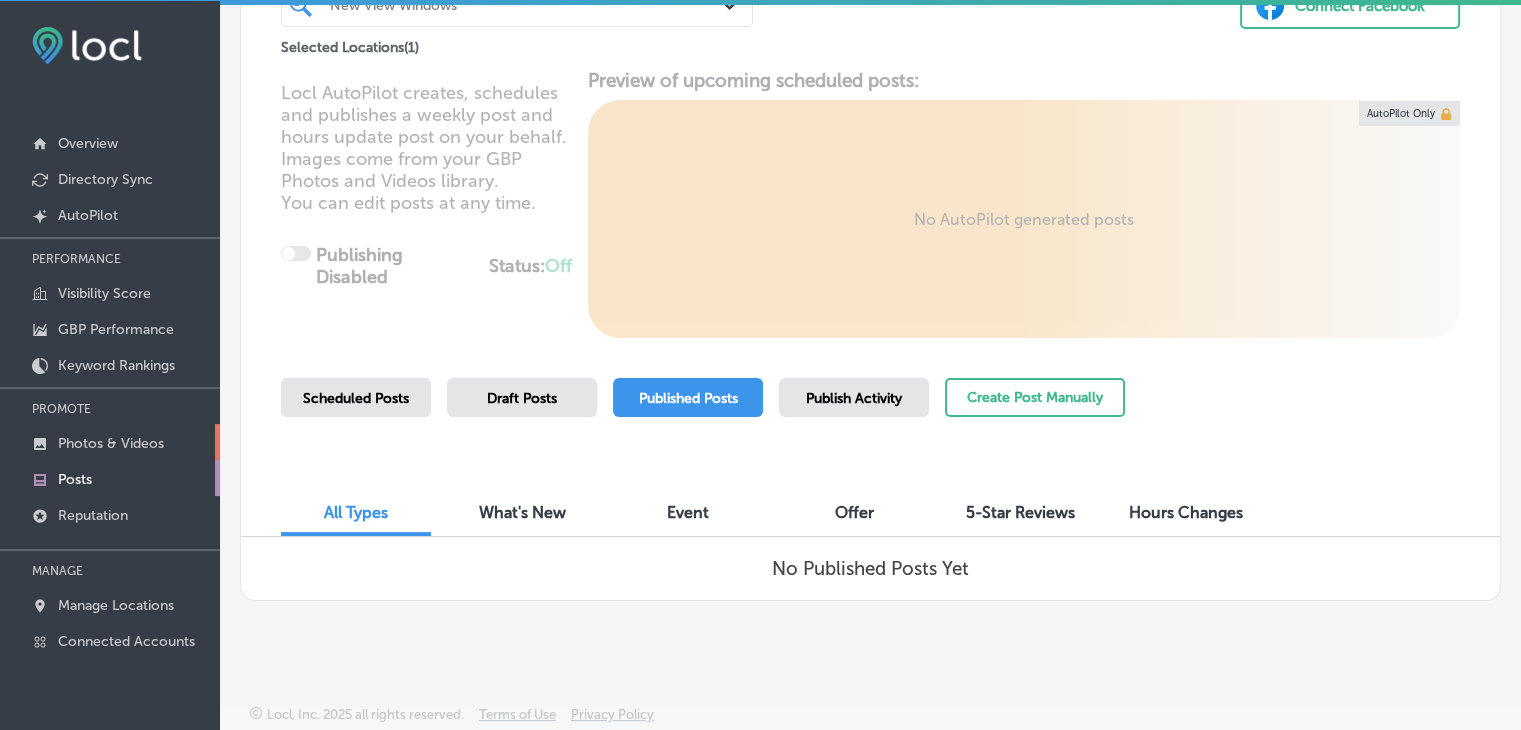 click on "Business + Location New View Windows Path Created with Sketch. Selected Locations ( ) Connect Facebook Locl AutoPilot creates, schedules and publishes a weekly post and hours update post on your behalf. Images come from your GBP Photos and Videos library. You can edit posts at any time. Publishing Disabled Status: Off Location(s) Publishing Preview of upcoming scheduled posts: No AutoPilot generated posts AutoPilot Only Scheduled Posts Draft Posts Published Posts Publish Activity Create Post Manually All Types What's New Event Offer 5-Star Reviews Hours Changes No Published Posts Yet" at bounding box center [870, 253] 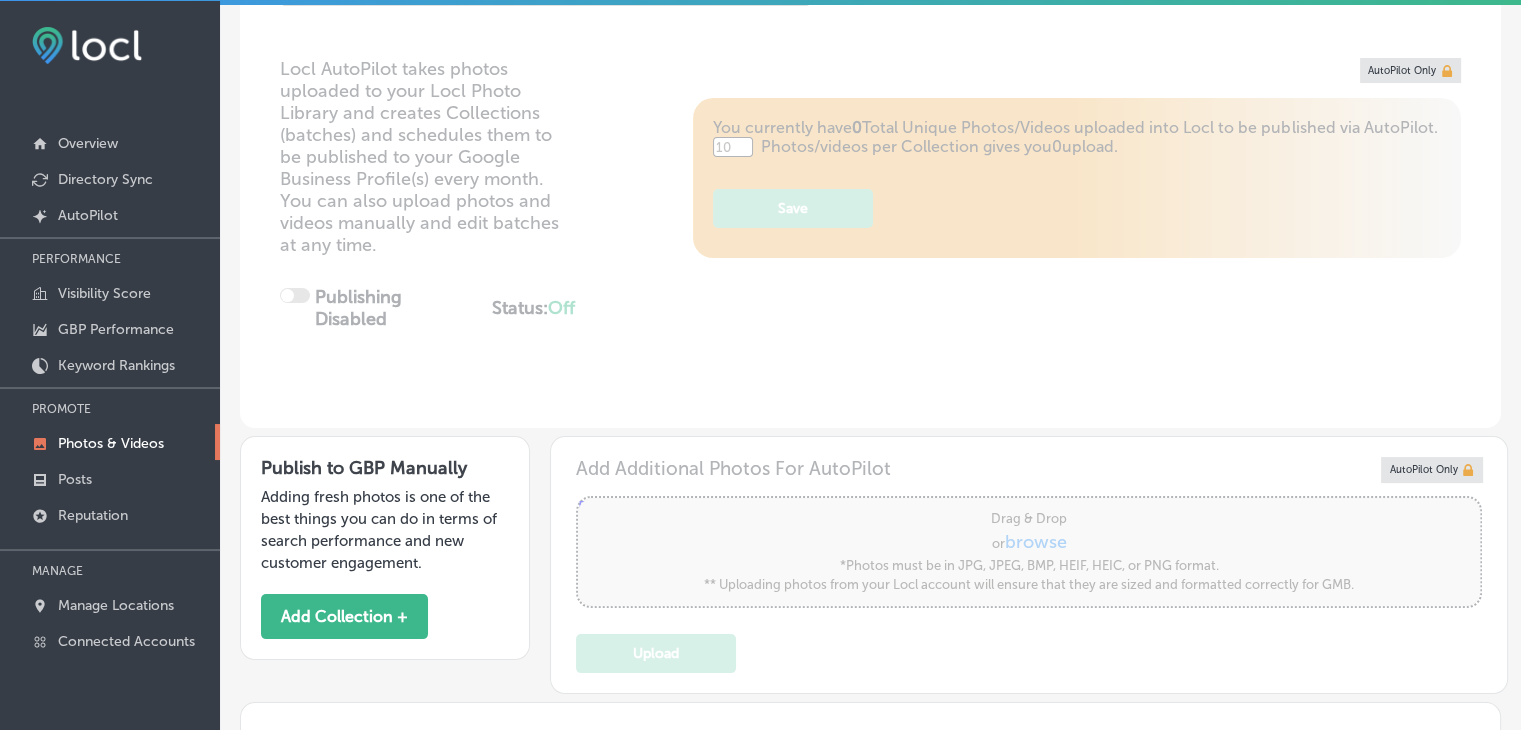 type on "5" 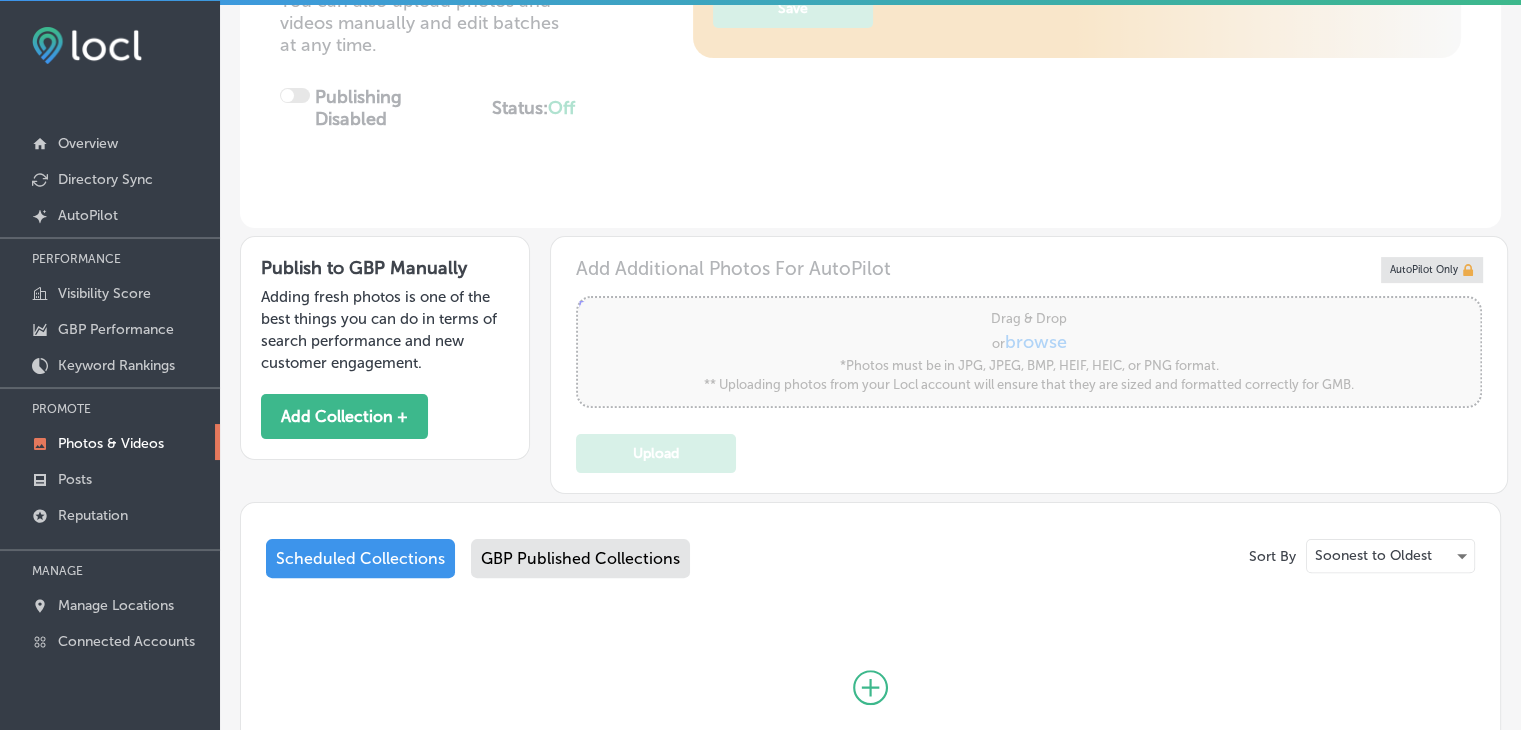click on "GBP Published Collections" at bounding box center (580, 558) 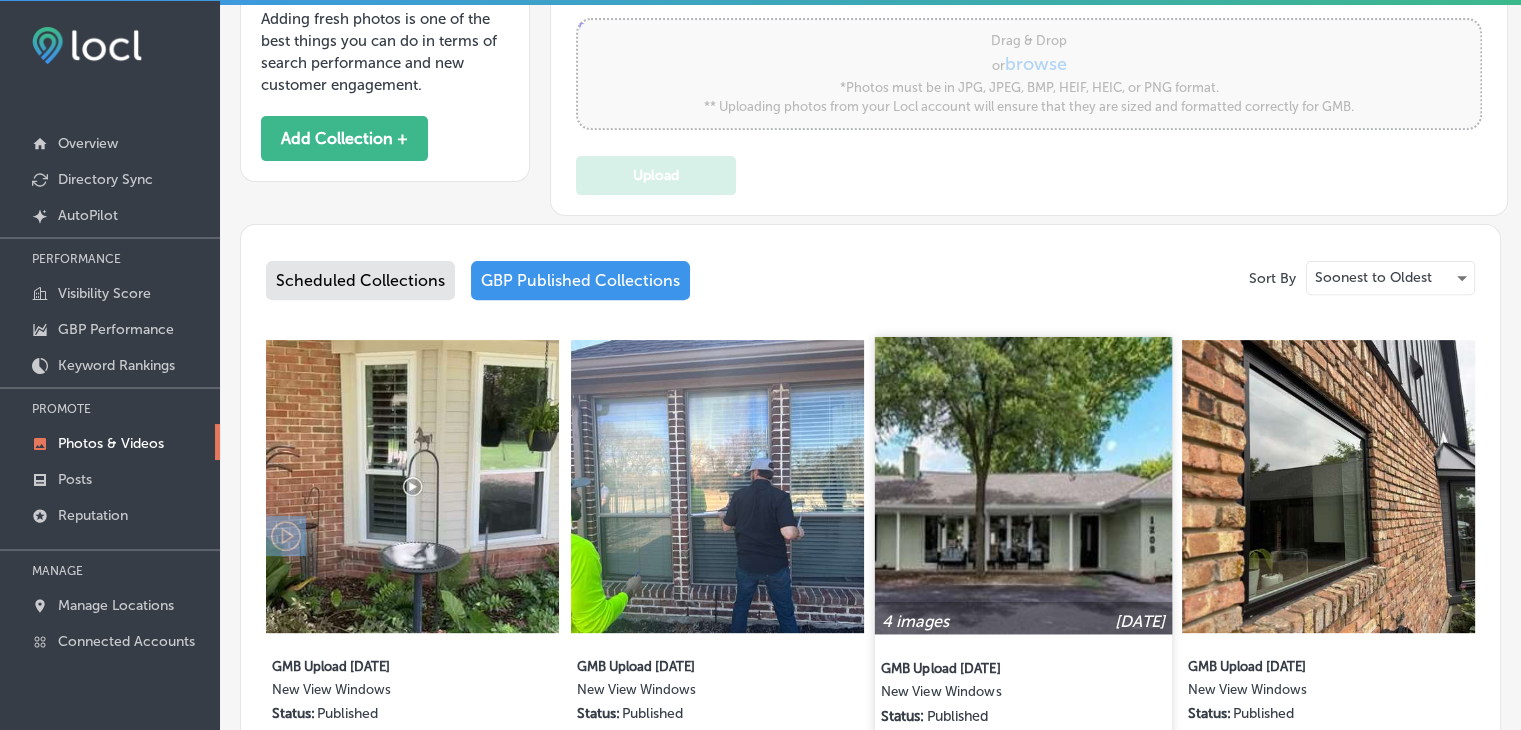 scroll, scrollTop: 889, scrollLeft: 0, axis: vertical 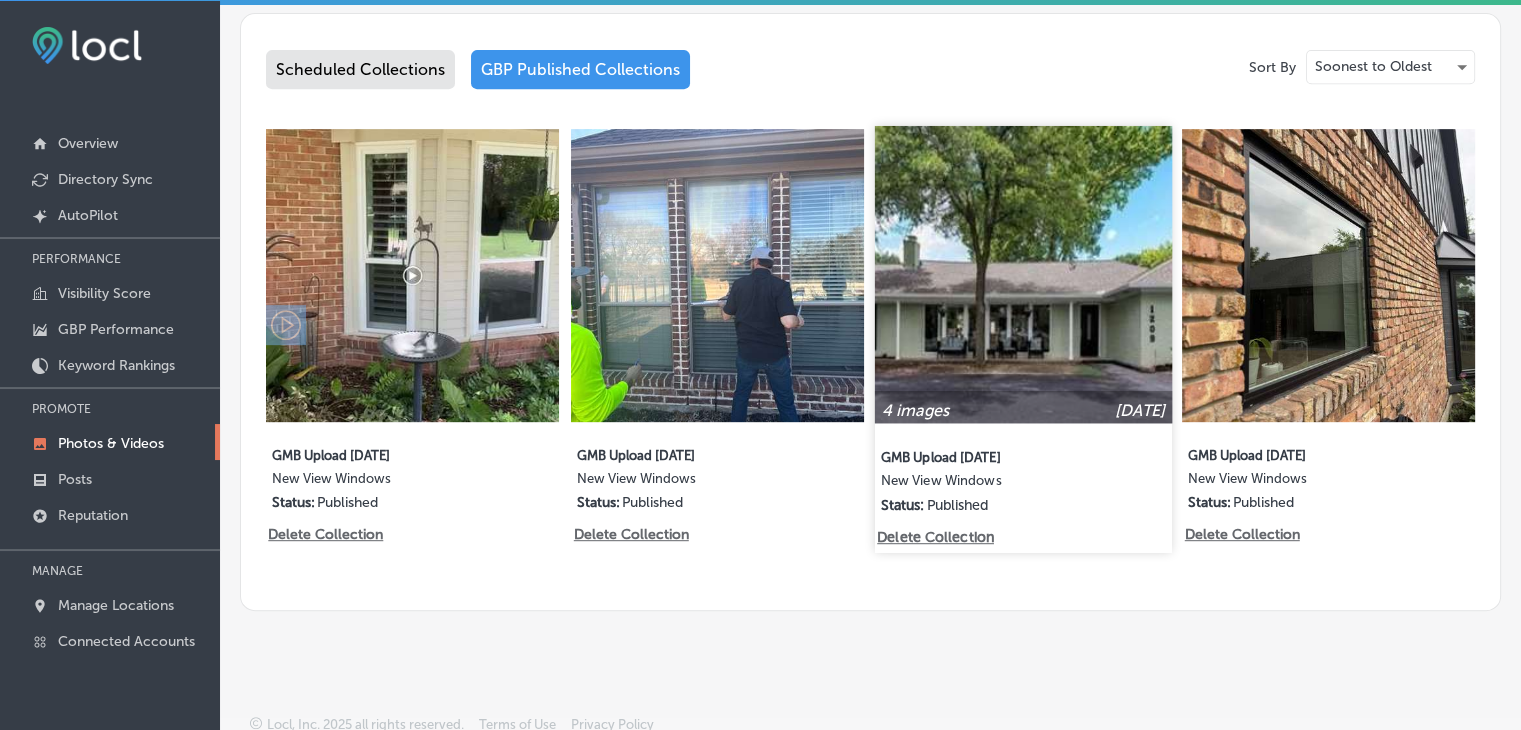 click on "New View Windows" at bounding box center [997, 484] 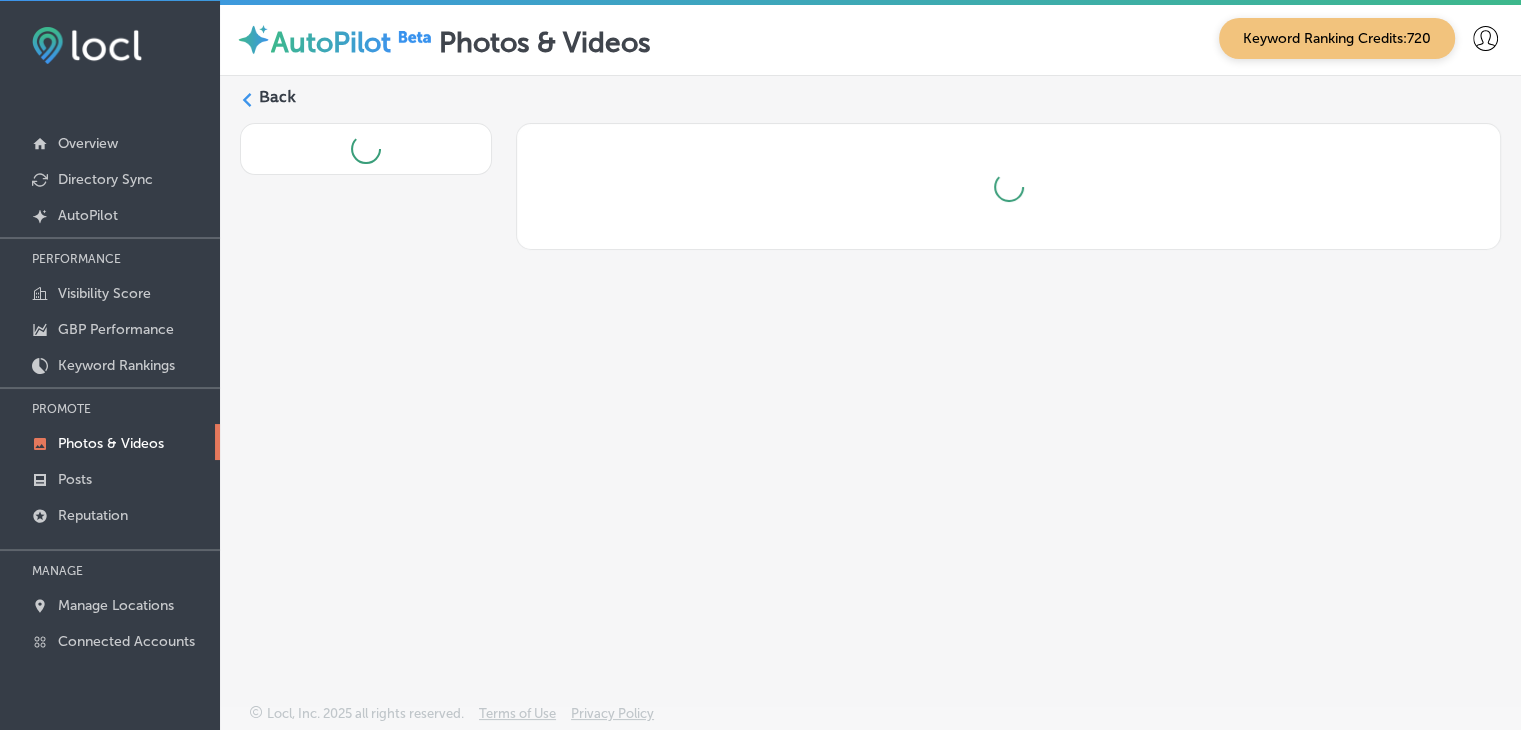 scroll, scrollTop: 0, scrollLeft: 0, axis: both 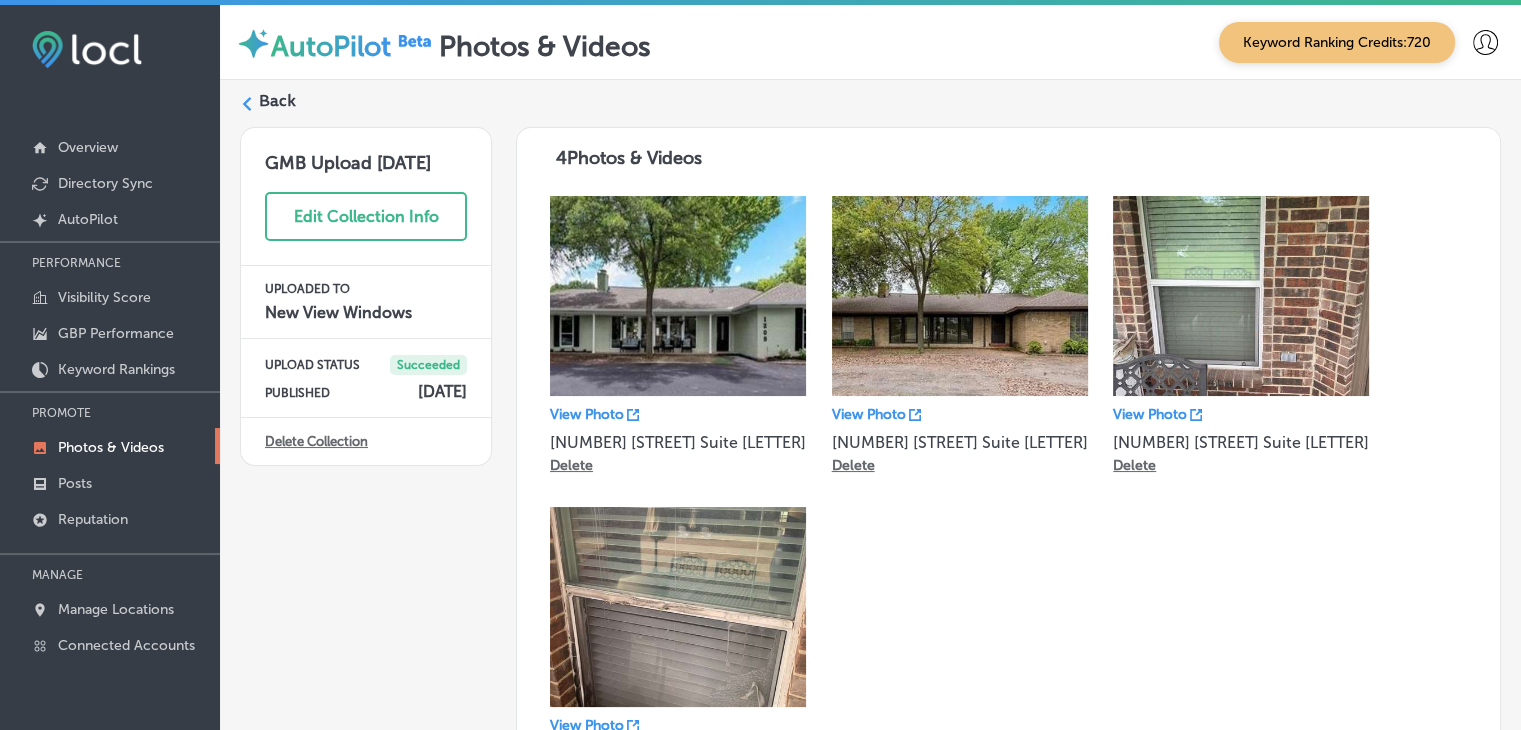 click on "Back" at bounding box center (277, 101) 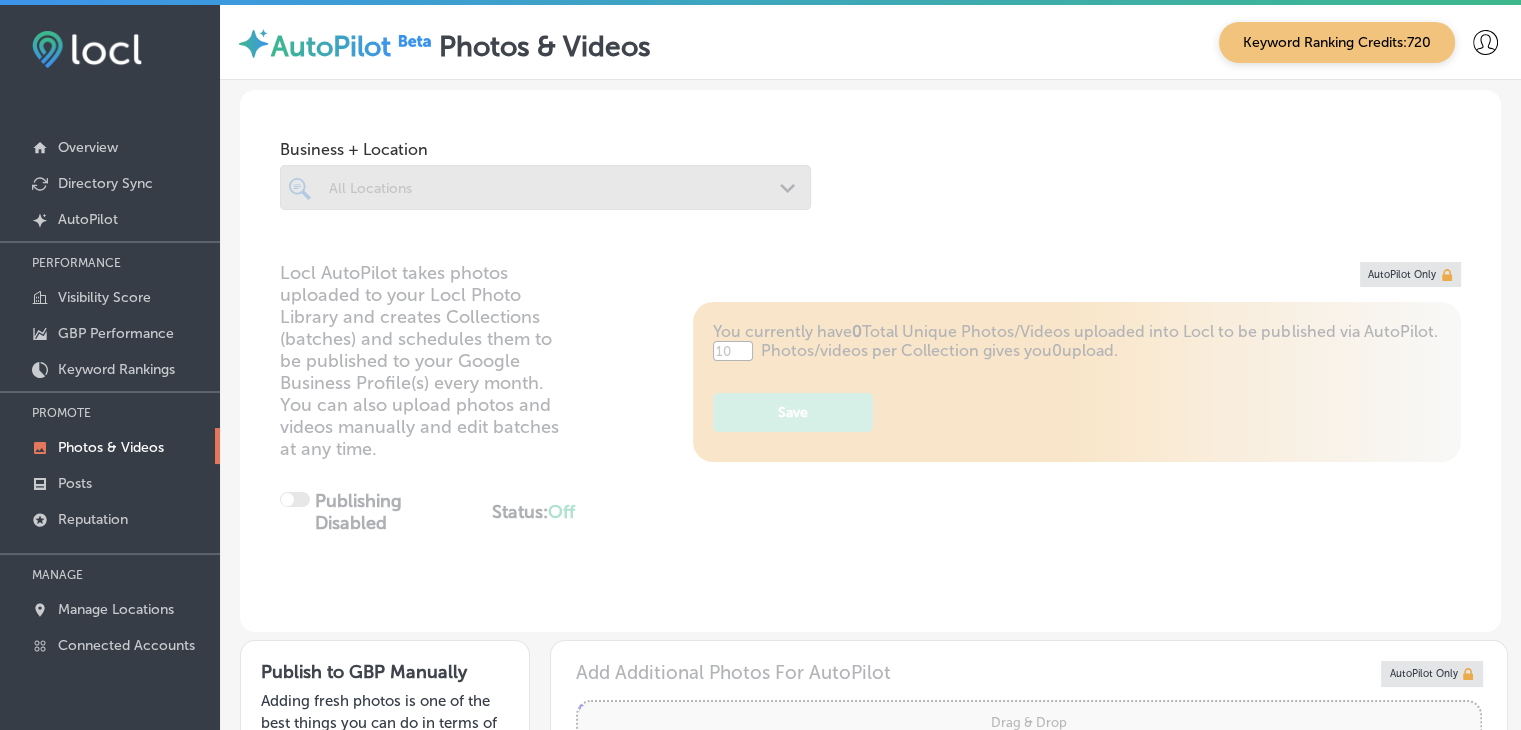 type on "5" 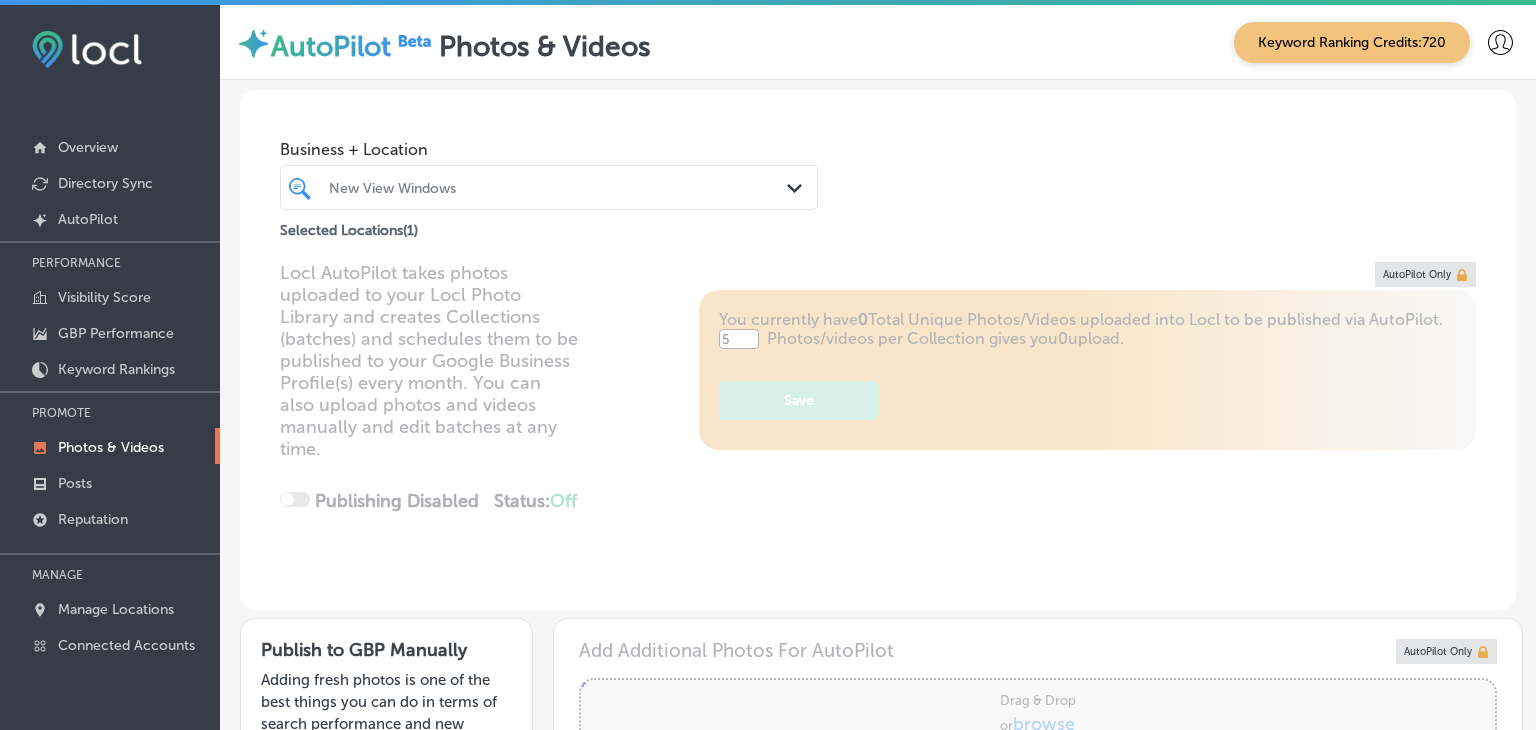 scroll, scrollTop: 0, scrollLeft: 0, axis: both 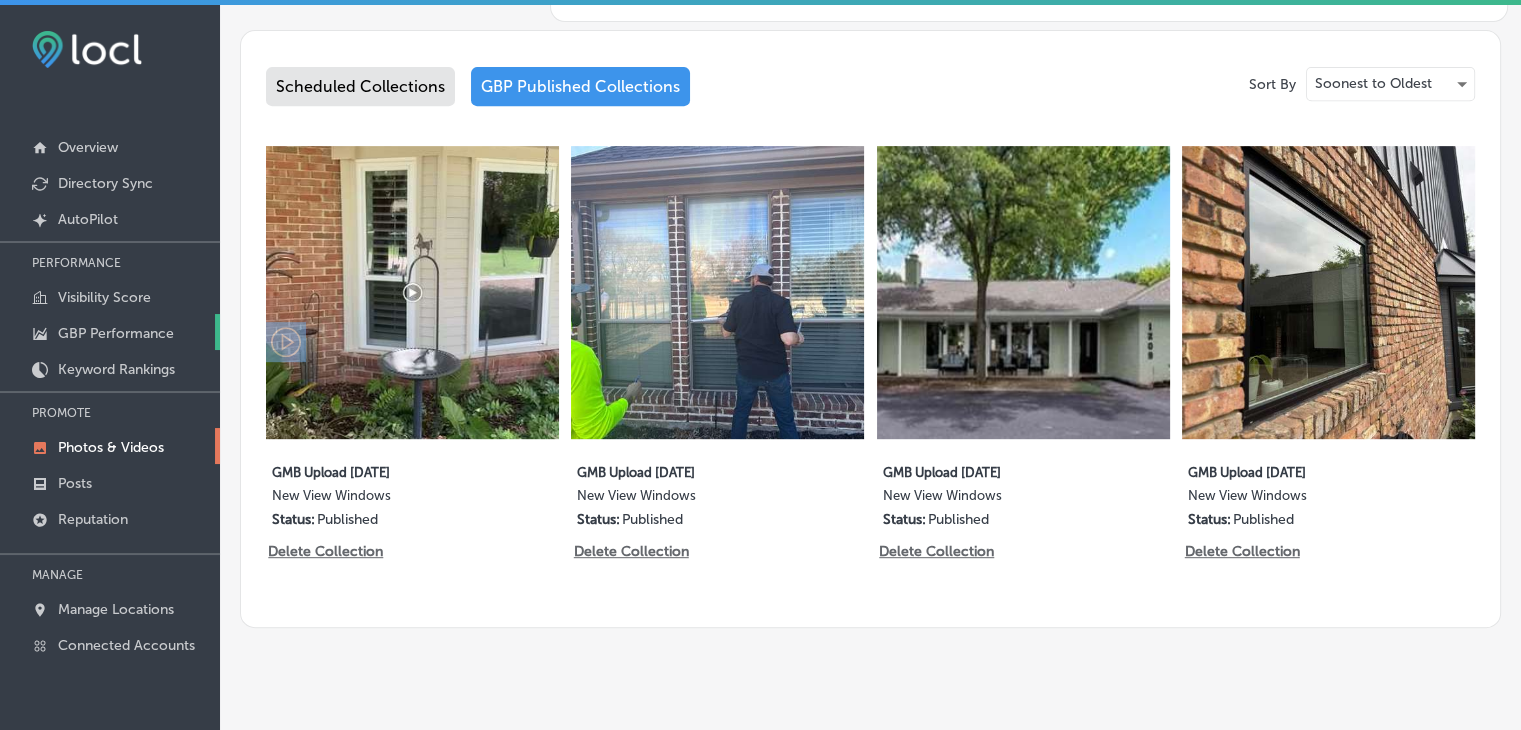 click on "GBP Performance" at bounding box center (110, 332) 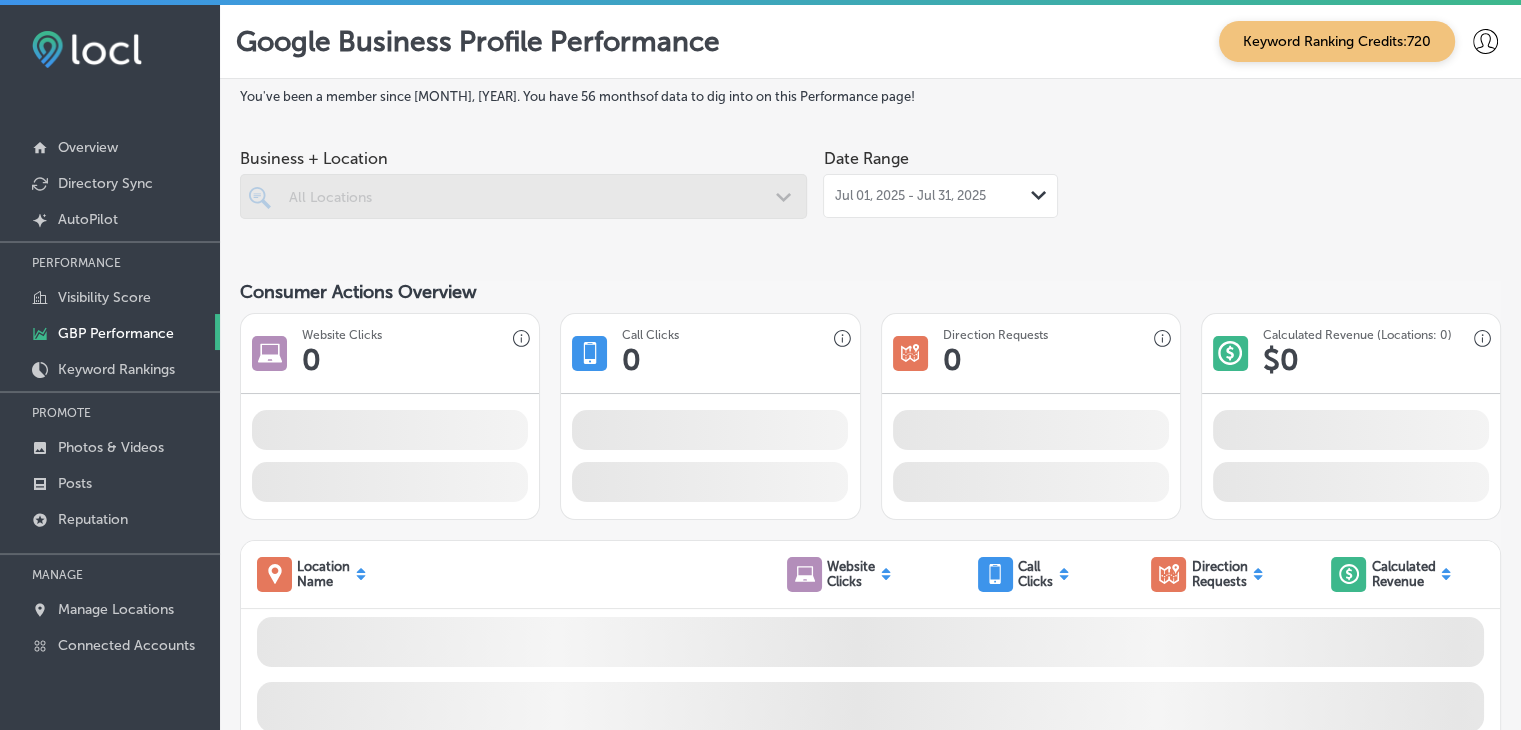 click on "Date Range [MONTH] [DAY], [YEAR] - [MONTH] [DAY], [YEAR] Path Created with Sketch." at bounding box center [940, 178] 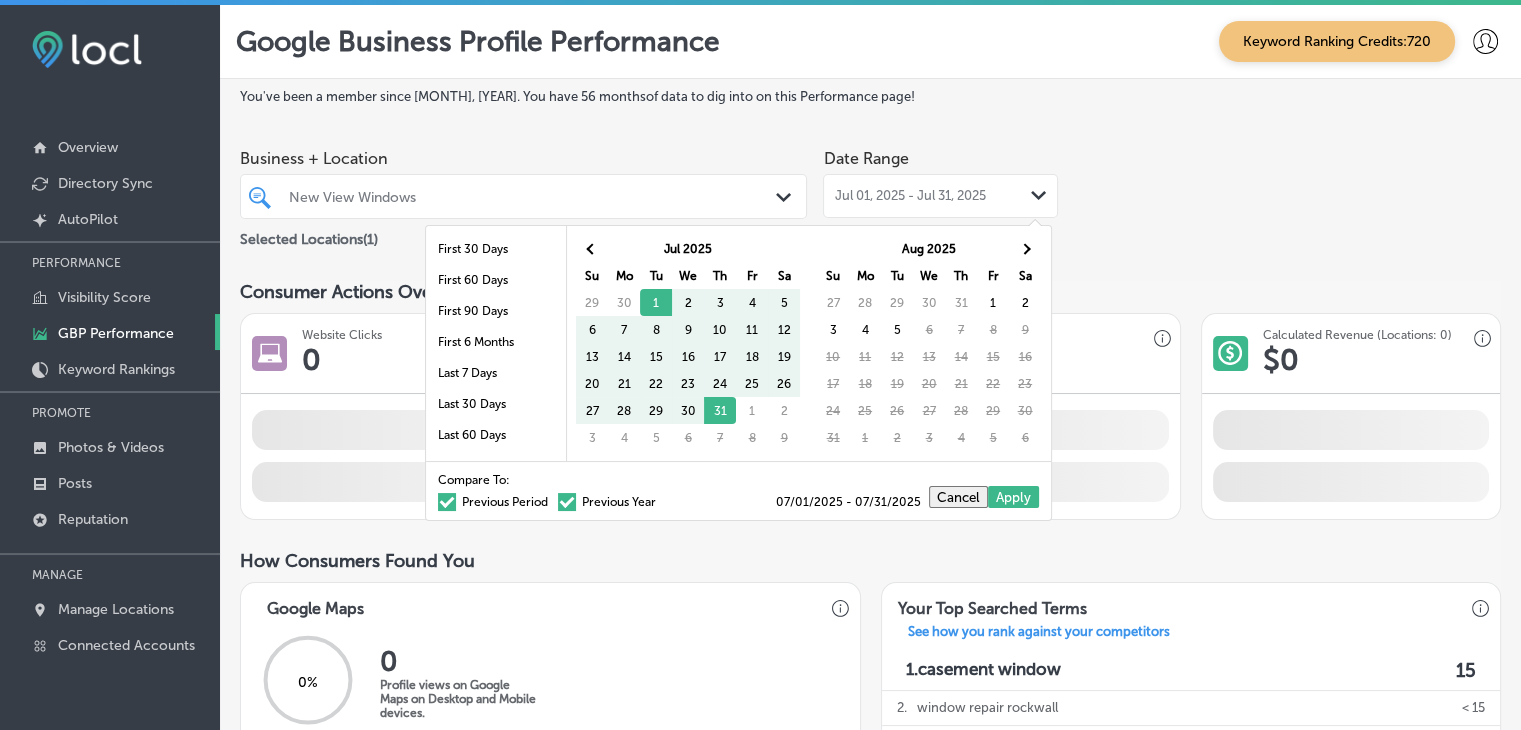 scroll, scrollTop: 100, scrollLeft: 0, axis: vertical 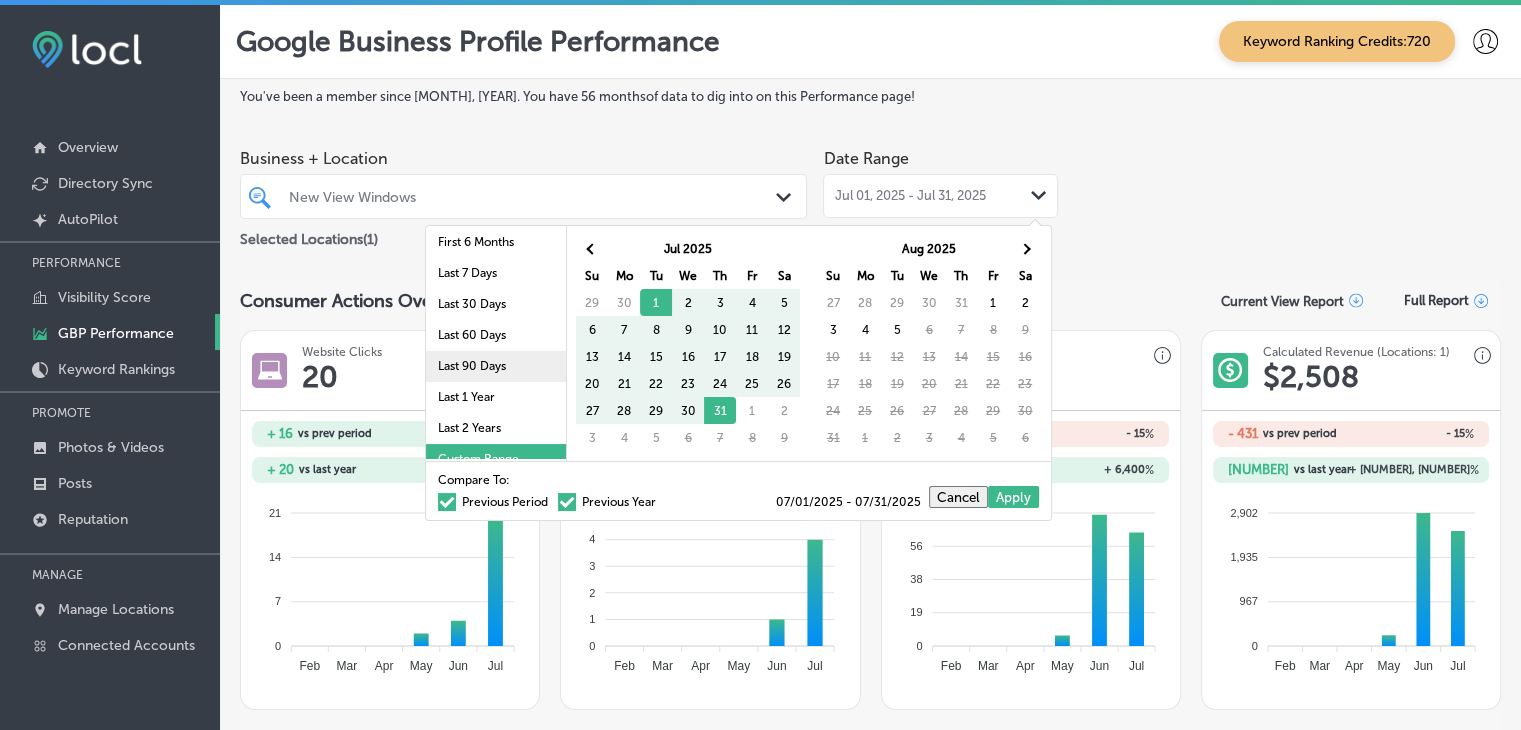 click on "Last 90 Days" at bounding box center [496, 366] 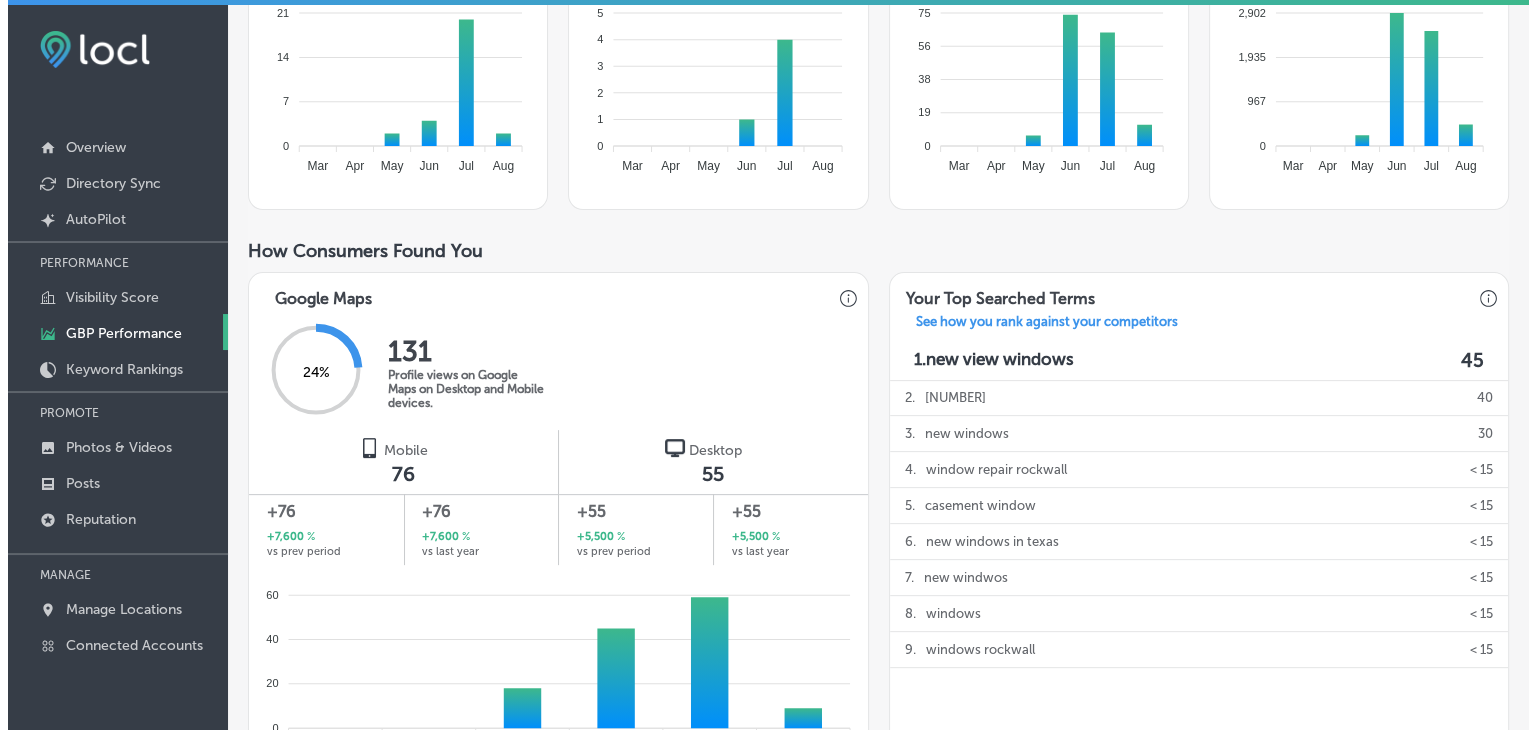 scroll, scrollTop: 0, scrollLeft: 0, axis: both 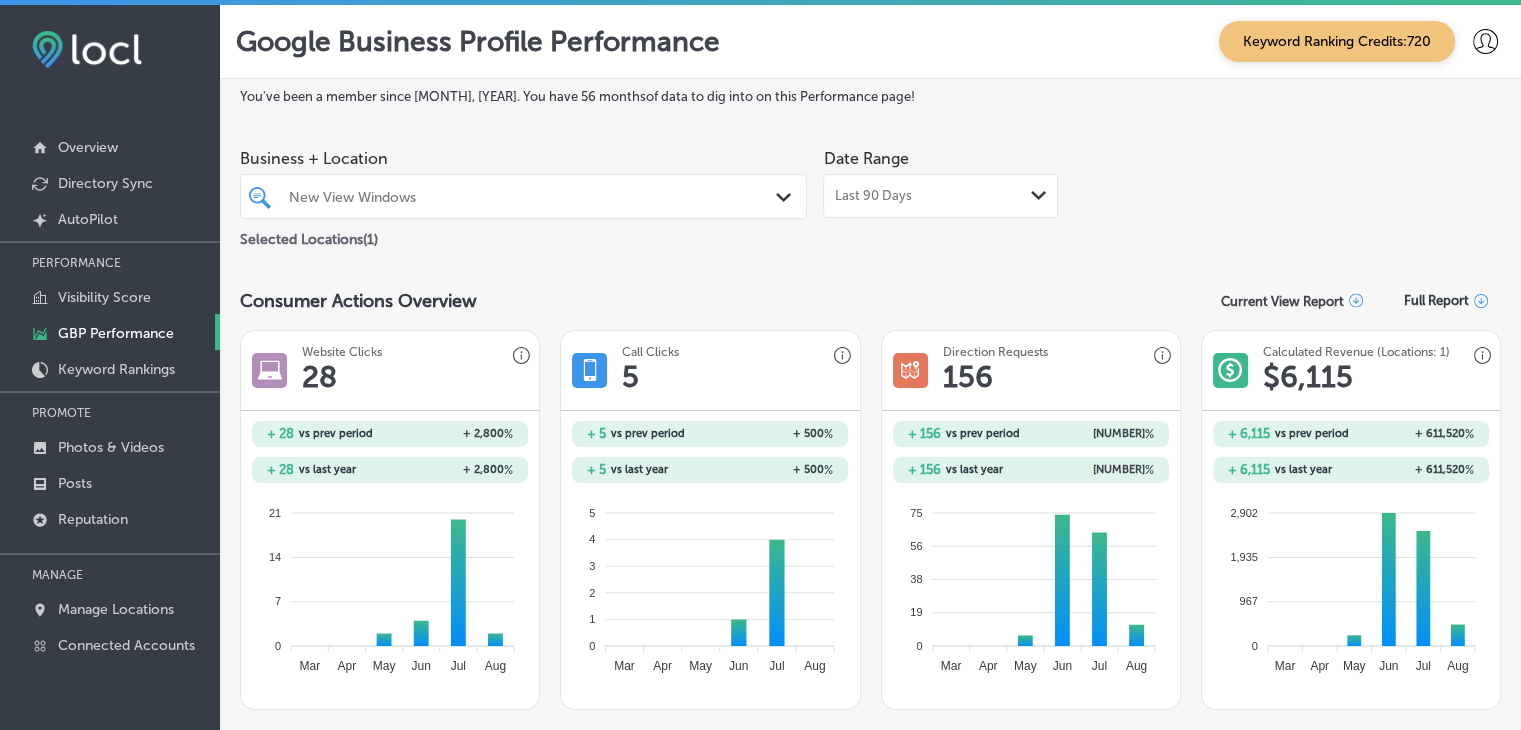 click on "Last 90 Days
Path
Created with Sketch." at bounding box center [940, 196] 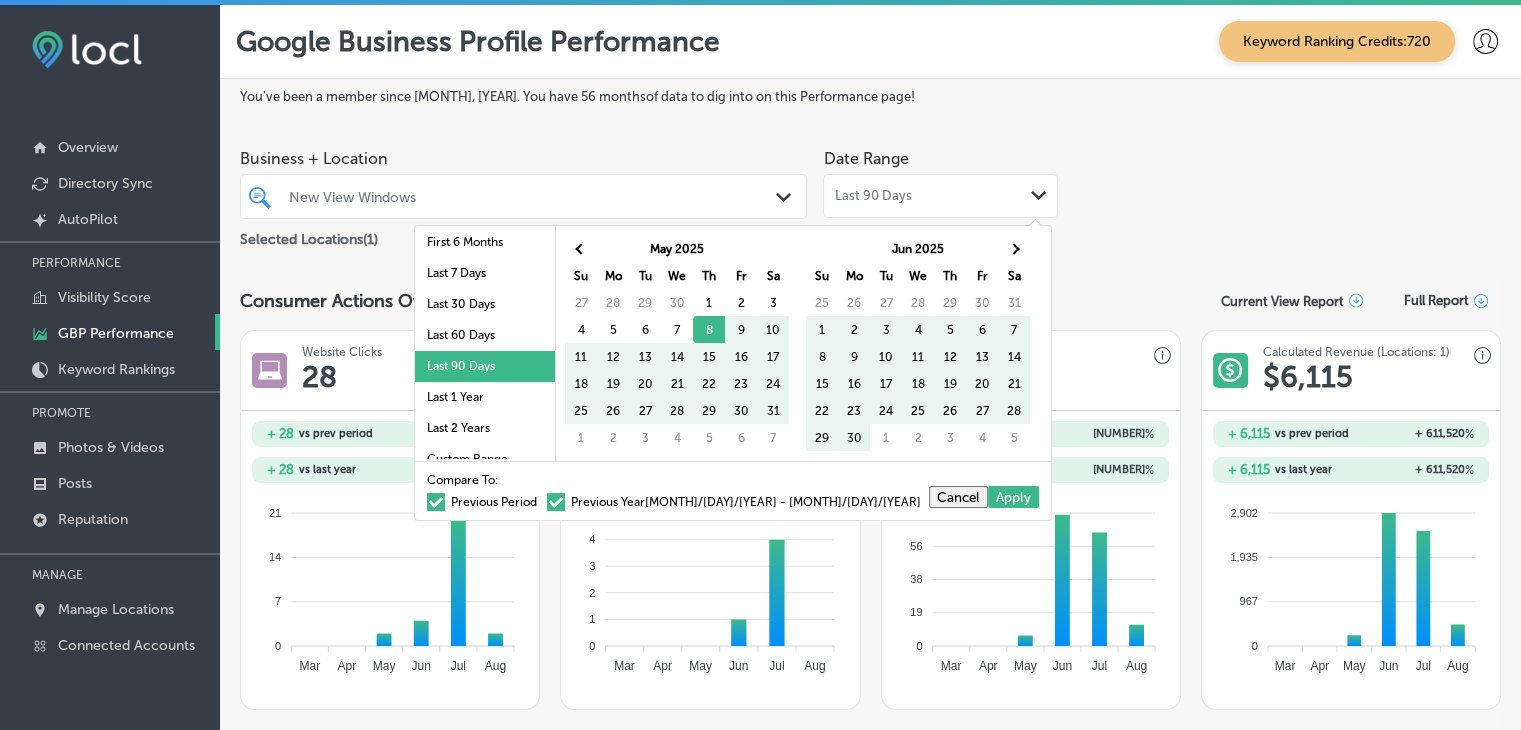 click on "Google Business Profile Performance Keyword Ranking Credits:  720" at bounding box center (870, 42) 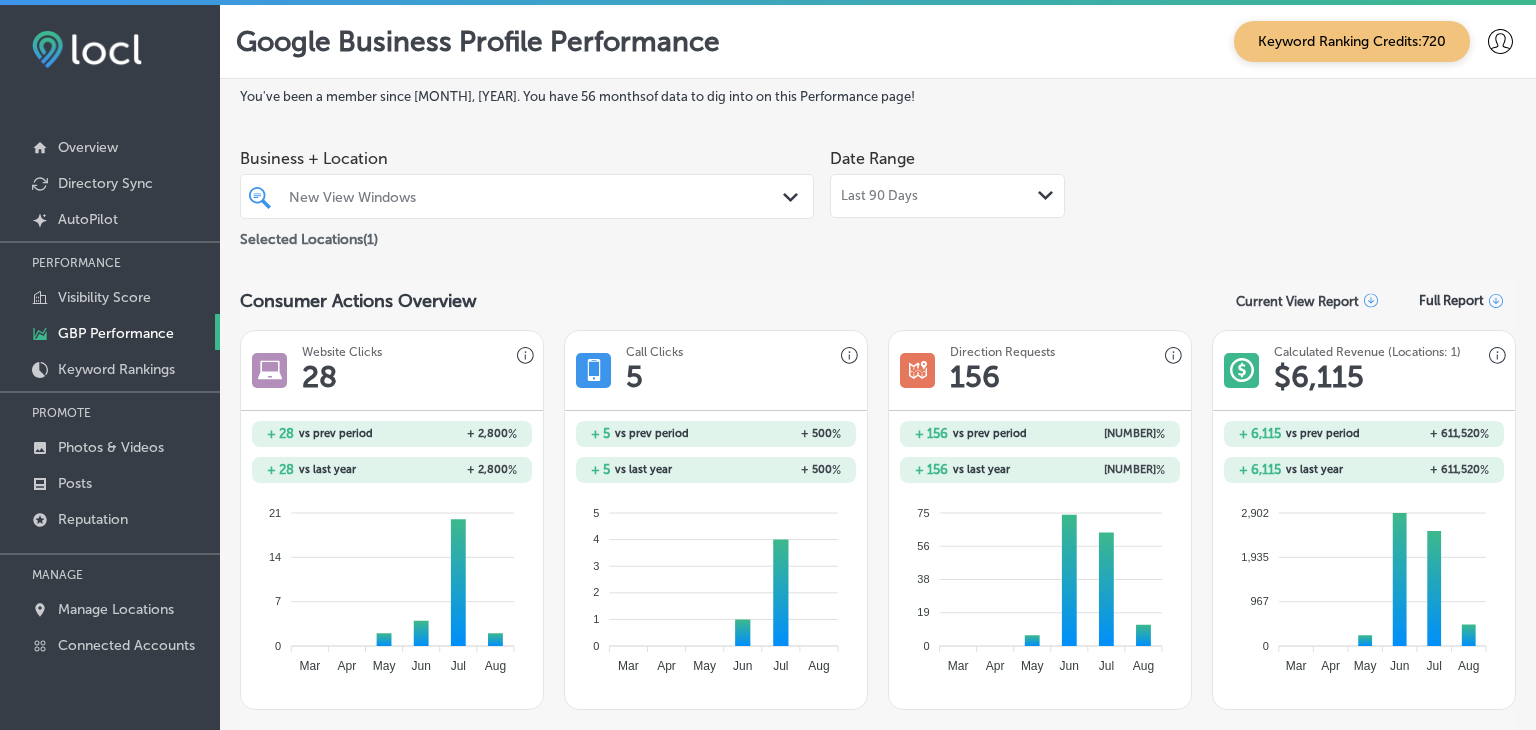 scroll, scrollTop: 0, scrollLeft: 0, axis: both 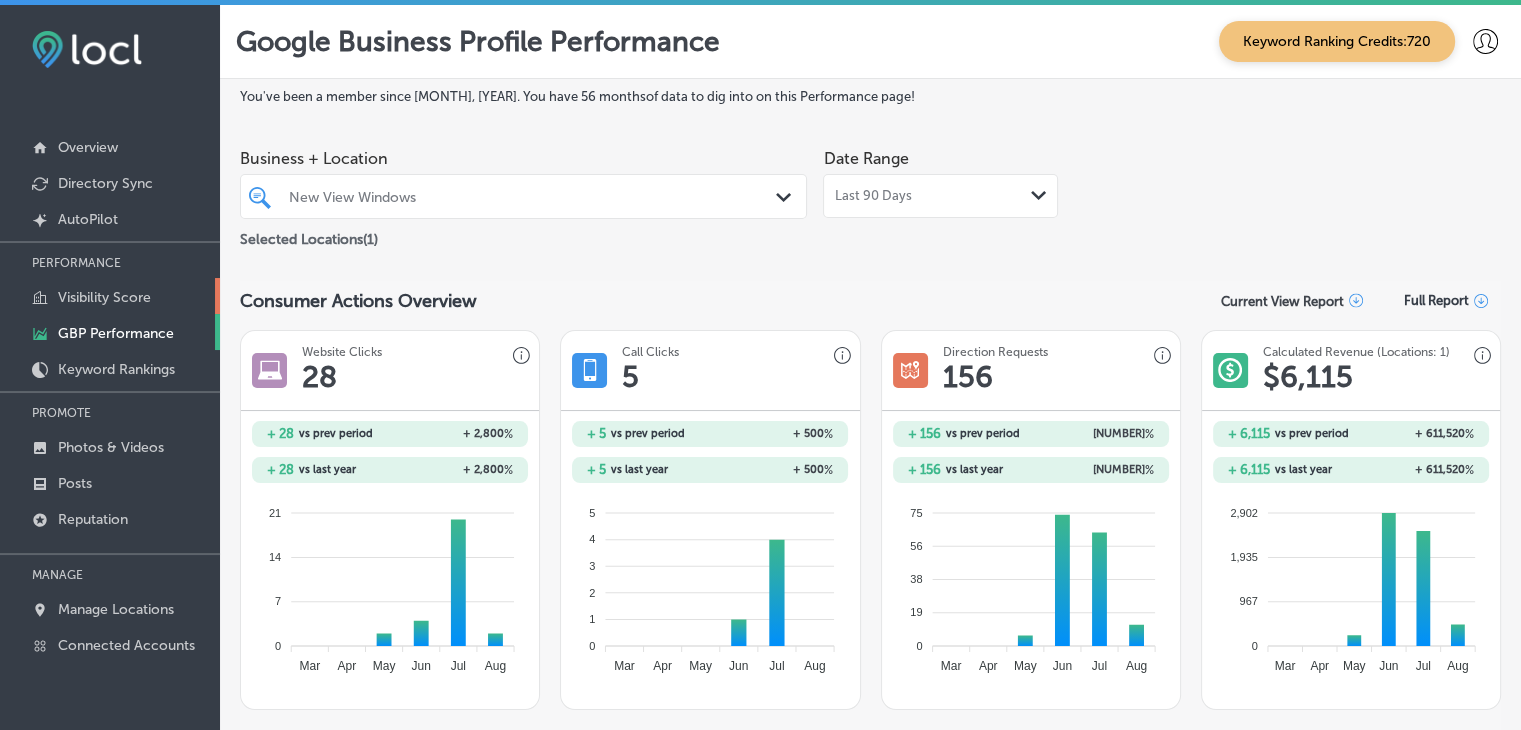click on "Visibility Score" at bounding box center (104, 297) 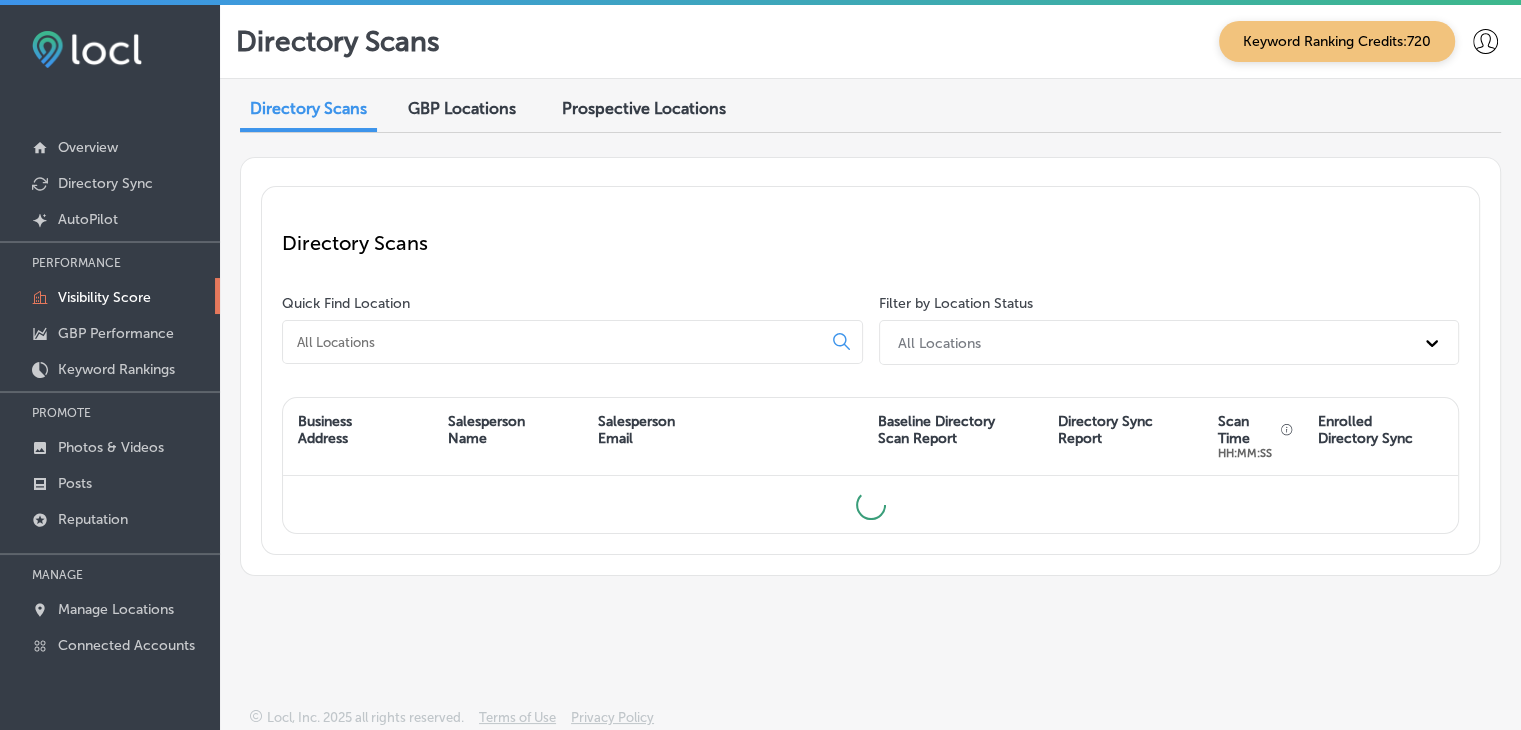 click on "Directory Scans GBP Locations Prospective Locations Directory Scans Quick Find Location Filter by Location Status All Locations Business Address Salesperson Name Salesperson Email Baseline Directory Scan Report Directory Sync Report Scan Time HH:MM:SS Enrolled Directory Sync" at bounding box center (870, 346) 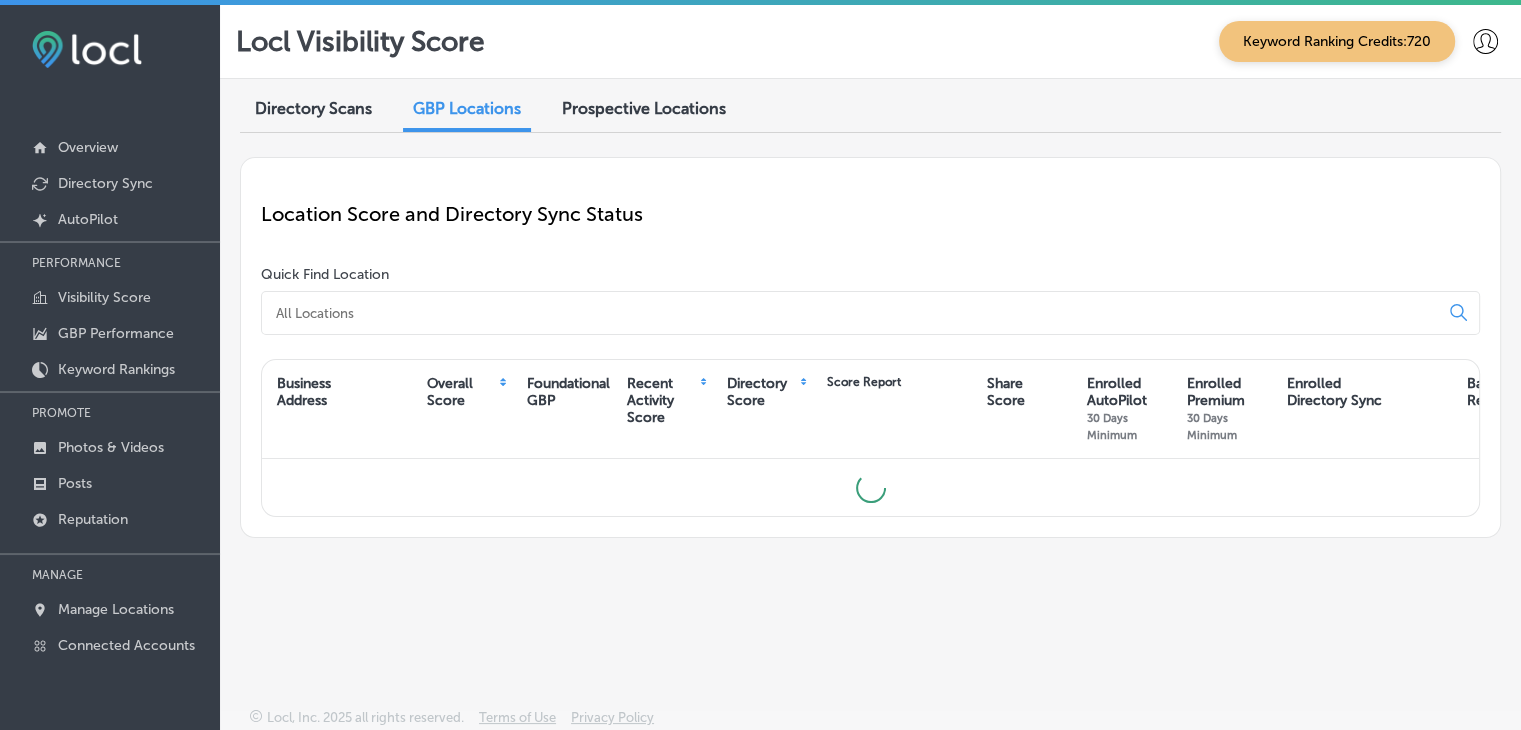 click at bounding box center (870, 313) 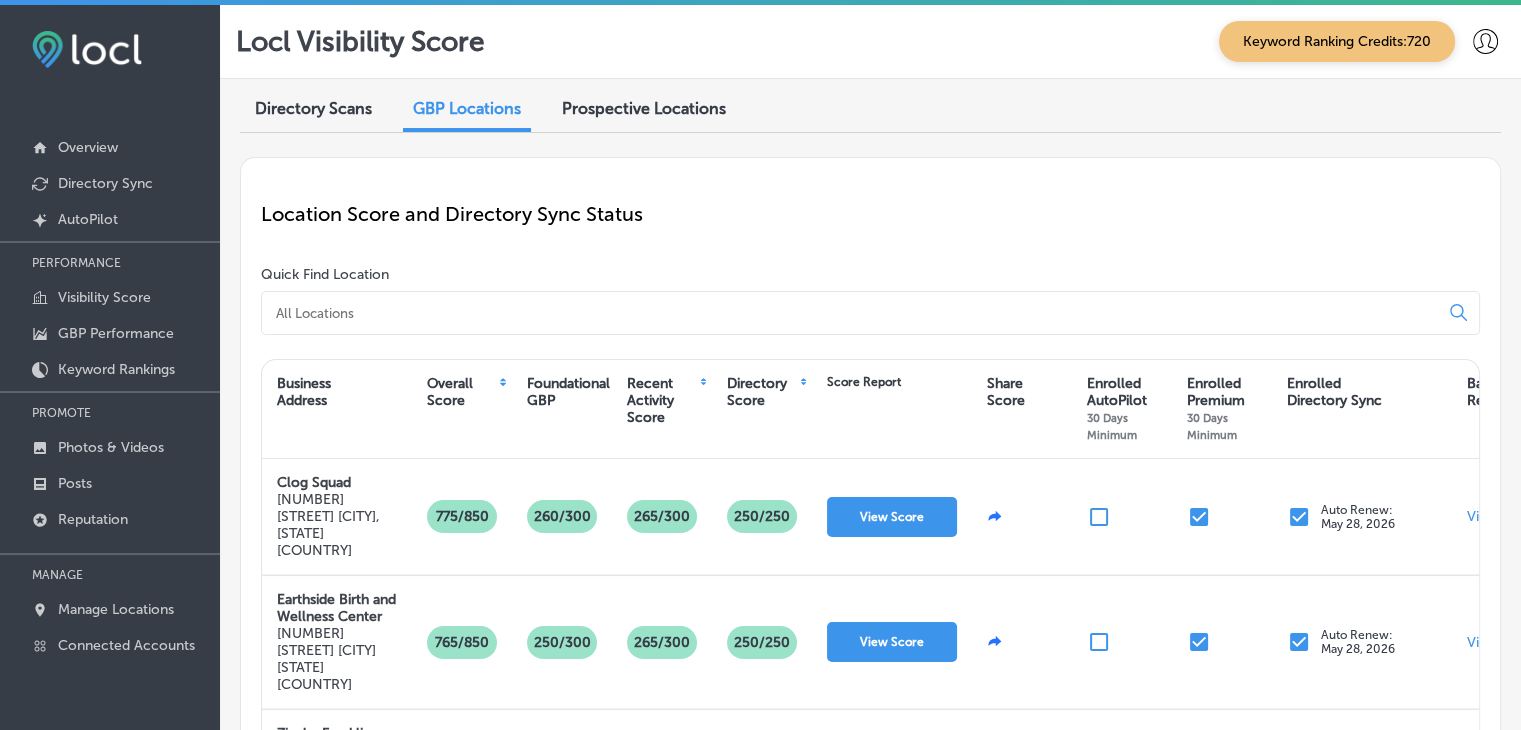 click at bounding box center (870, 313) 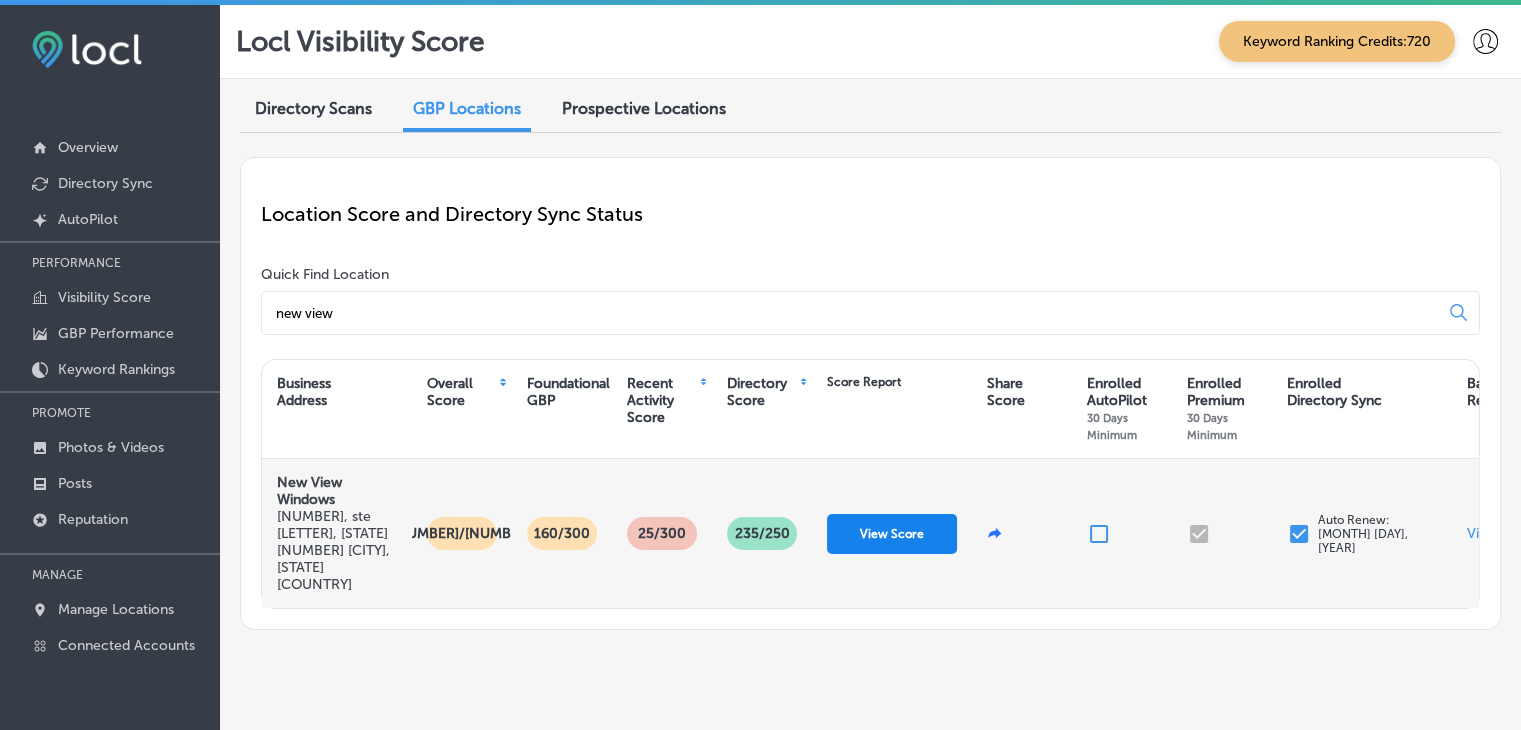 type on "new view" 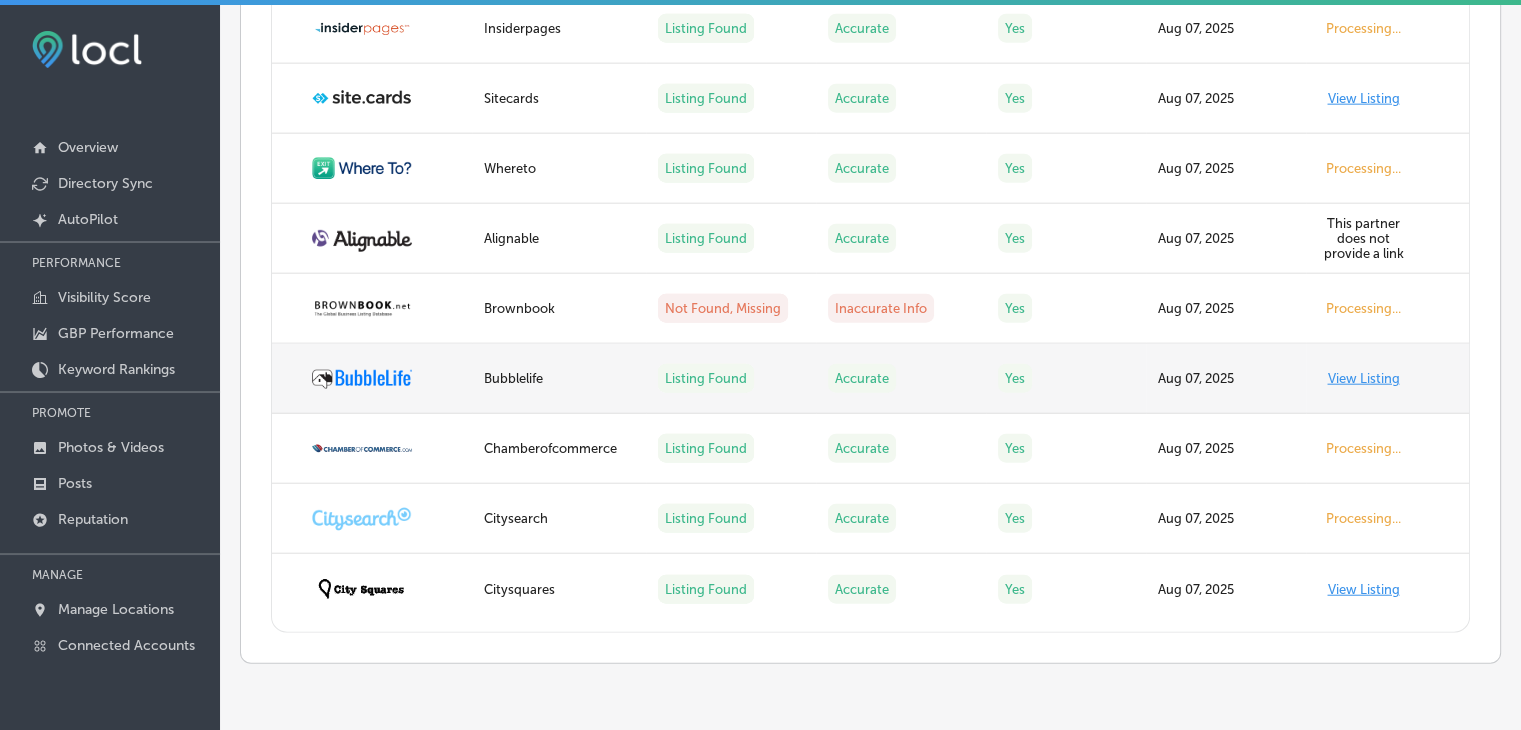 scroll, scrollTop: 4916, scrollLeft: 0, axis: vertical 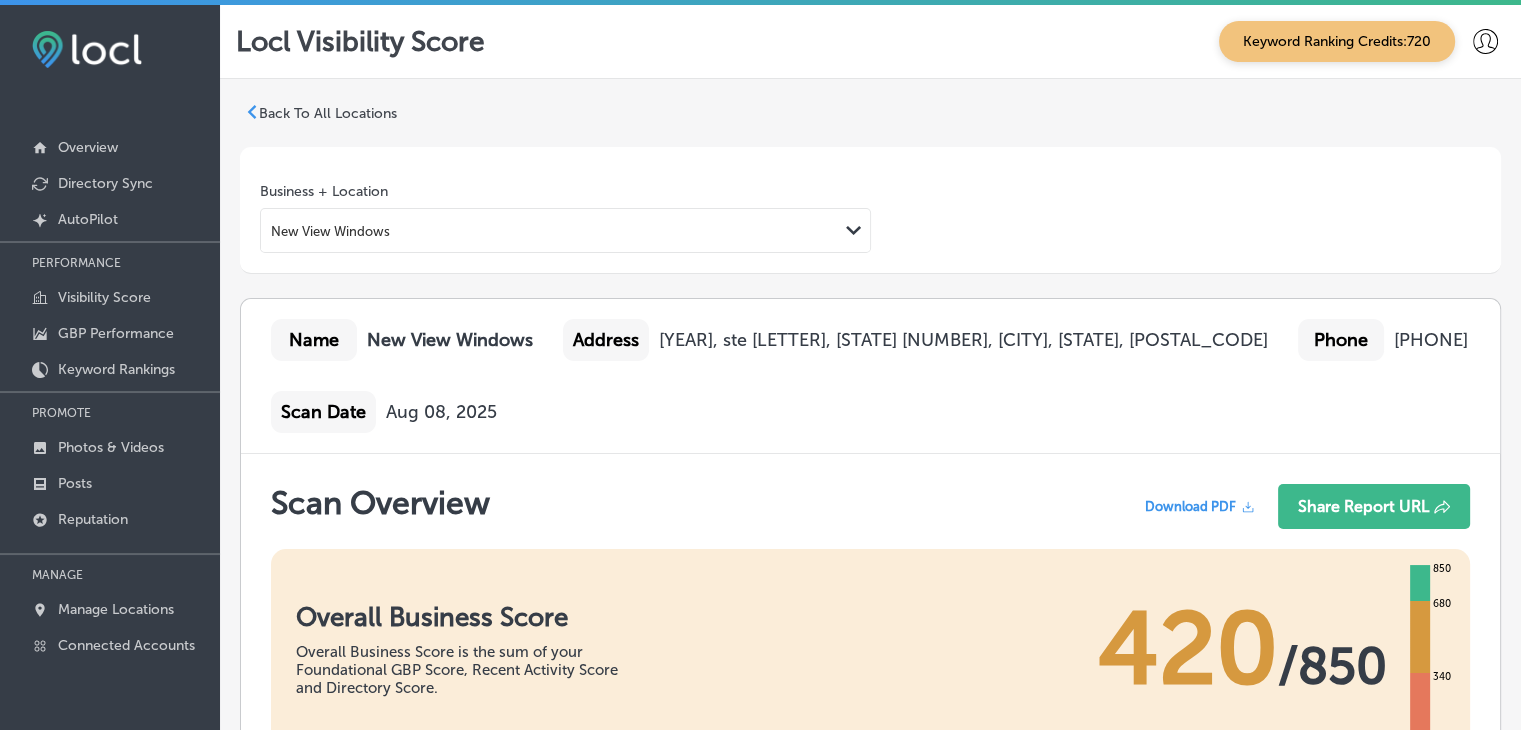 click on "Back To All Locations Business + Location New View Windows Path Created with Sketch. Name New View Windows Address [YEAR], ste [LETTER], [STATE] [NUMBER], [CITY], [STATE], [POSTAL_CODE] Phone [PHONE] Scan Date [DATE] Scan Overview Download PDF Share Report URL Overall Business Score Overall Business Score is the sum of your Foundational GBP Score, Recent Activity Score and Directory Score. [SCORE] / [MAX_SCORE] [MAX_SCORE] [SCORE] [SCORE] [SCORE] [SCORE] Foundational GBP Score [SCORE] / [MAX_SCORE] Score based on Connected Google Business Profile and information with in GBP such as Name, Description, contact information etc. Recent Activity Score [SCORE] /[MAX_SCORE] Based on activity of your Google Business Profile promoting your business . Directory Score [SCORE] /[MAX_SCORE] Score based on number of directories enrolled versus not enrolled and consistency of data across 50+ directories. This Month [SCORE]" at bounding box center [870, 2805] 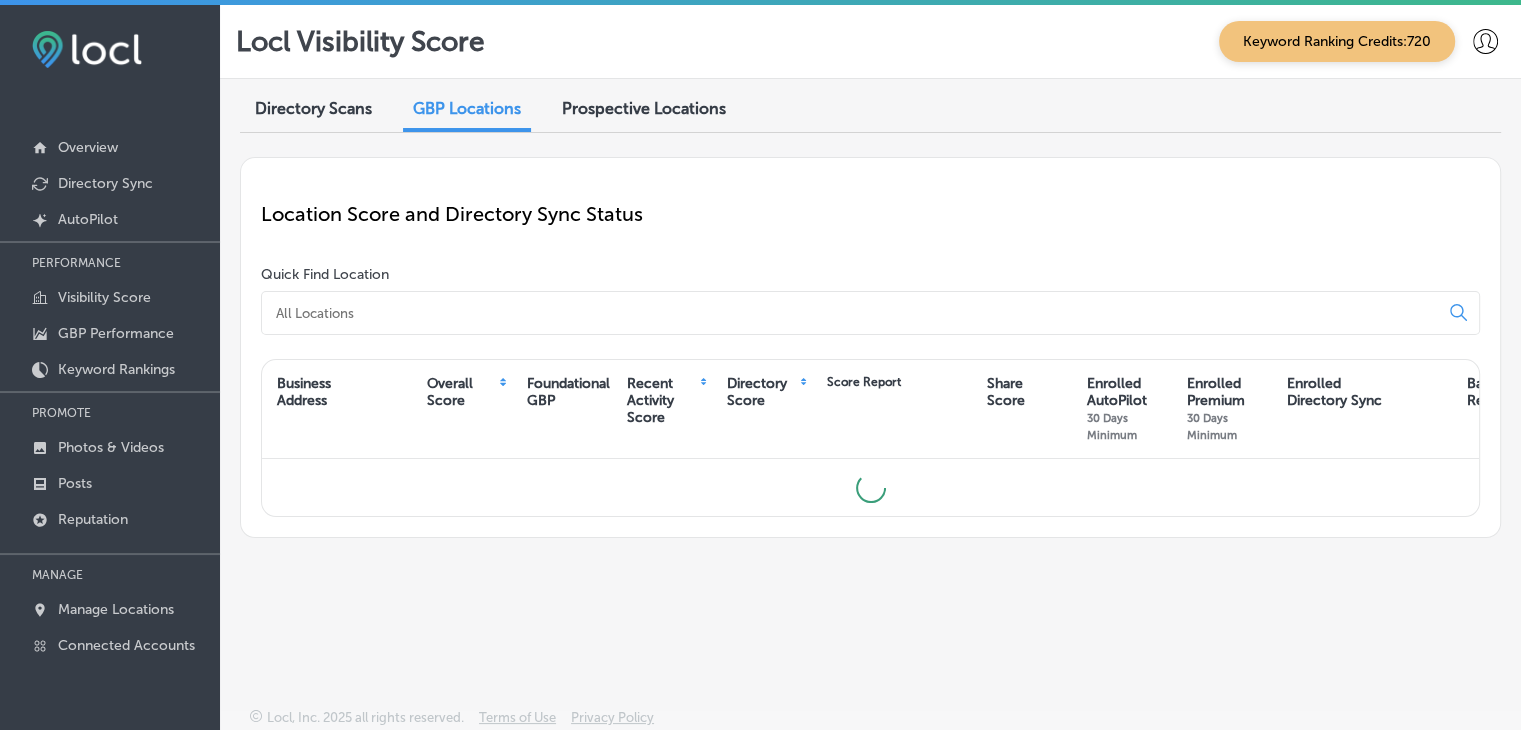 click at bounding box center [854, 313] 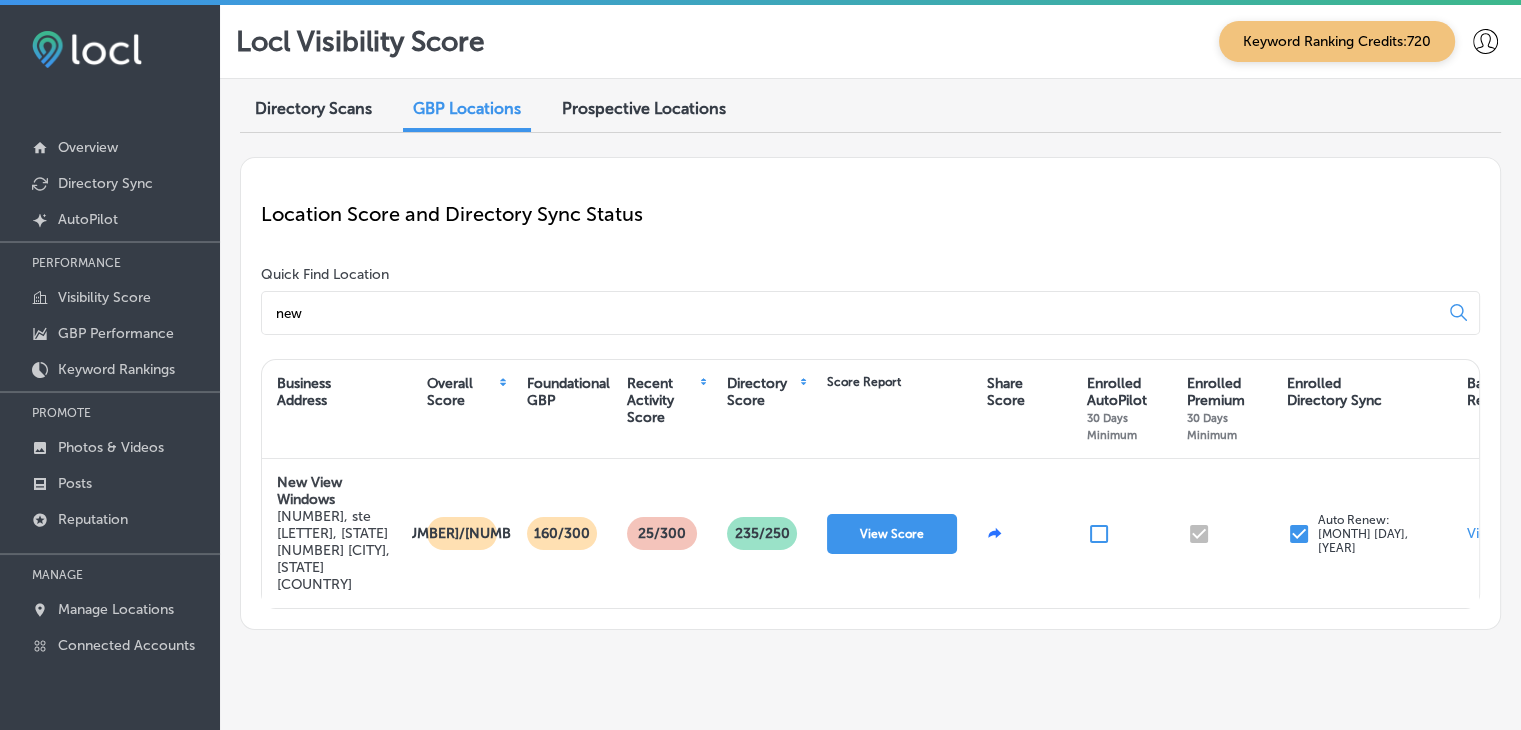 type on "new" 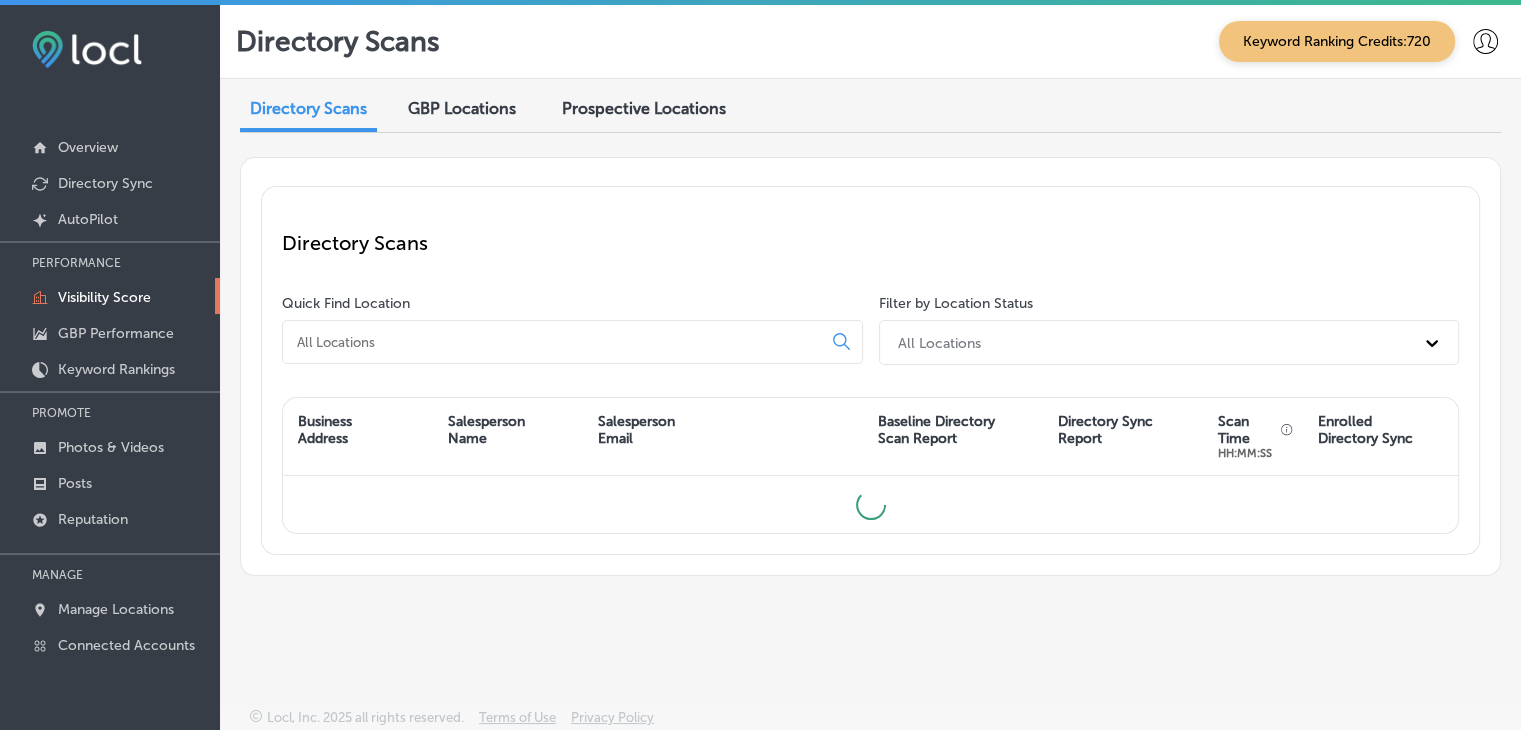 click at bounding box center (556, 342) 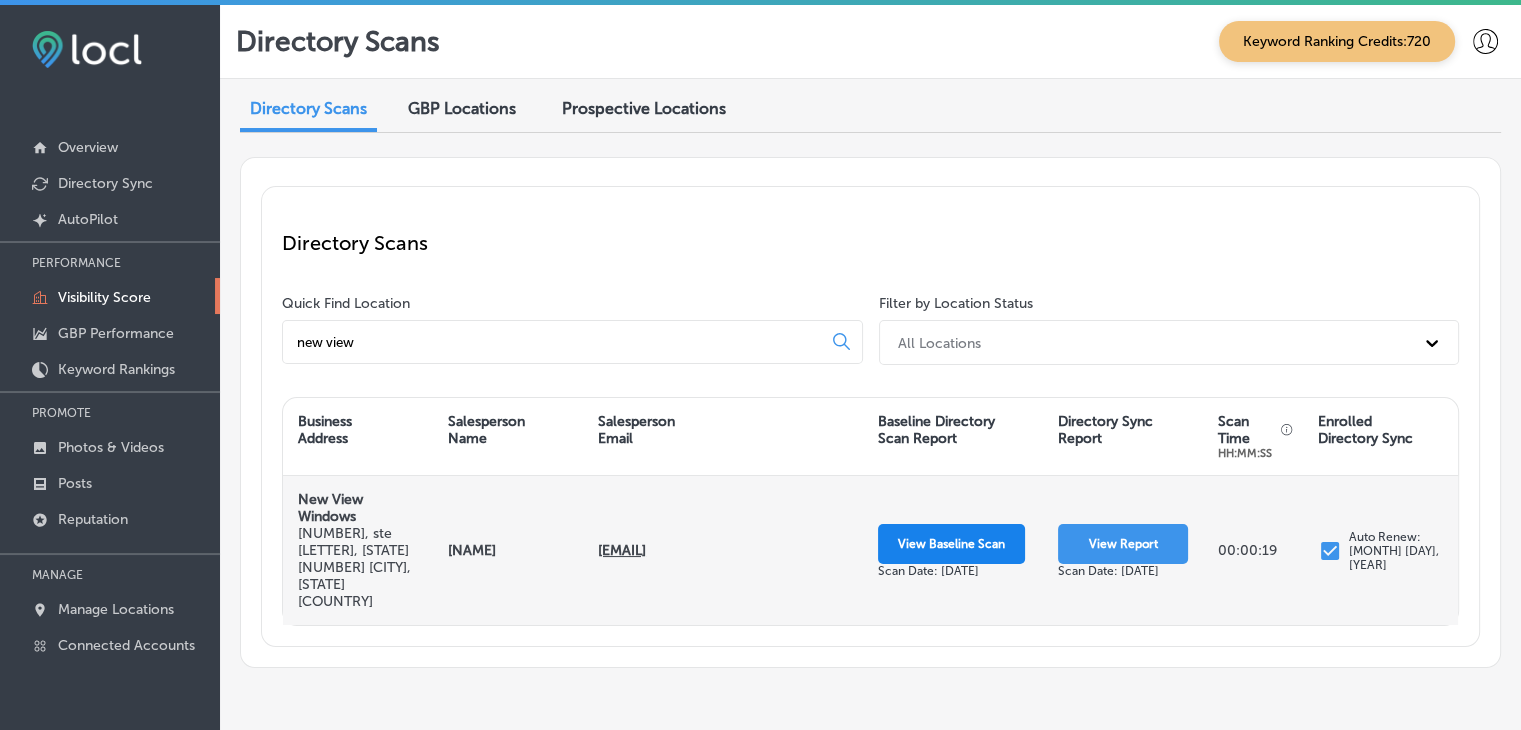 type on "new view" 